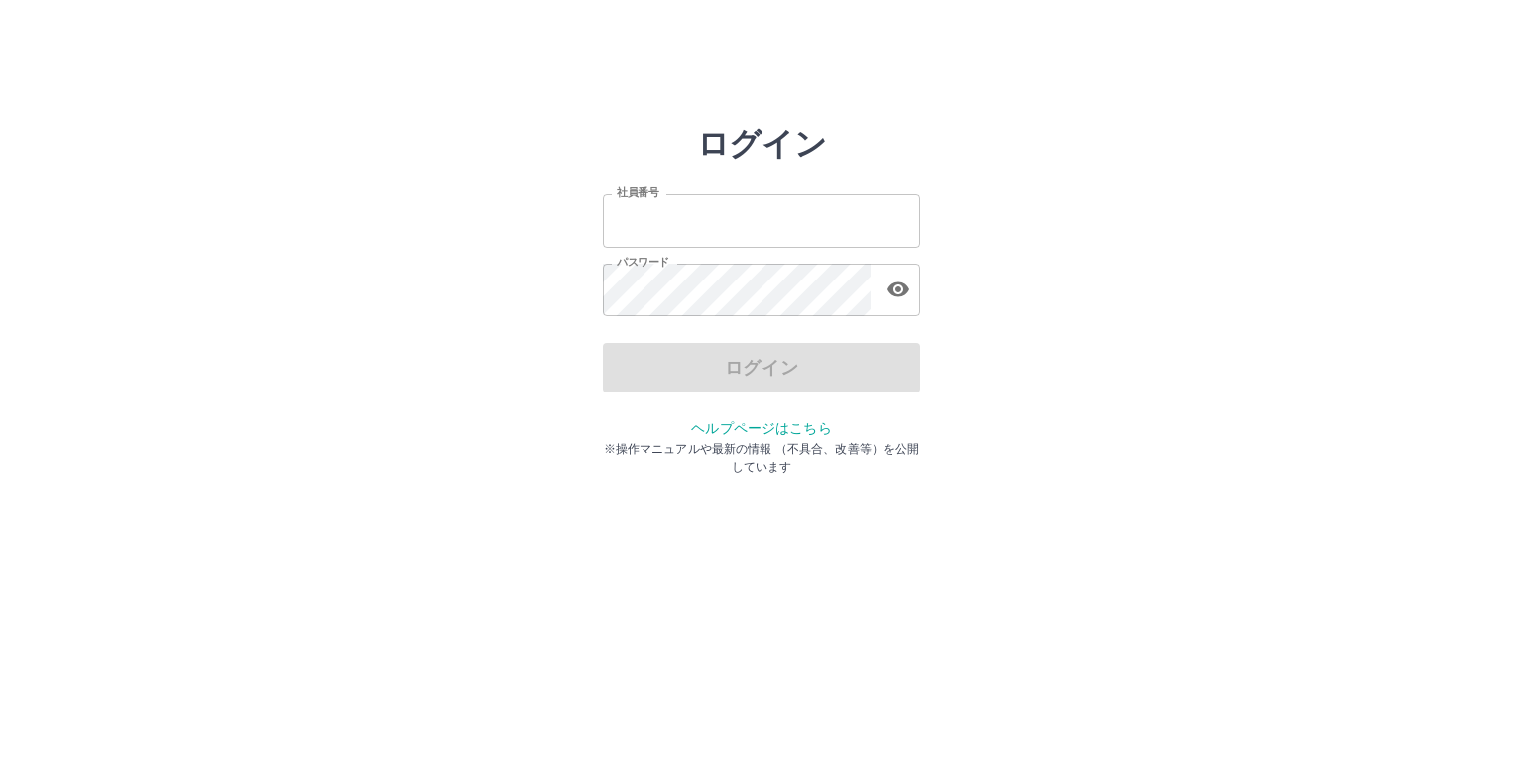 scroll, scrollTop: 0, scrollLeft: 0, axis: both 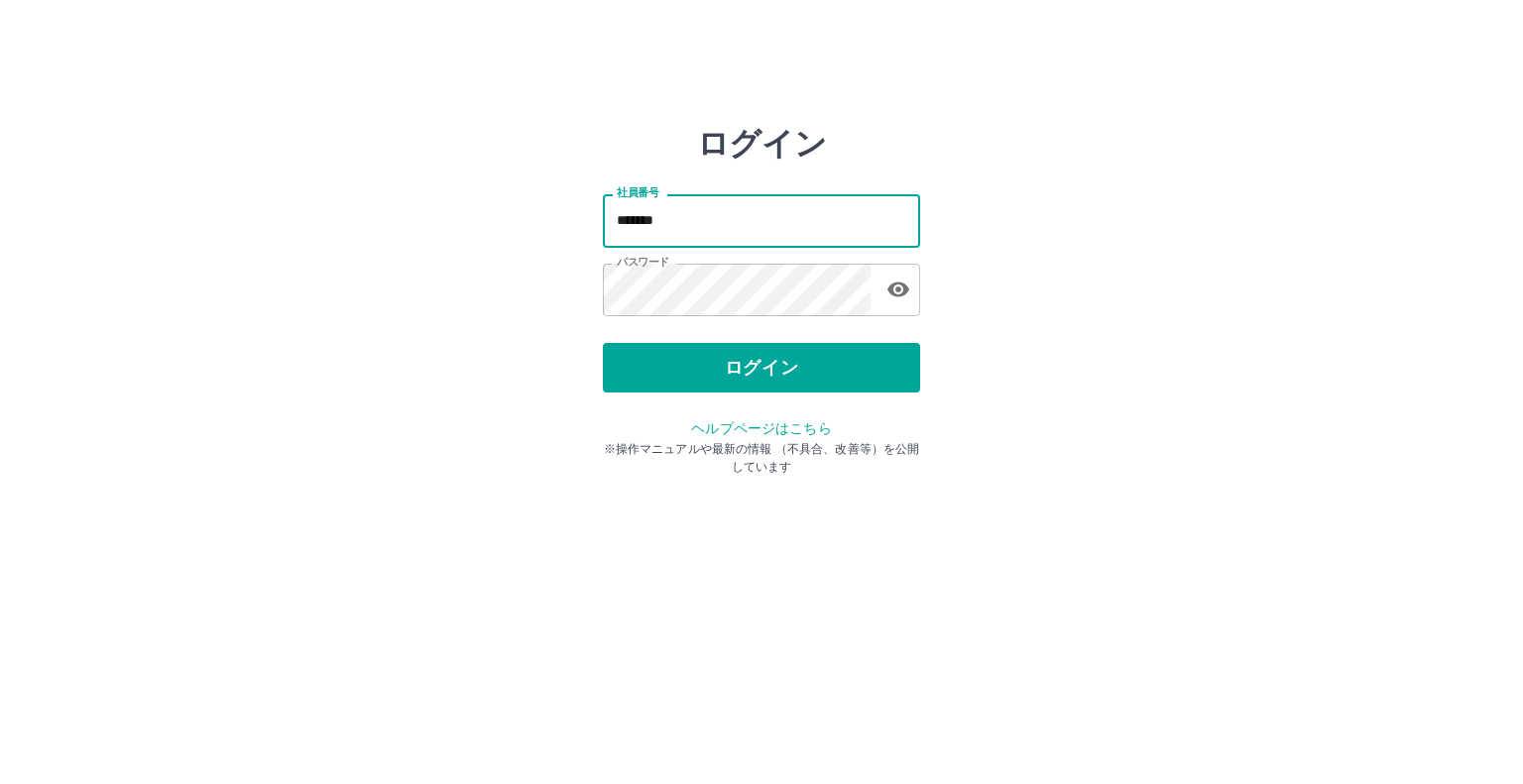 click on "*******" at bounding box center (762, 220) 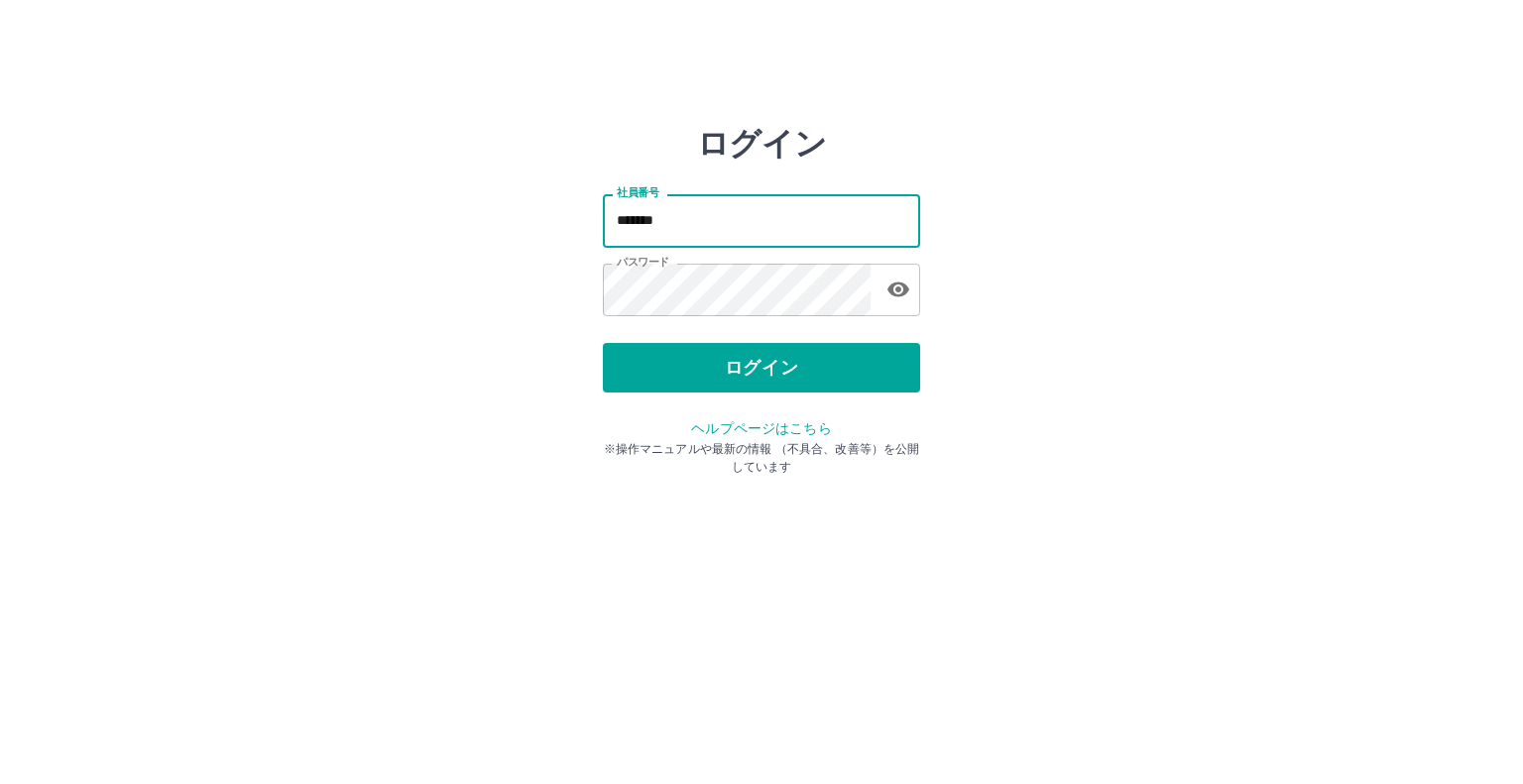 type on "*******" 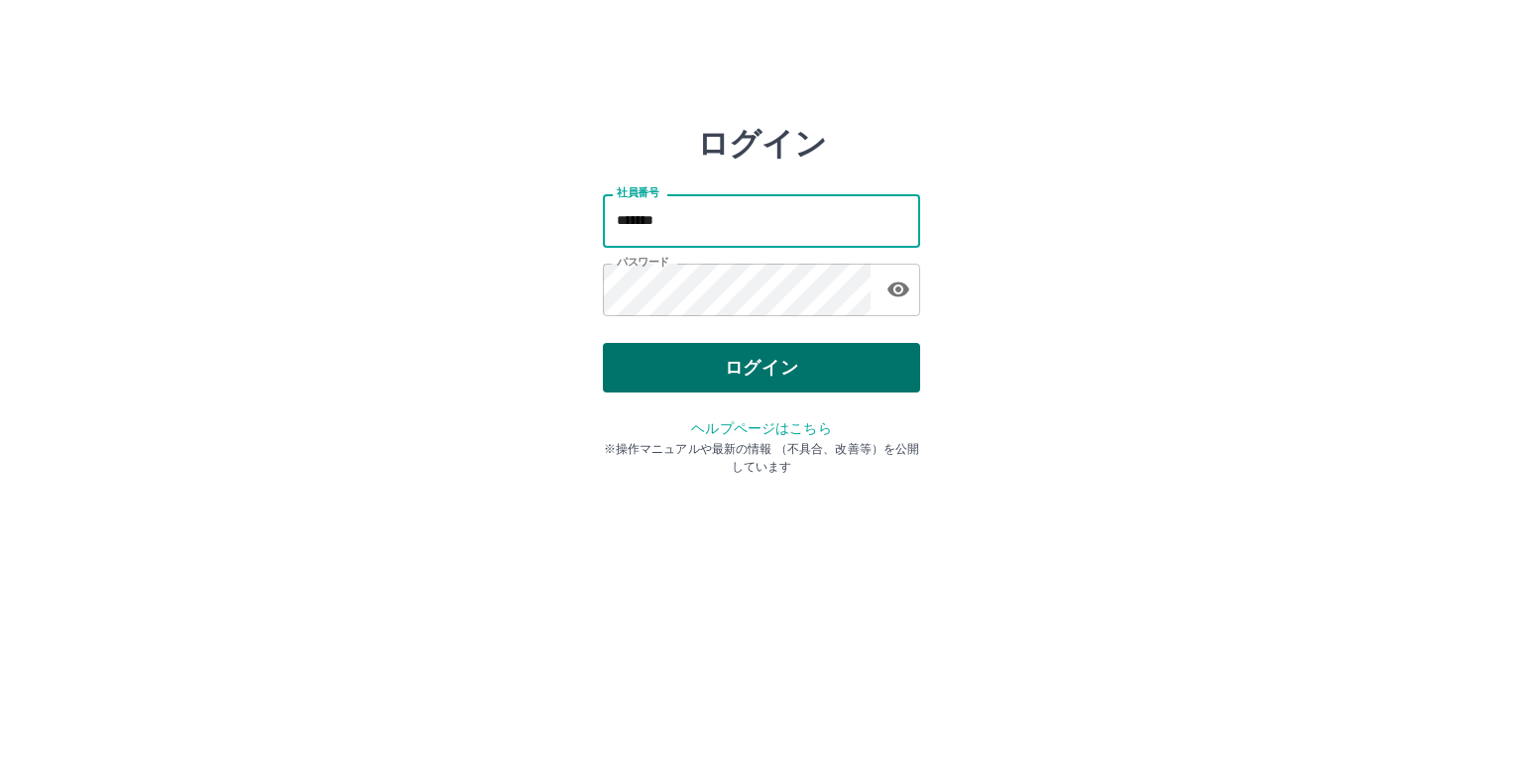 click on "ログイン" at bounding box center [762, 368] 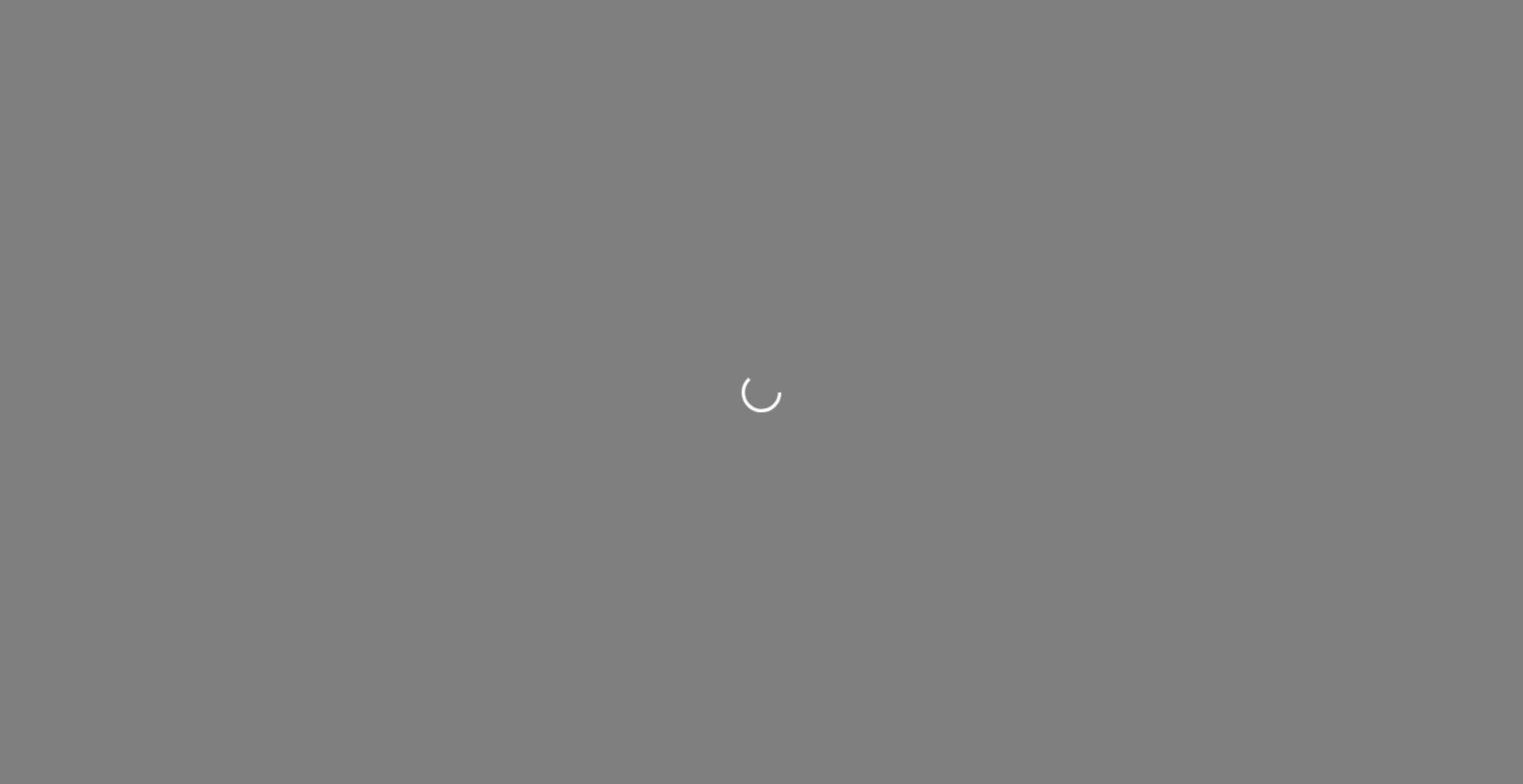 scroll, scrollTop: 0, scrollLeft: 0, axis: both 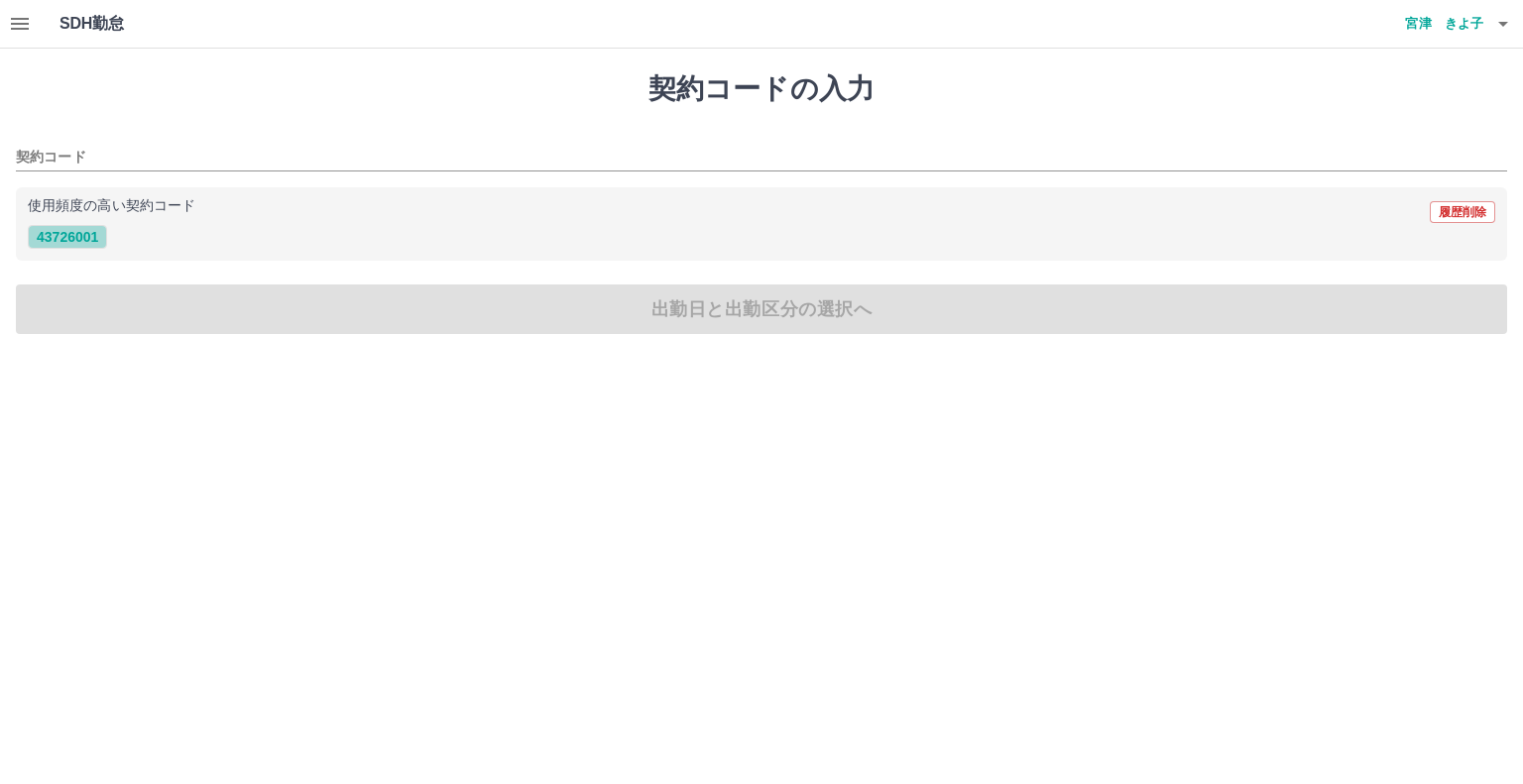 click on "43726001" at bounding box center [67, 237] 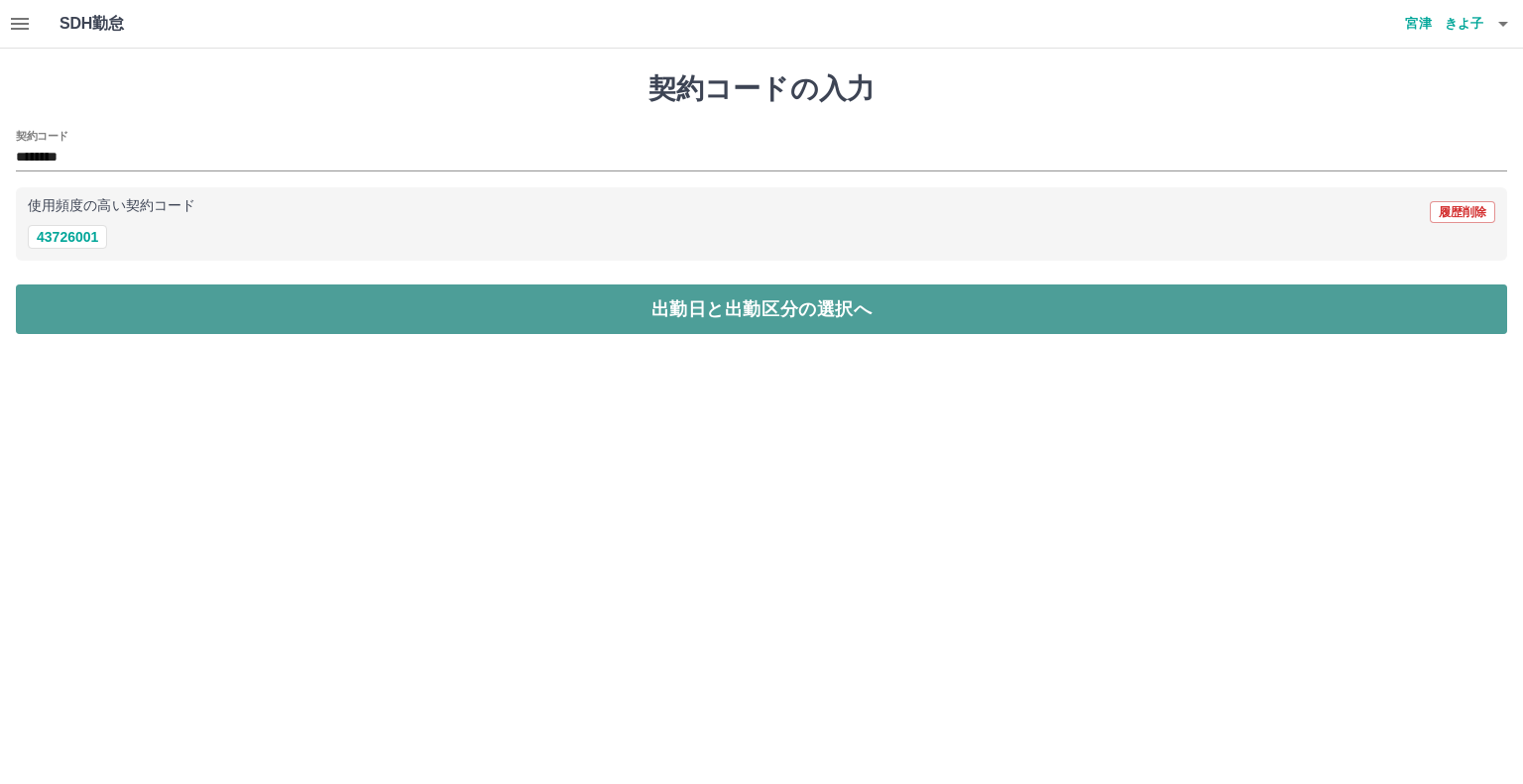 click on "出勤日と出勤区分の選択へ" at bounding box center [762, 309] 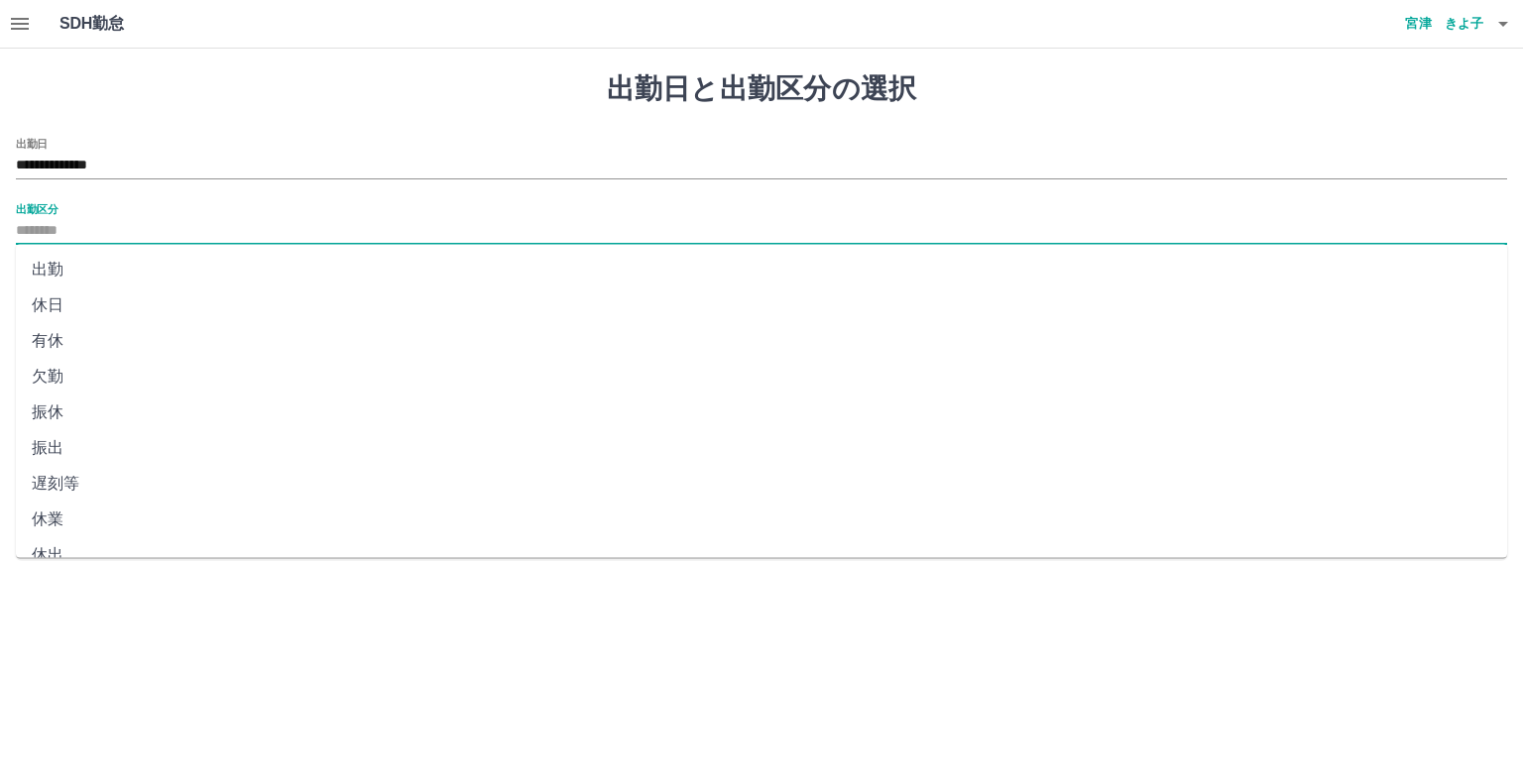 click on "出勤区分" at bounding box center [762, 231] 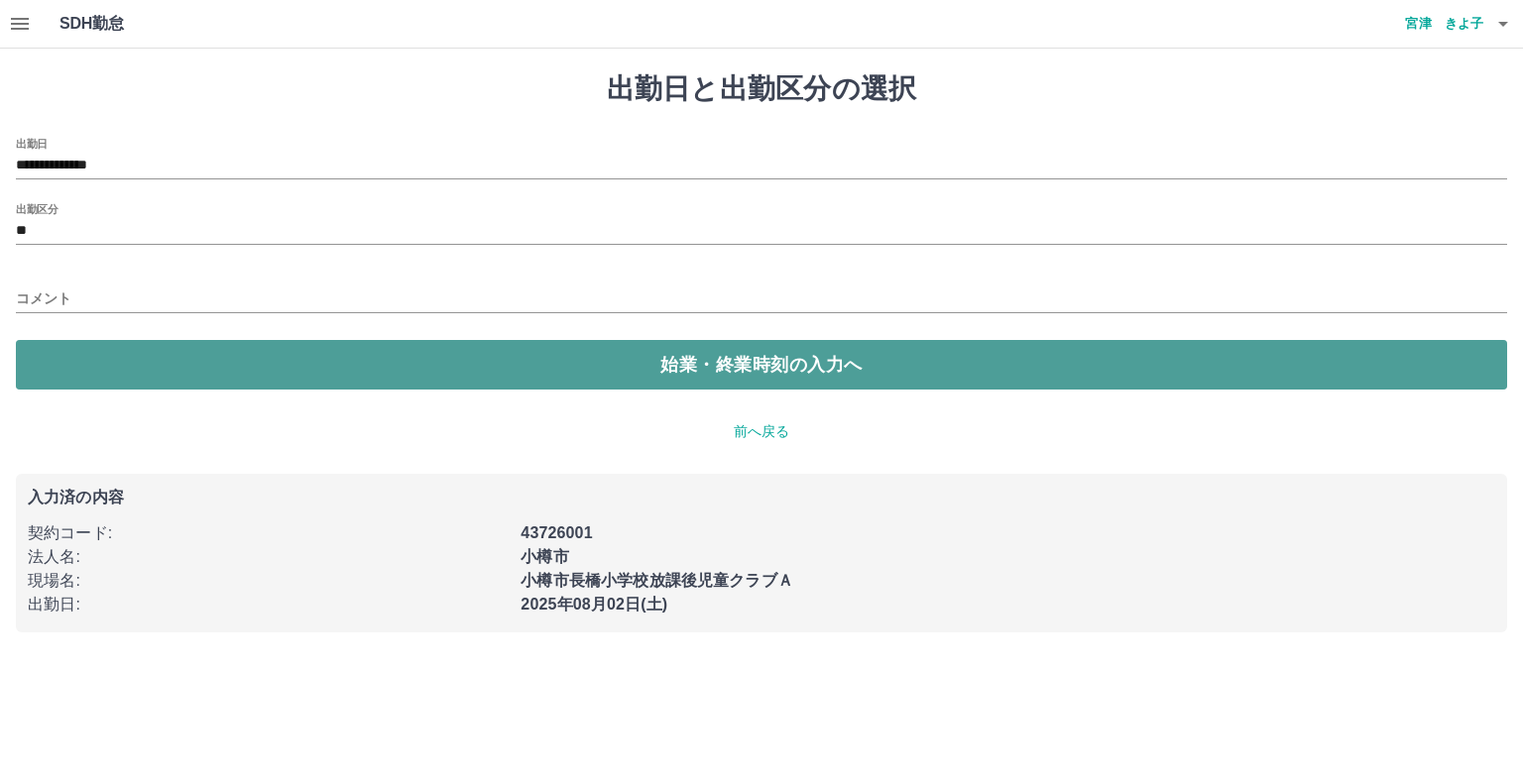 click on "始業・終業時刻の入力へ" at bounding box center (762, 365) 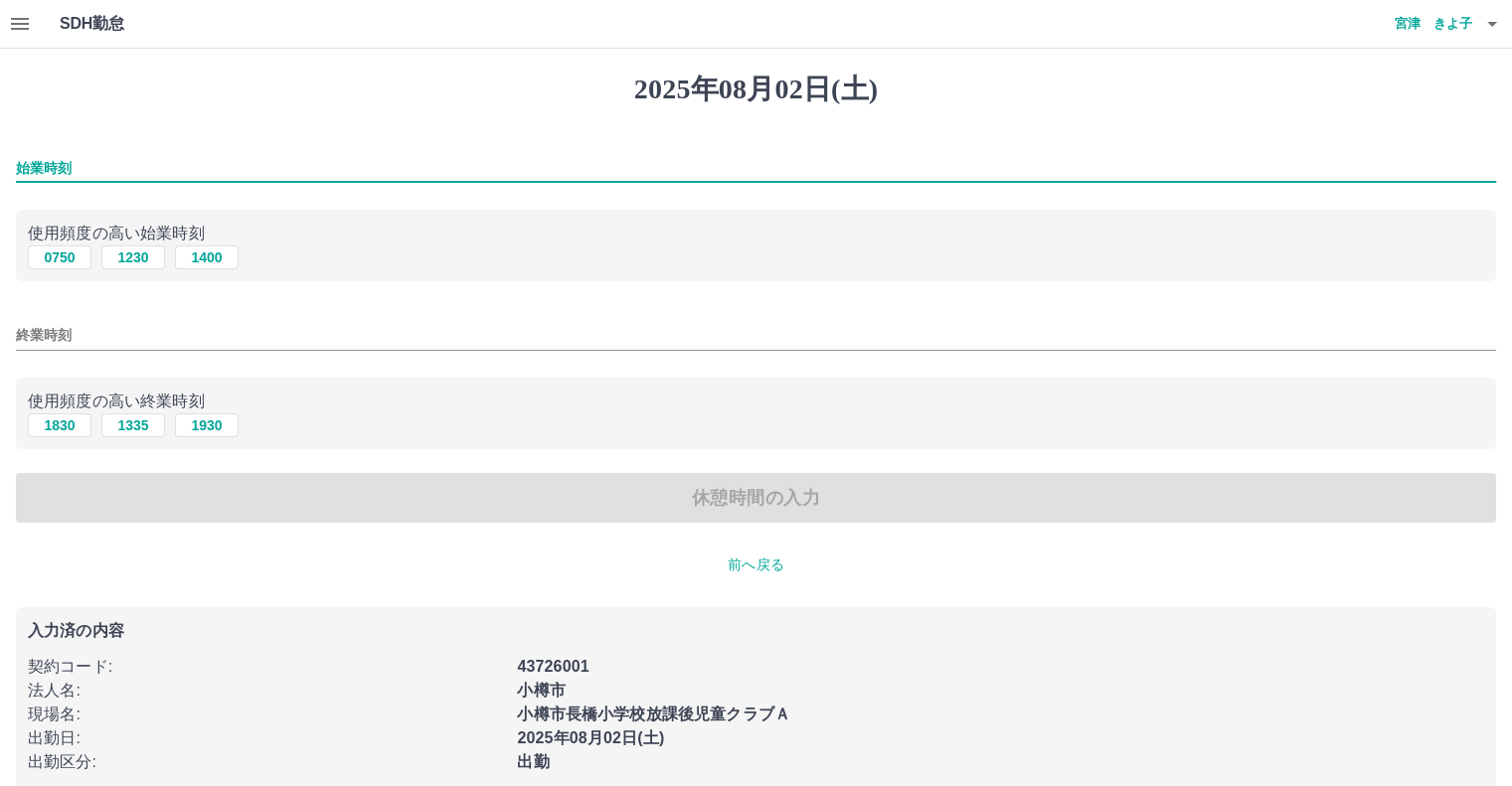 click on "始業時刻" at bounding box center [756, 168] 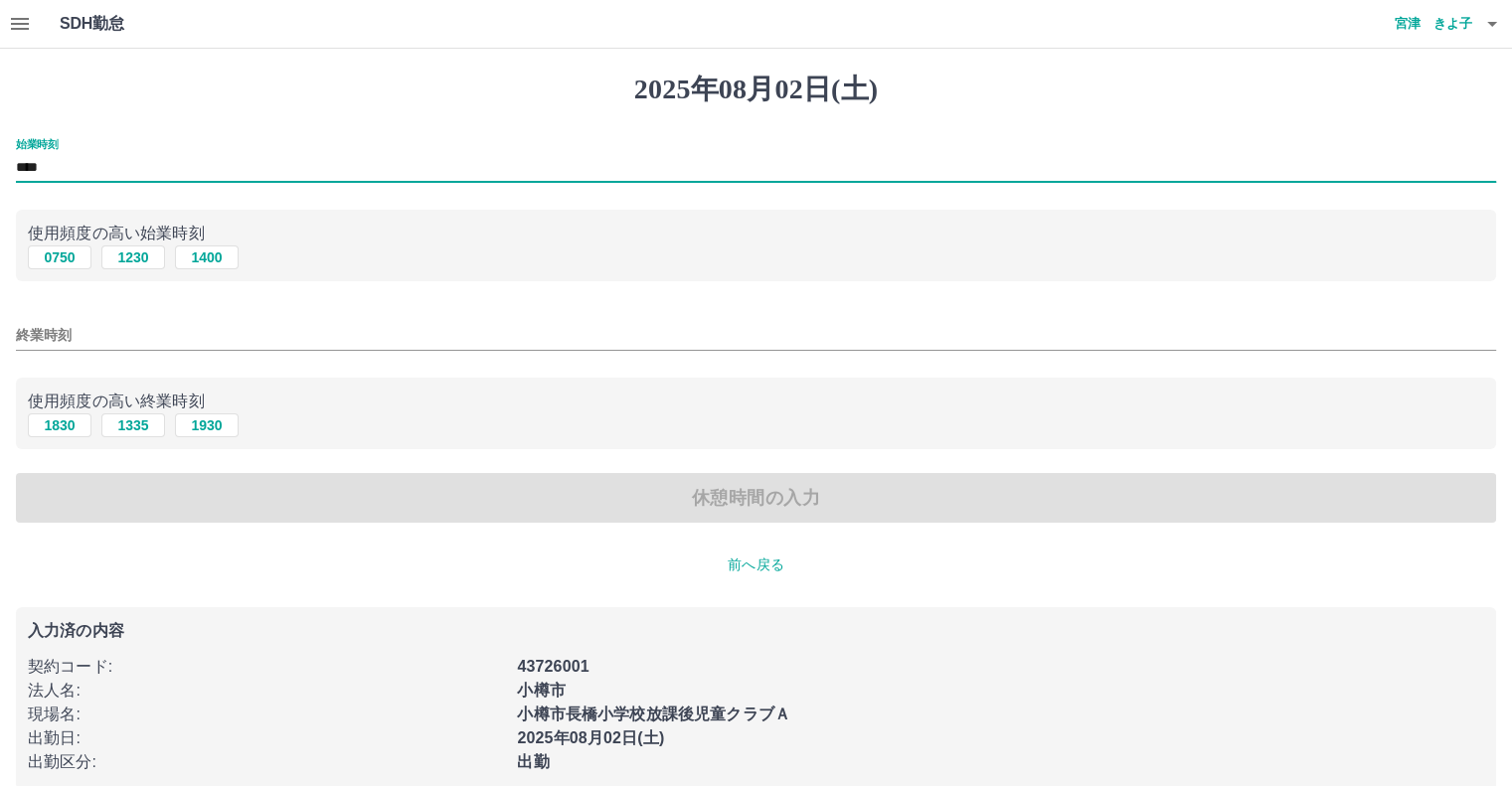 click on "終業時刻" at bounding box center (756, 335) 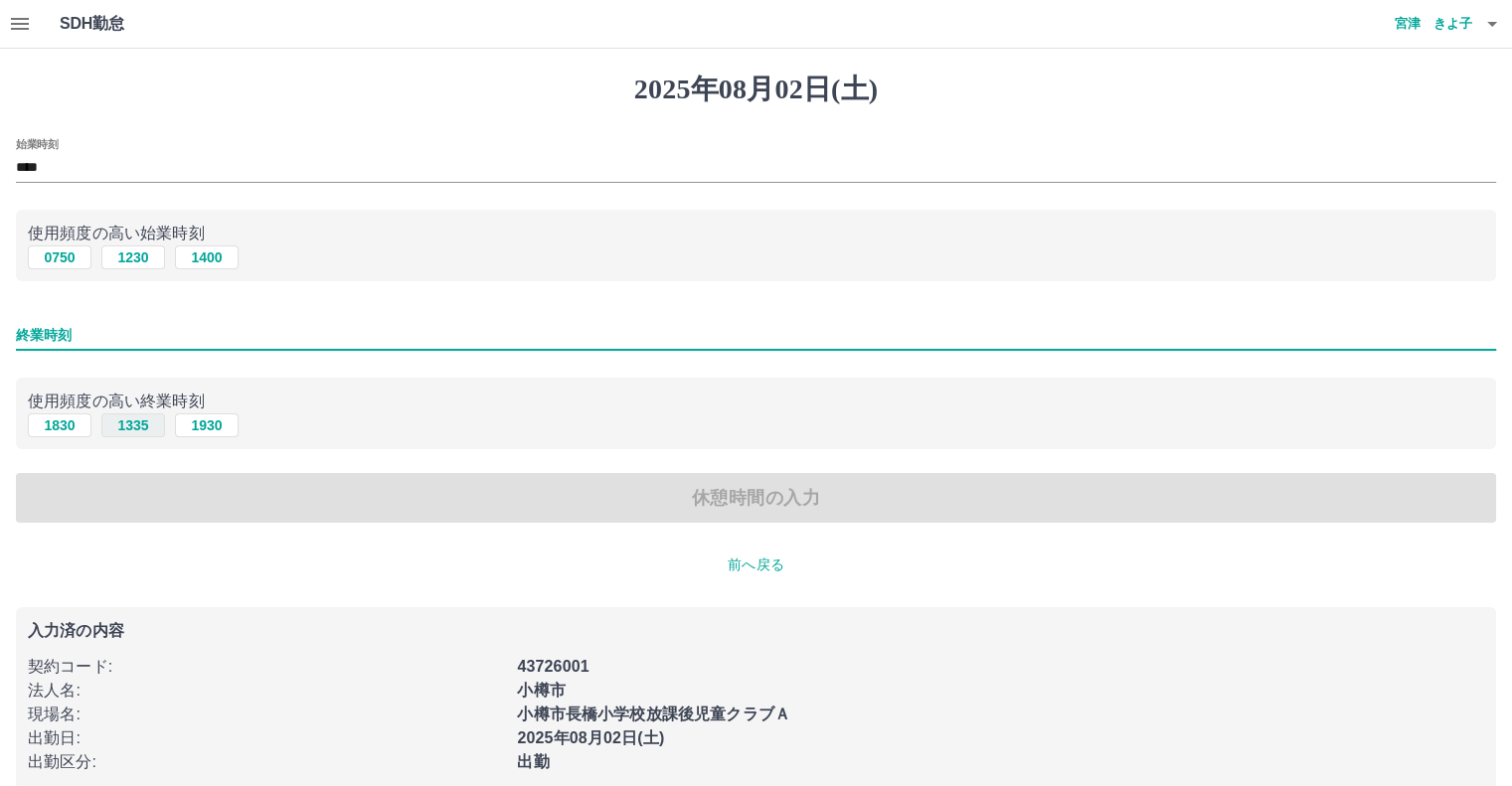 type on "****" 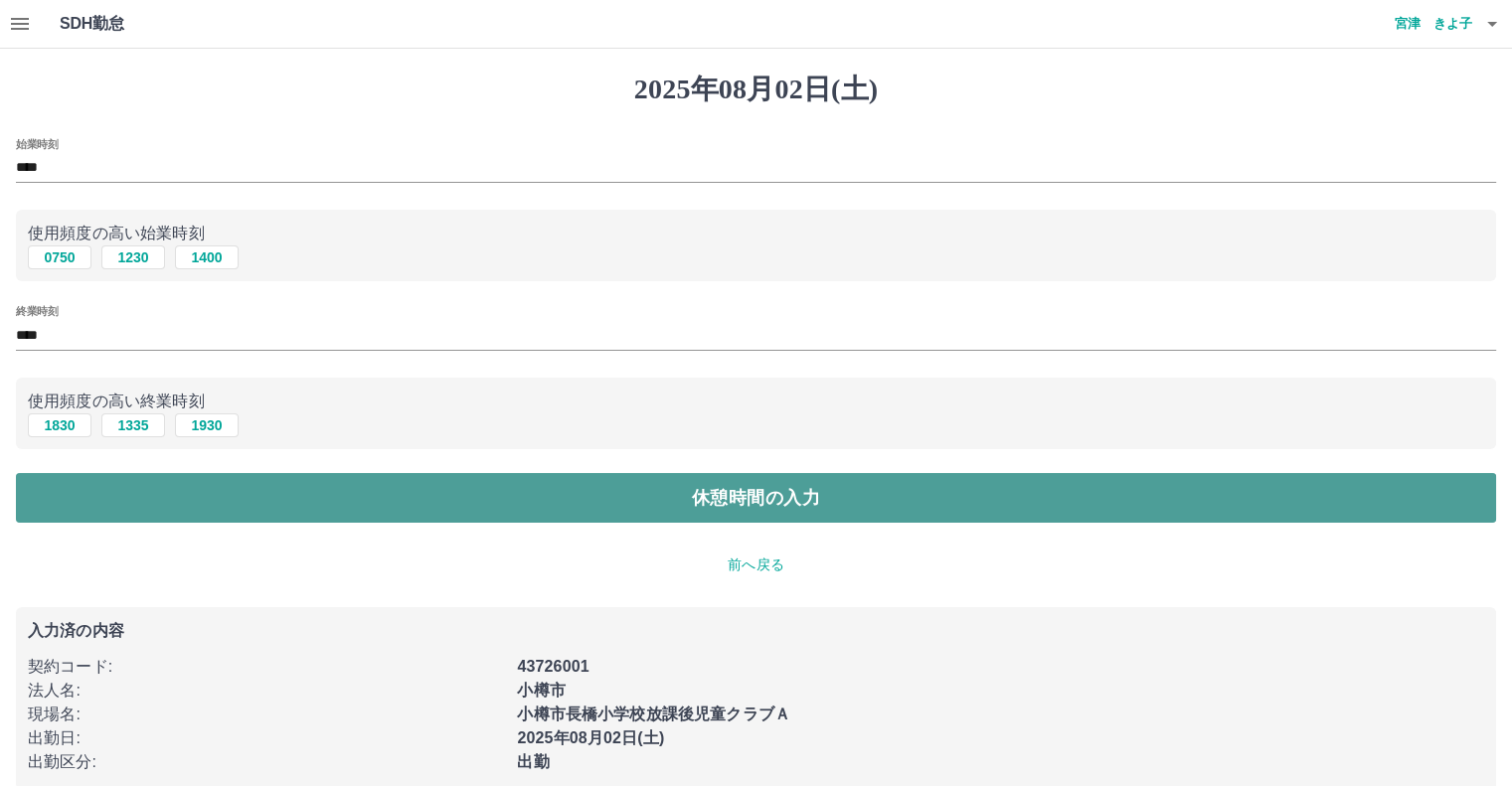 click on "休憩時間の入力" at bounding box center (756, 498) 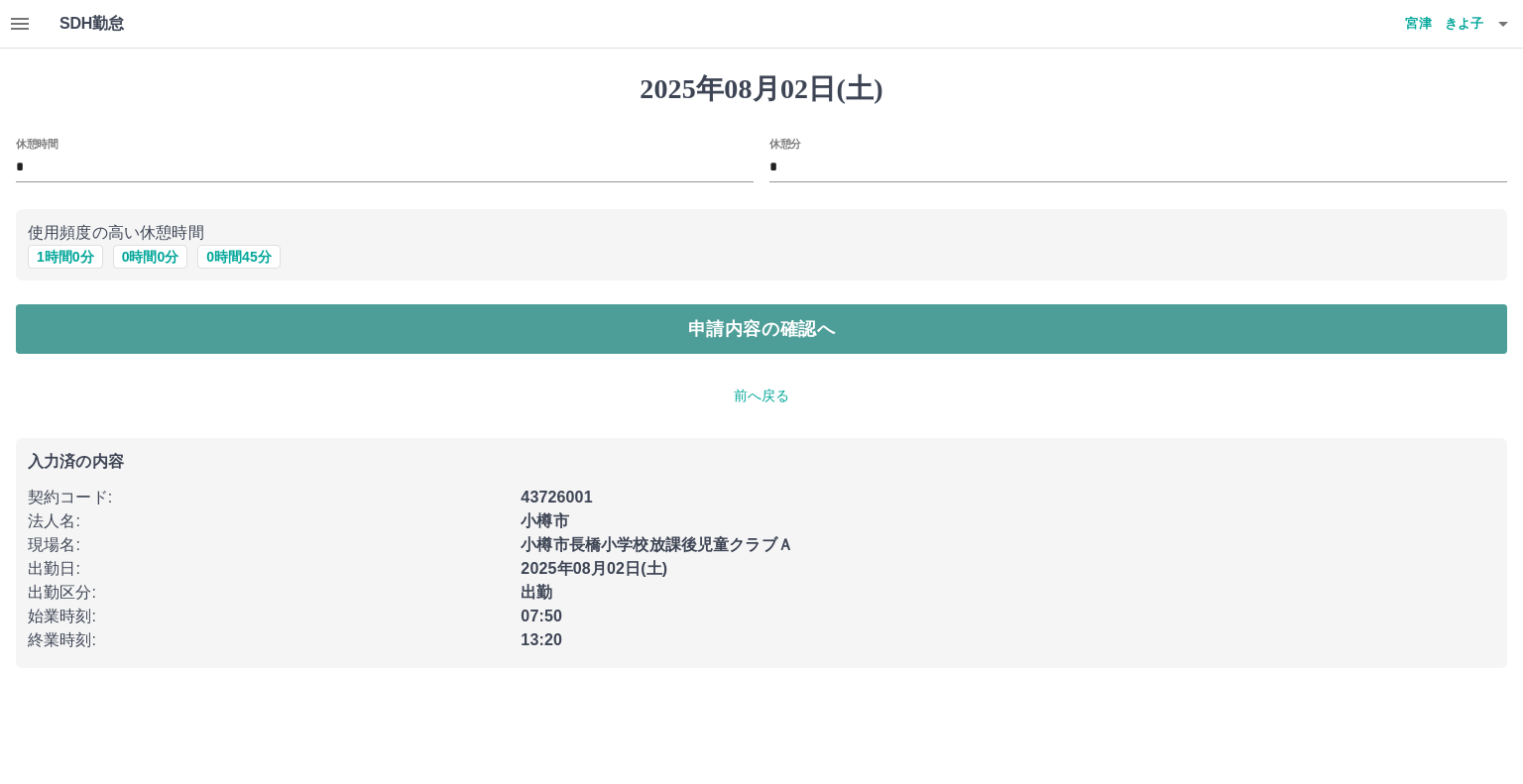 click on "申請内容の確認へ" at bounding box center [762, 329] 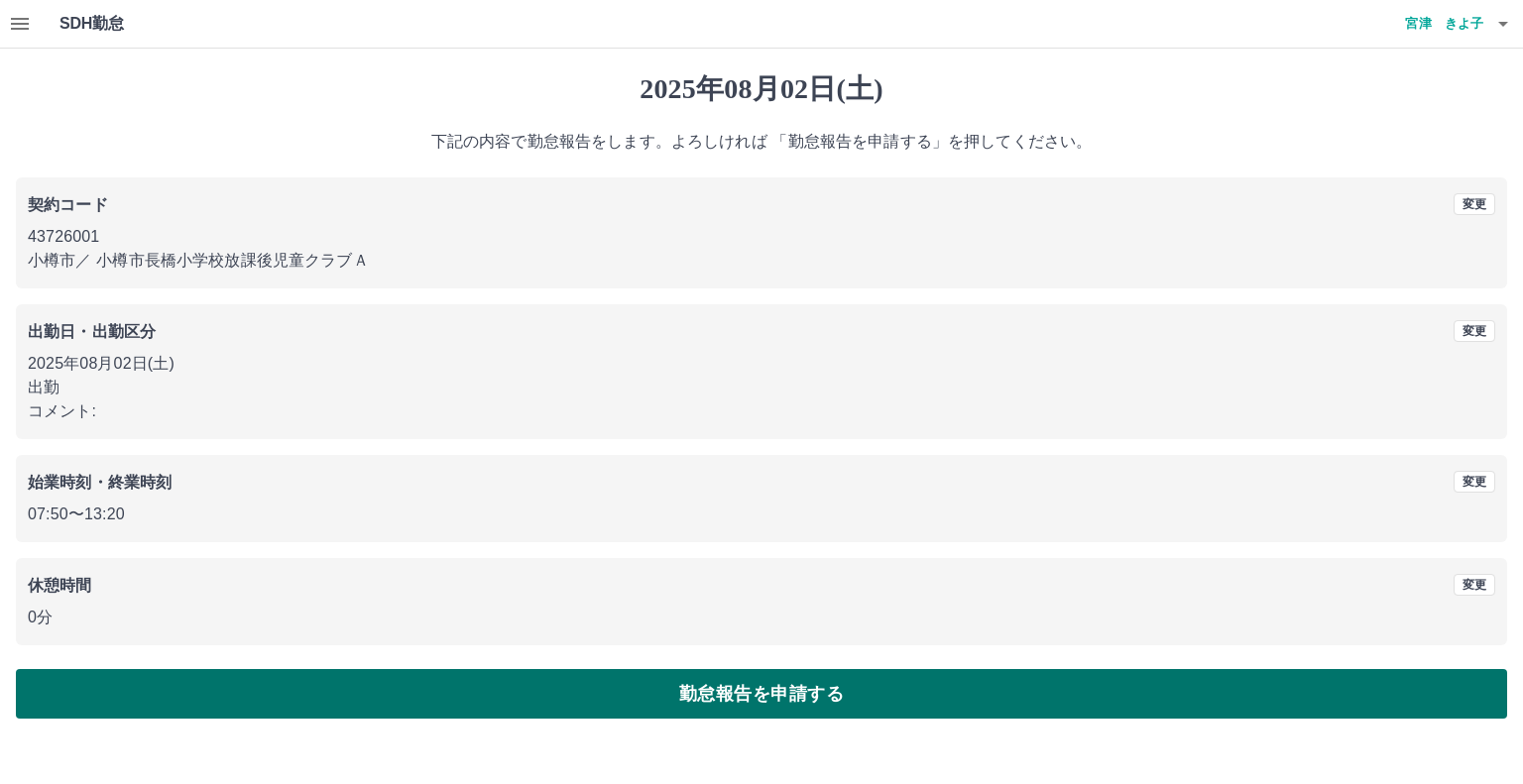 click on "勤怠報告を申請する" at bounding box center [762, 694] 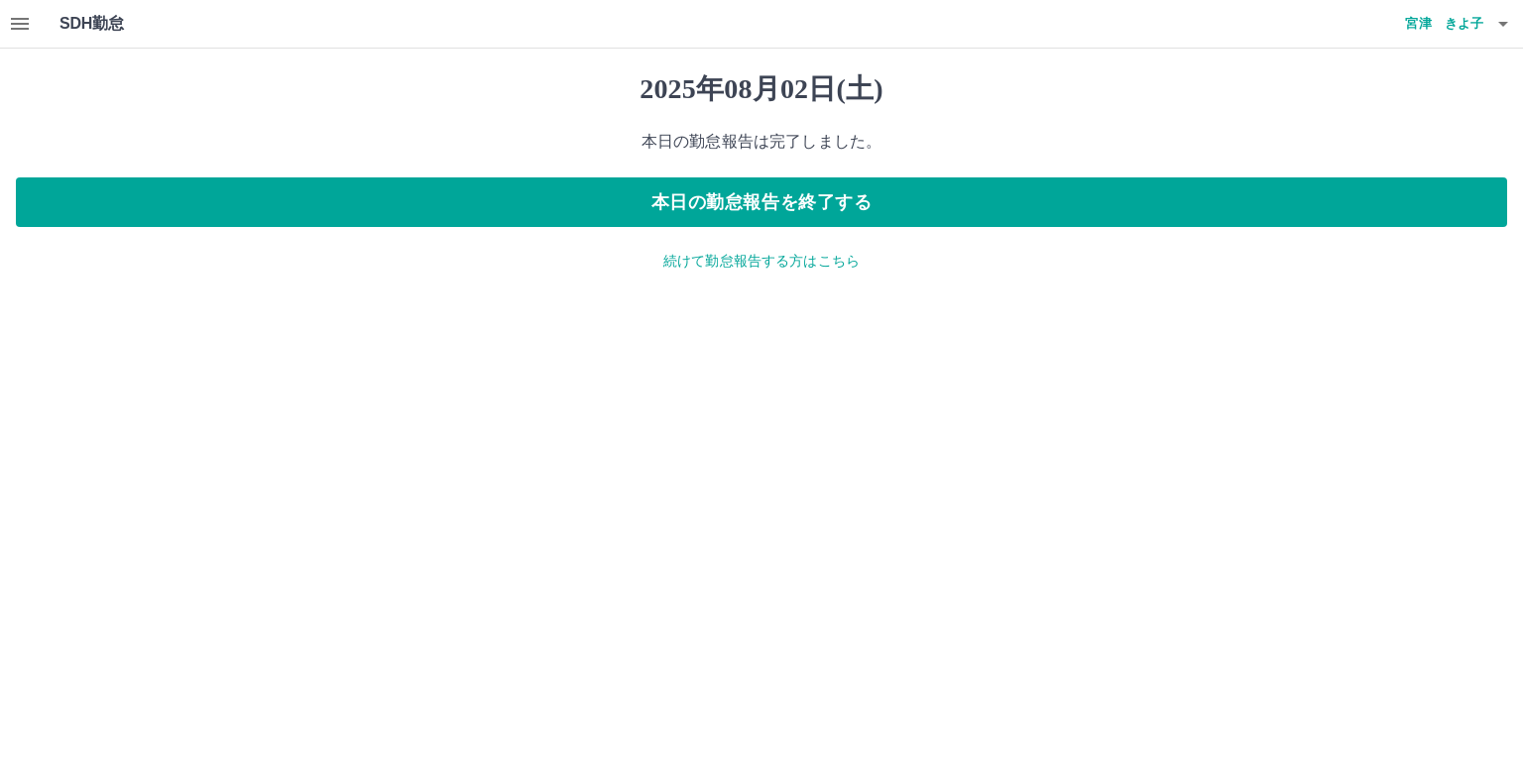 click on "続けて勤怠報告する方はこちら" at bounding box center [762, 261] 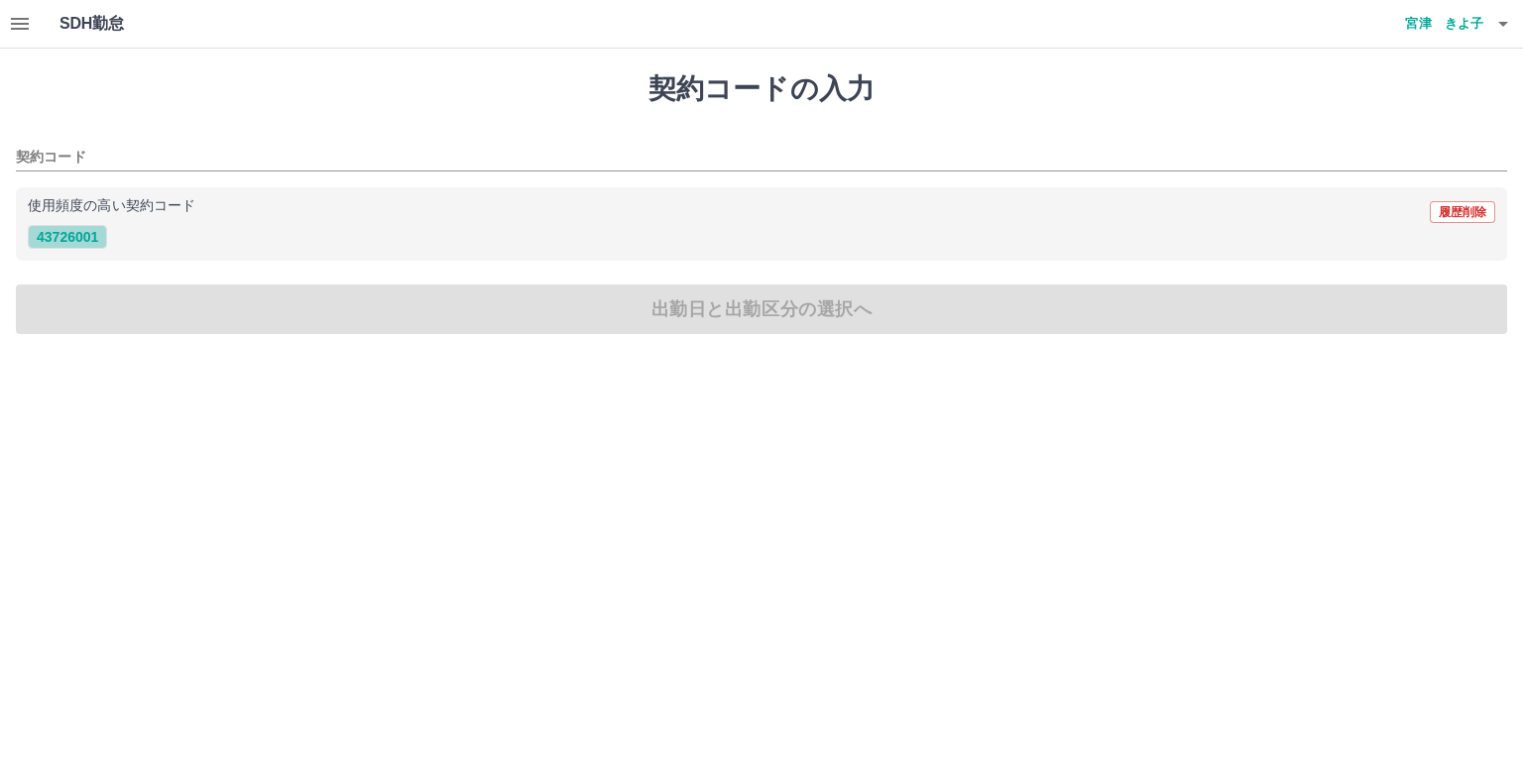 click on "43726001" at bounding box center (67, 237) 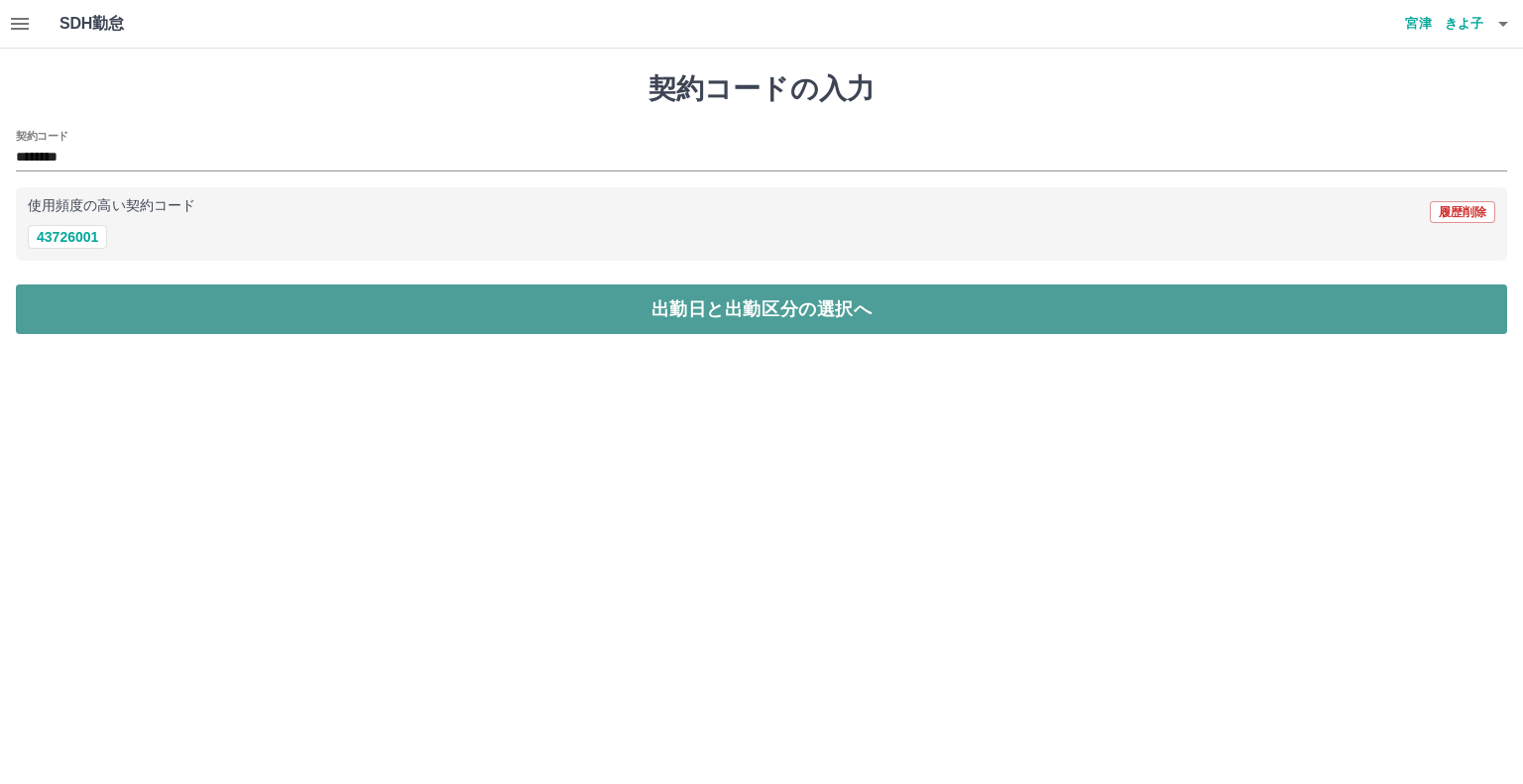 click on "出勤日と出勤区分の選択へ" at bounding box center (762, 309) 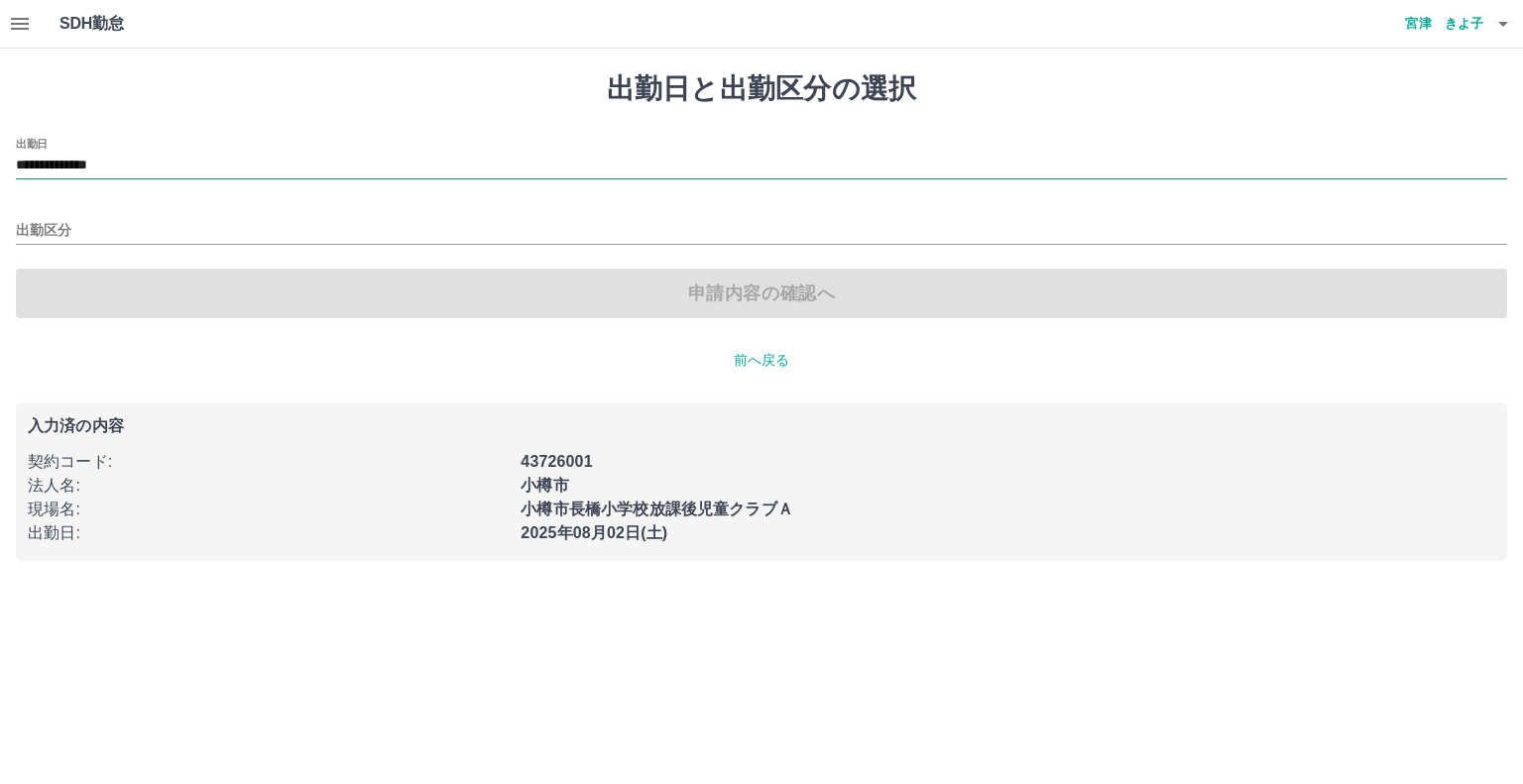 click on "**********" at bounding box center [762, 166] 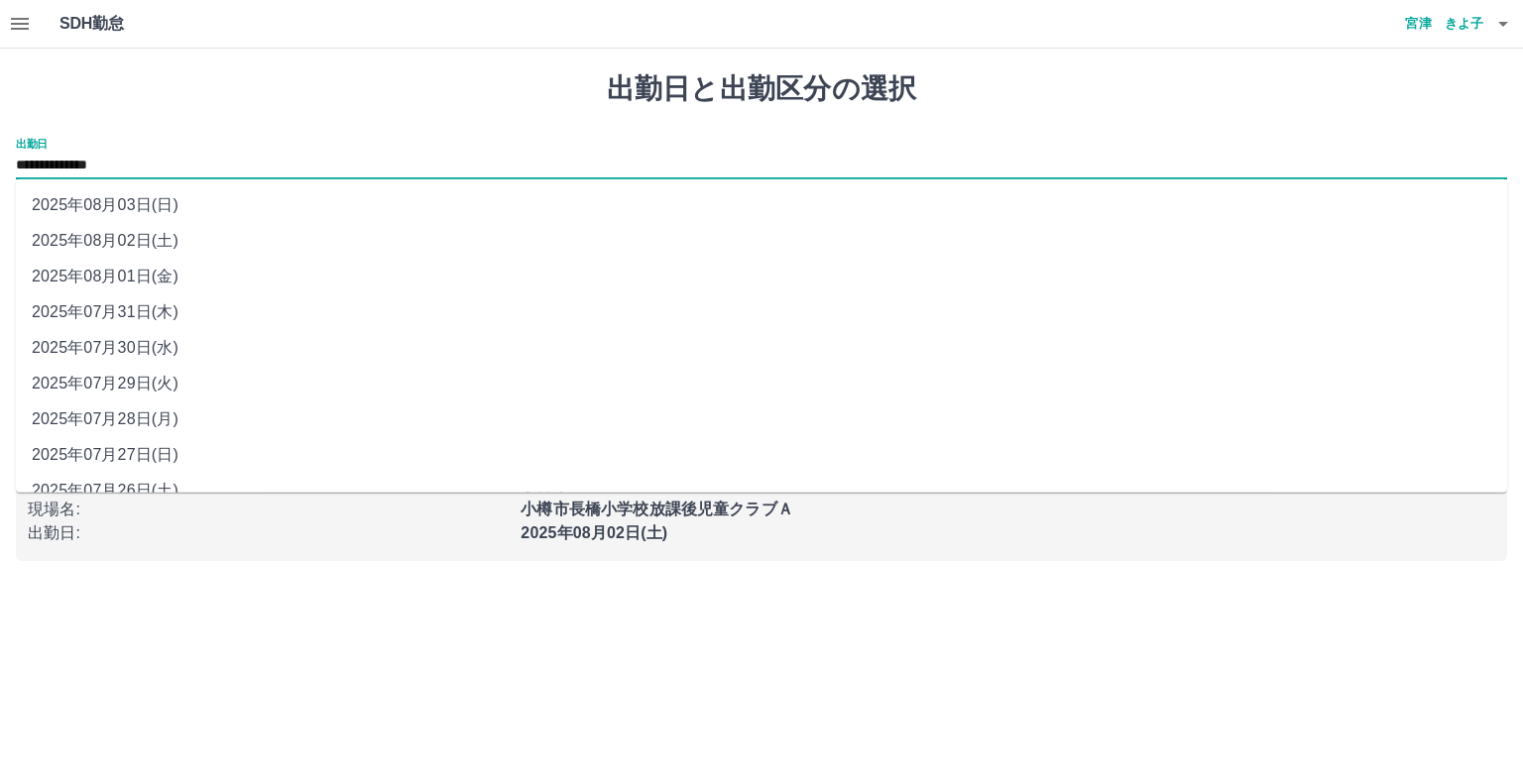 click on "2025年08月03日(日)" at bounding box center [762, 205] 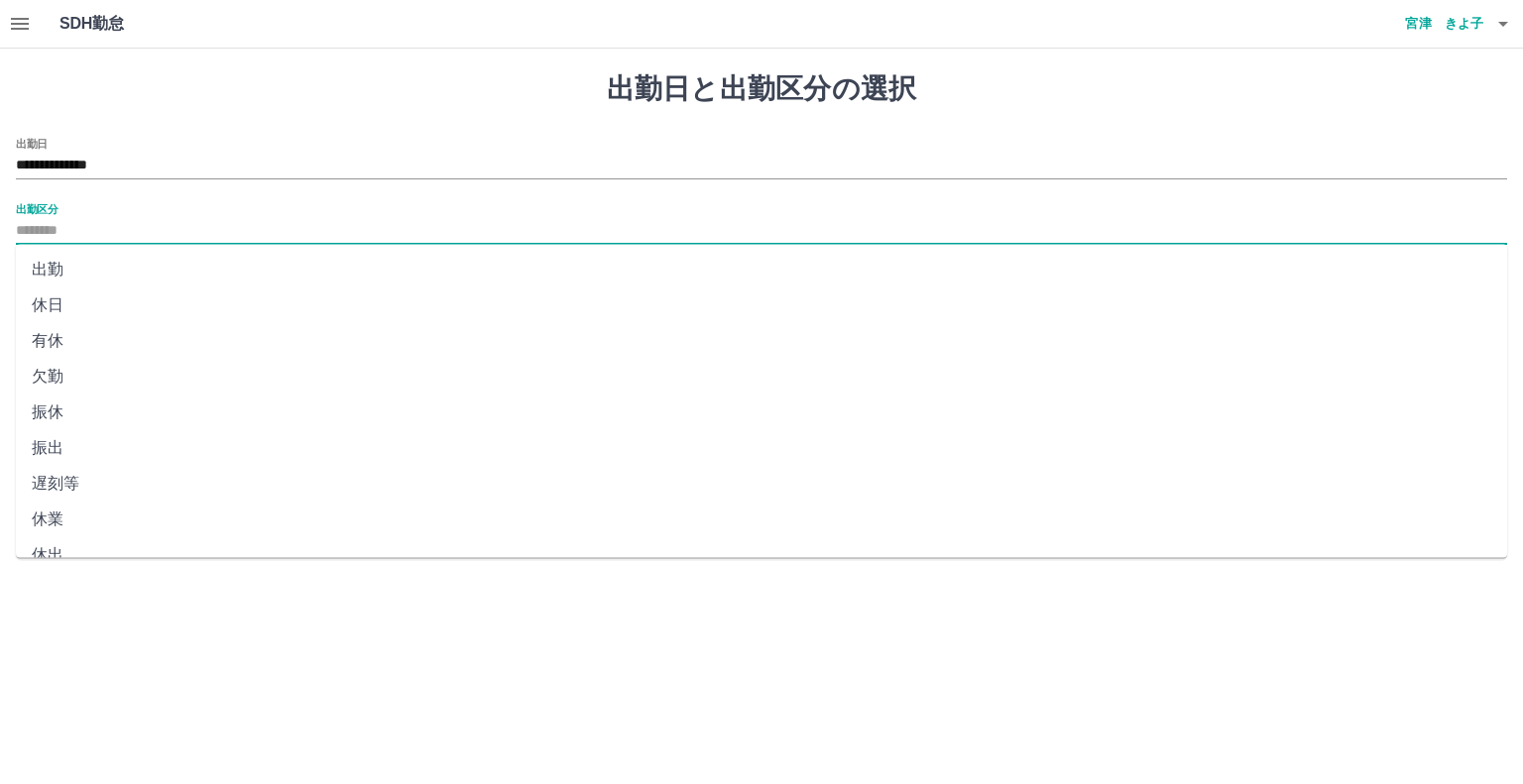 click on "出勤区分" at bounding box center [762, 231] 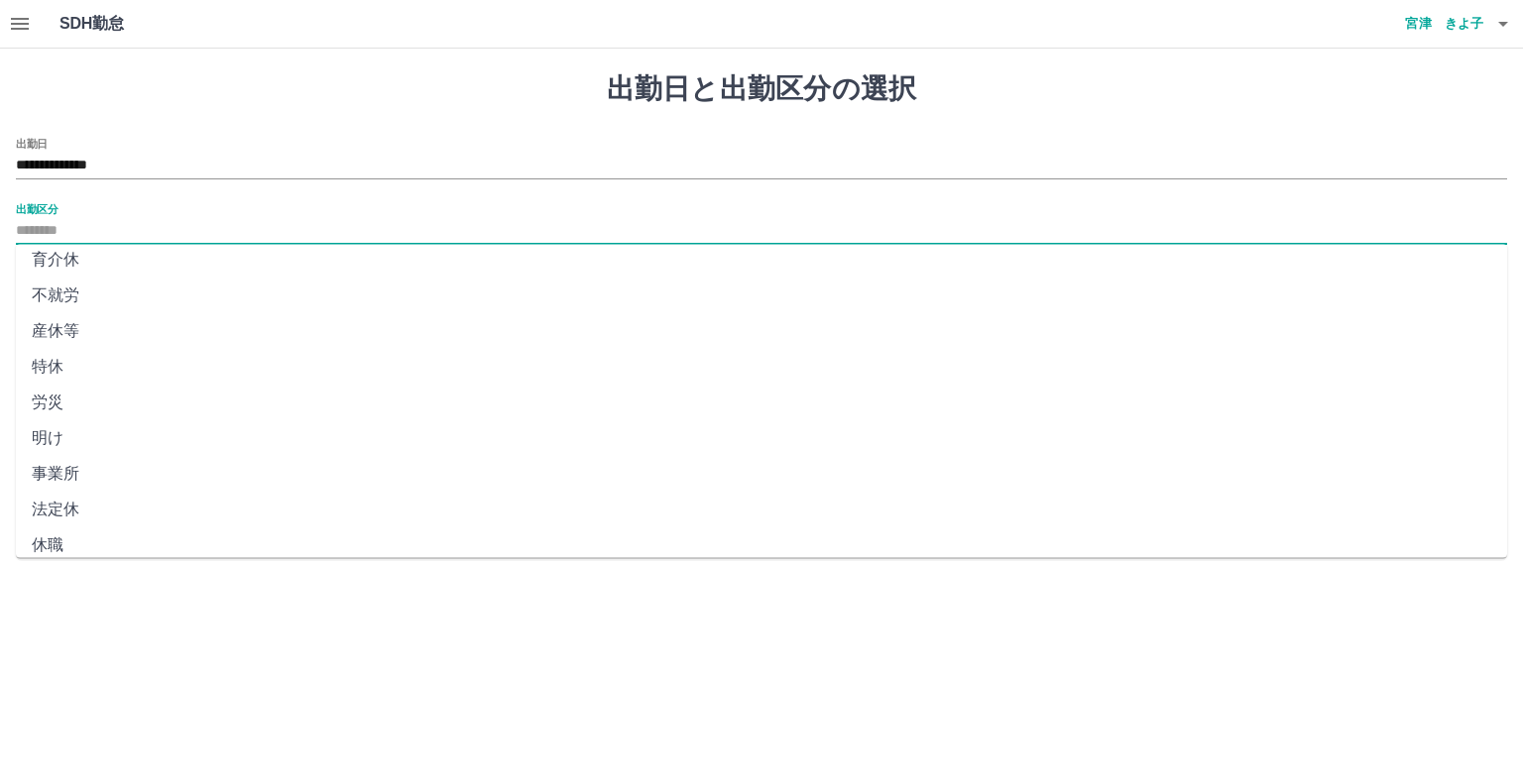 scroll, scrollTop: 344, scrollLeft: 0, axis: vertical 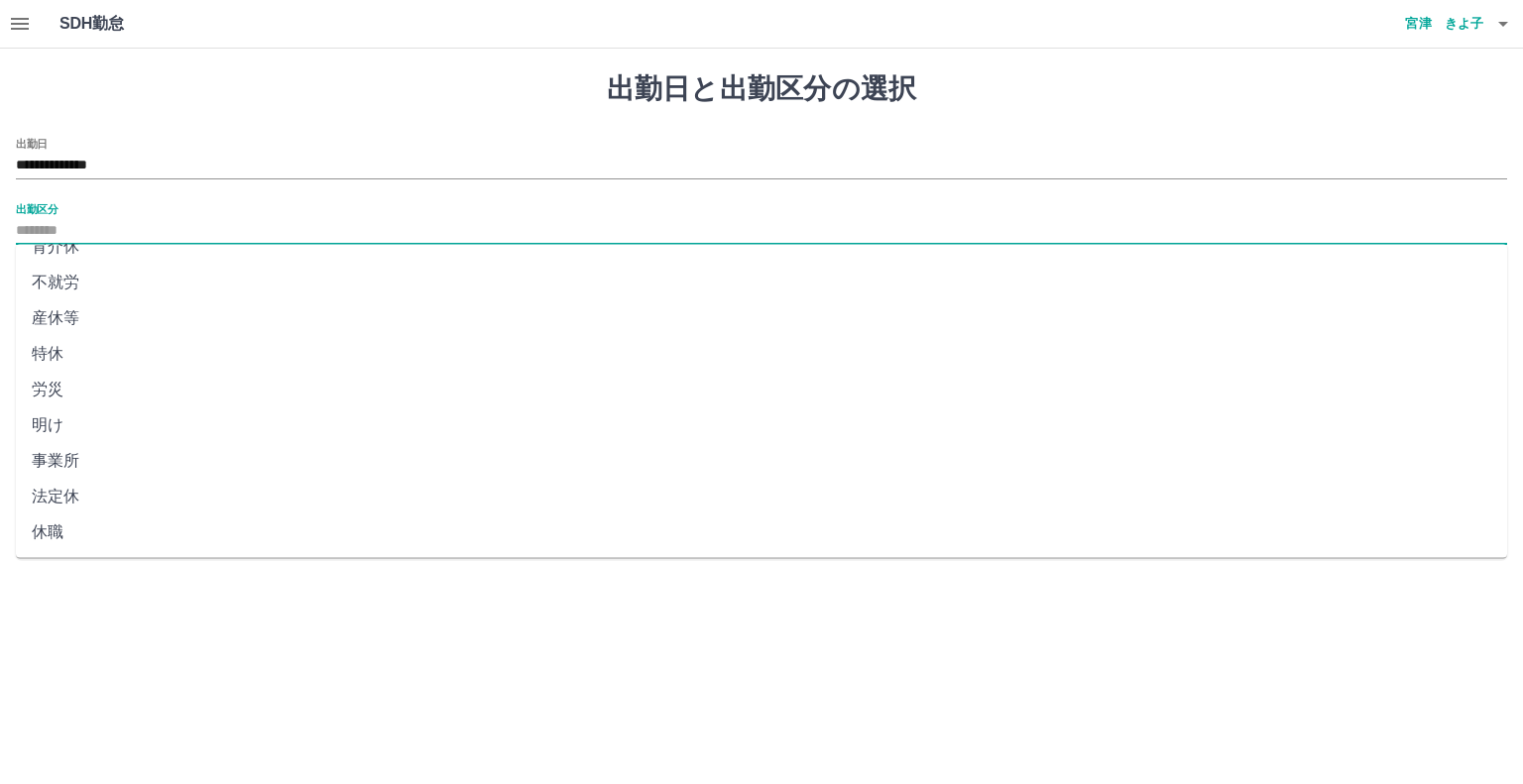 click on "法定休" at bounding box center [762, 497] 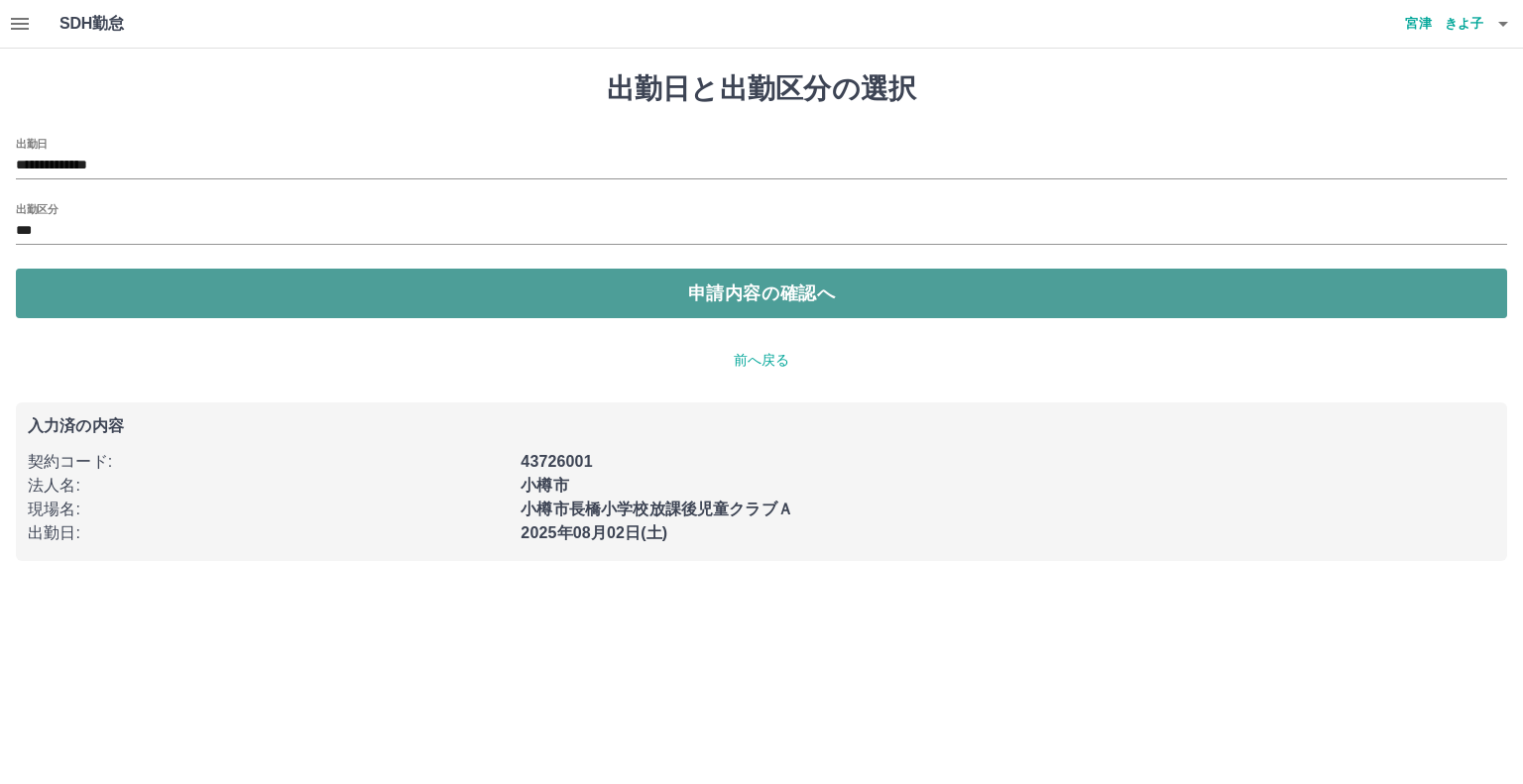 click on "申請内容の確認へ" at bounding box center [762, 293] 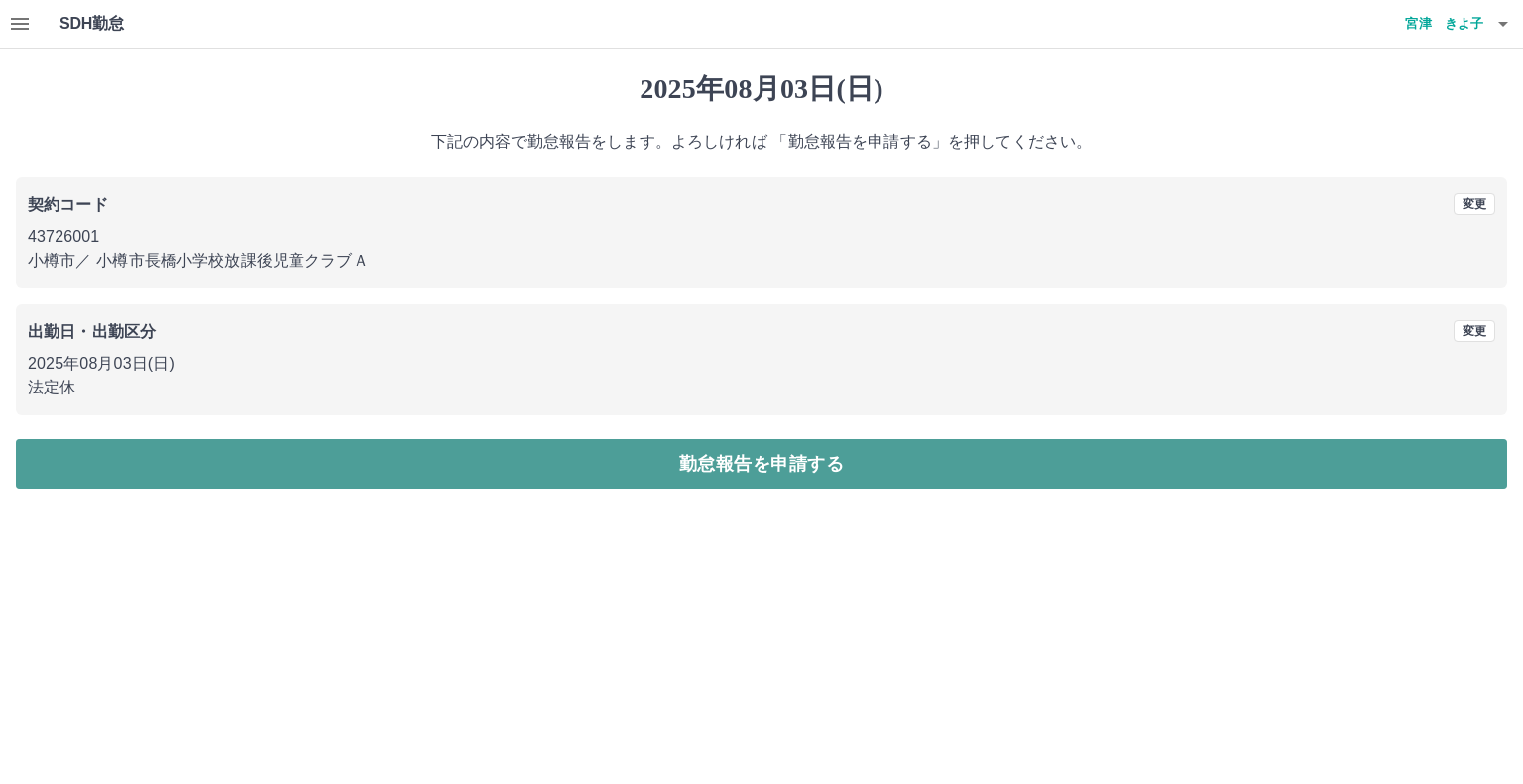 click on "勤怠報告を申請する" at bounding box center (762, 464) 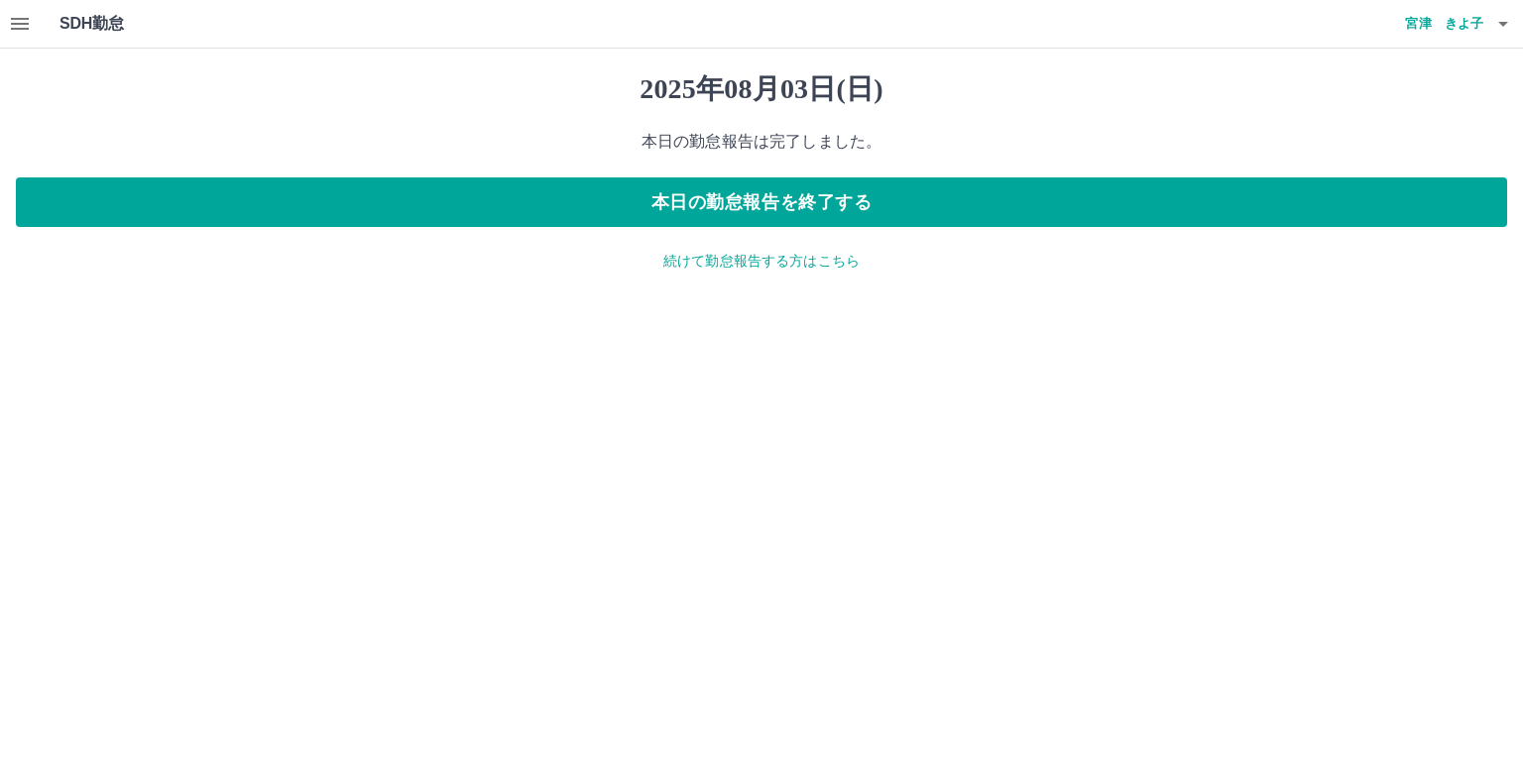 click on "続けて勤怠報告する方はこちら" at bounding box center (762, 261) 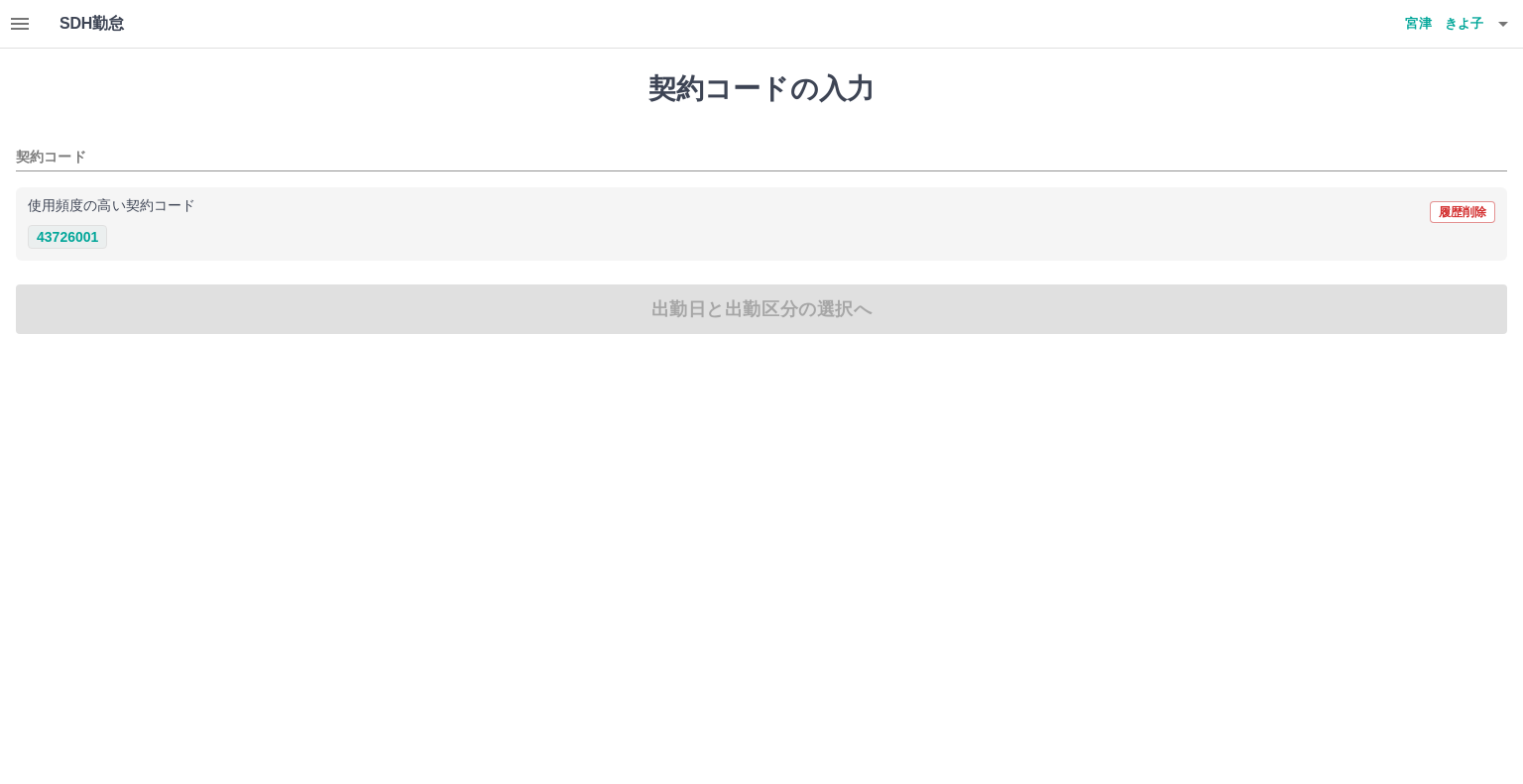 click on "43726001" at bounding box center [67, 237] 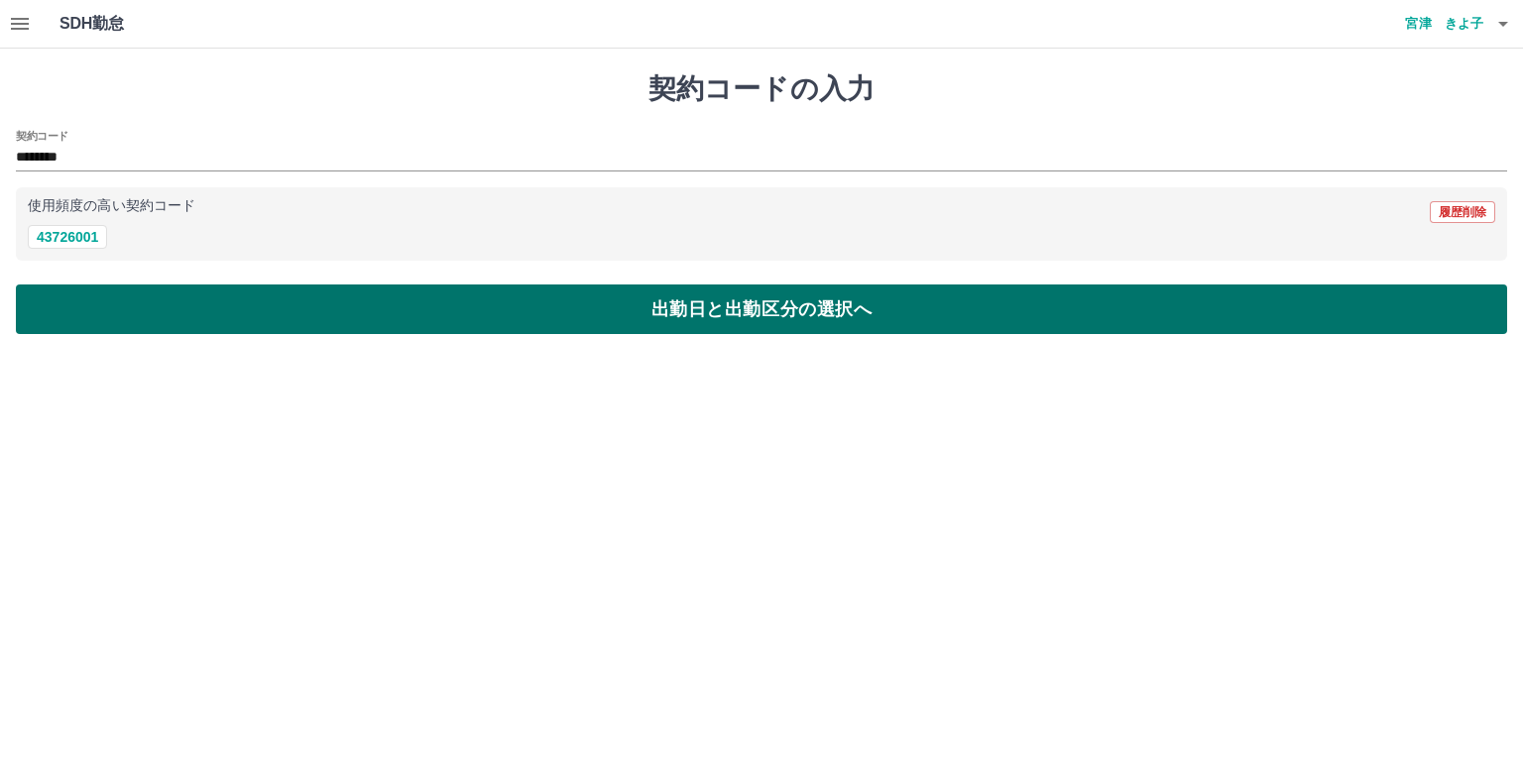 click on "出勤日と出勤区分の選択へ" at bounding box center [762, 309] 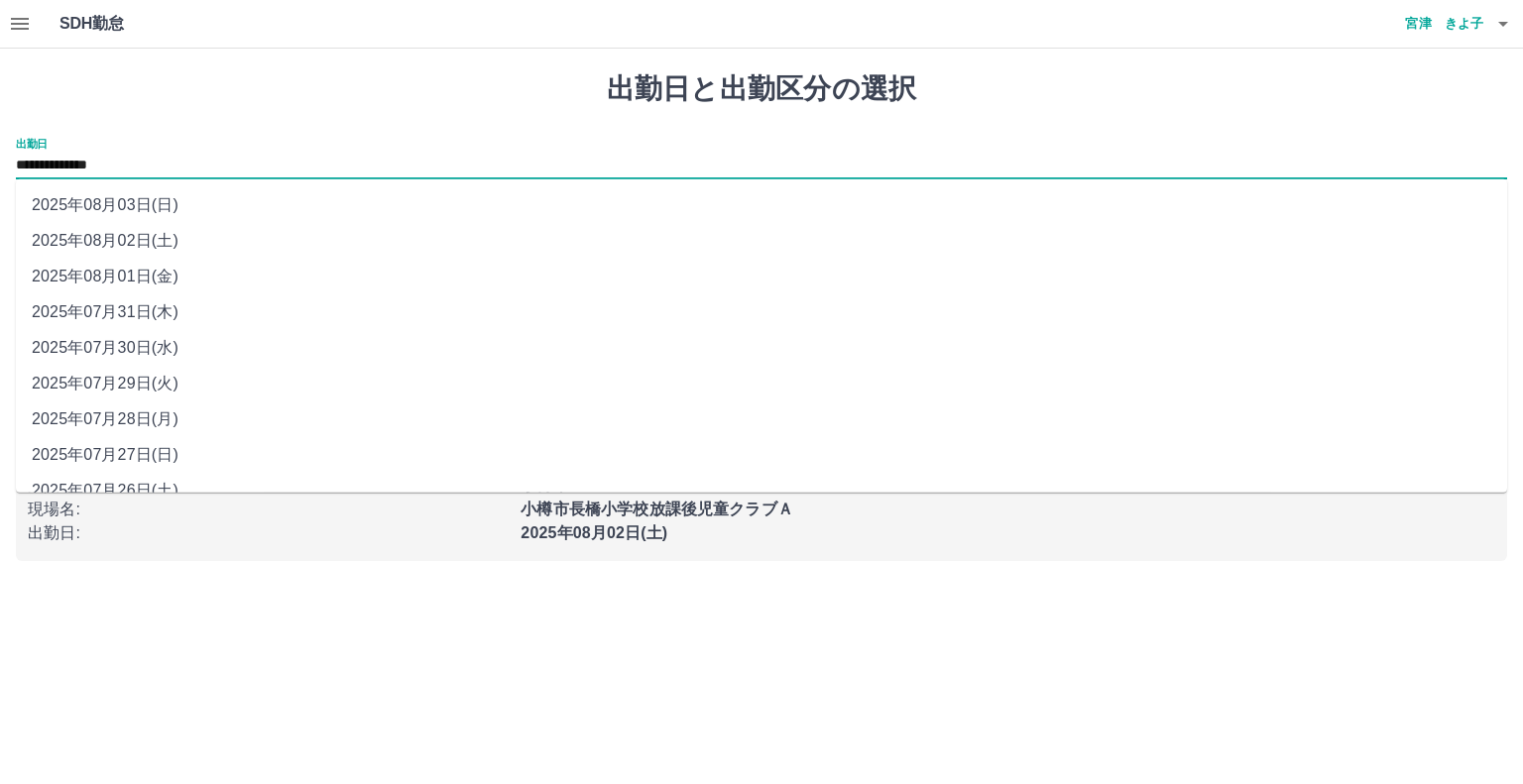 click on "**********" at bounding box center (762, 166) 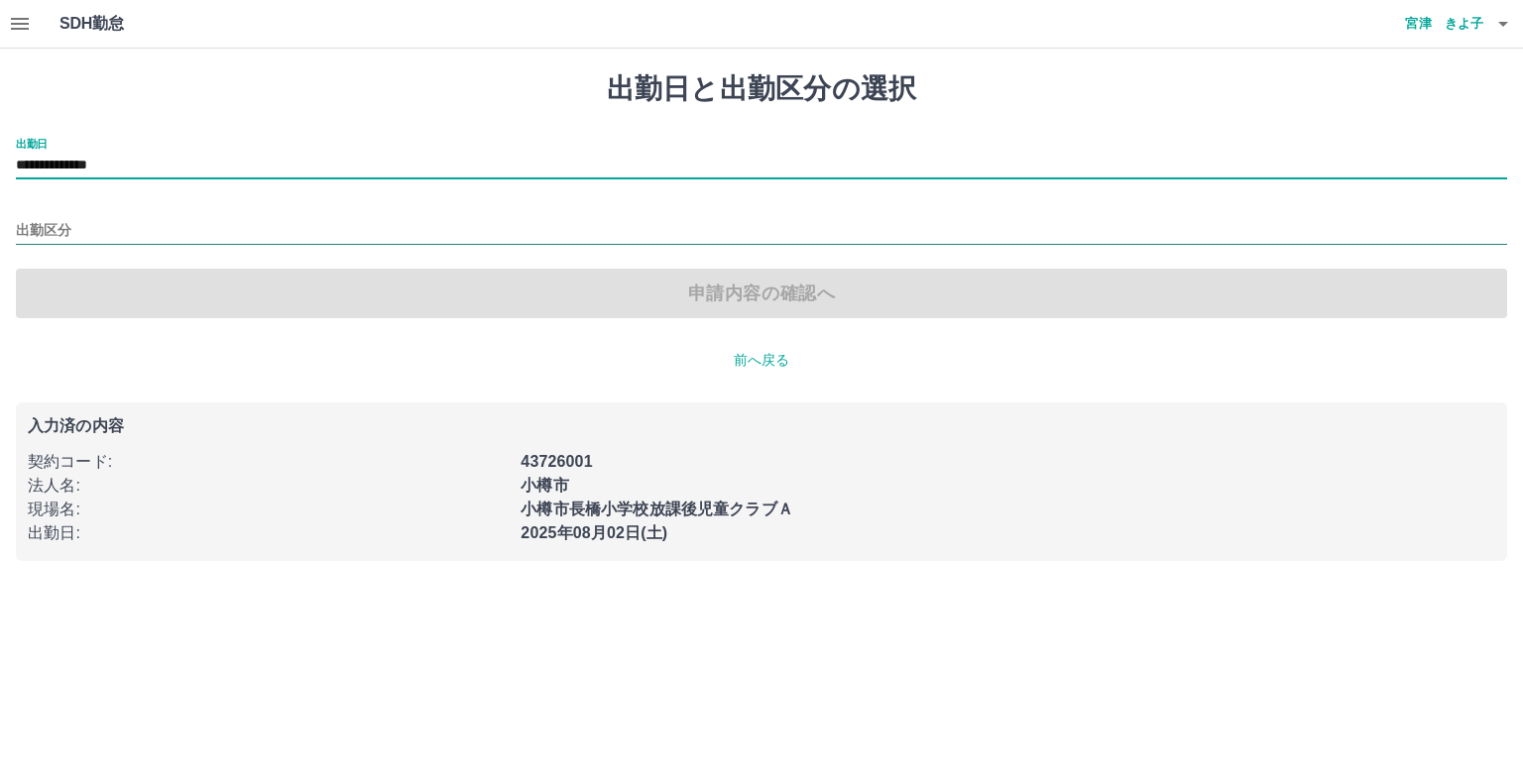click on "出勤区分" at bounding box center (762, 231) 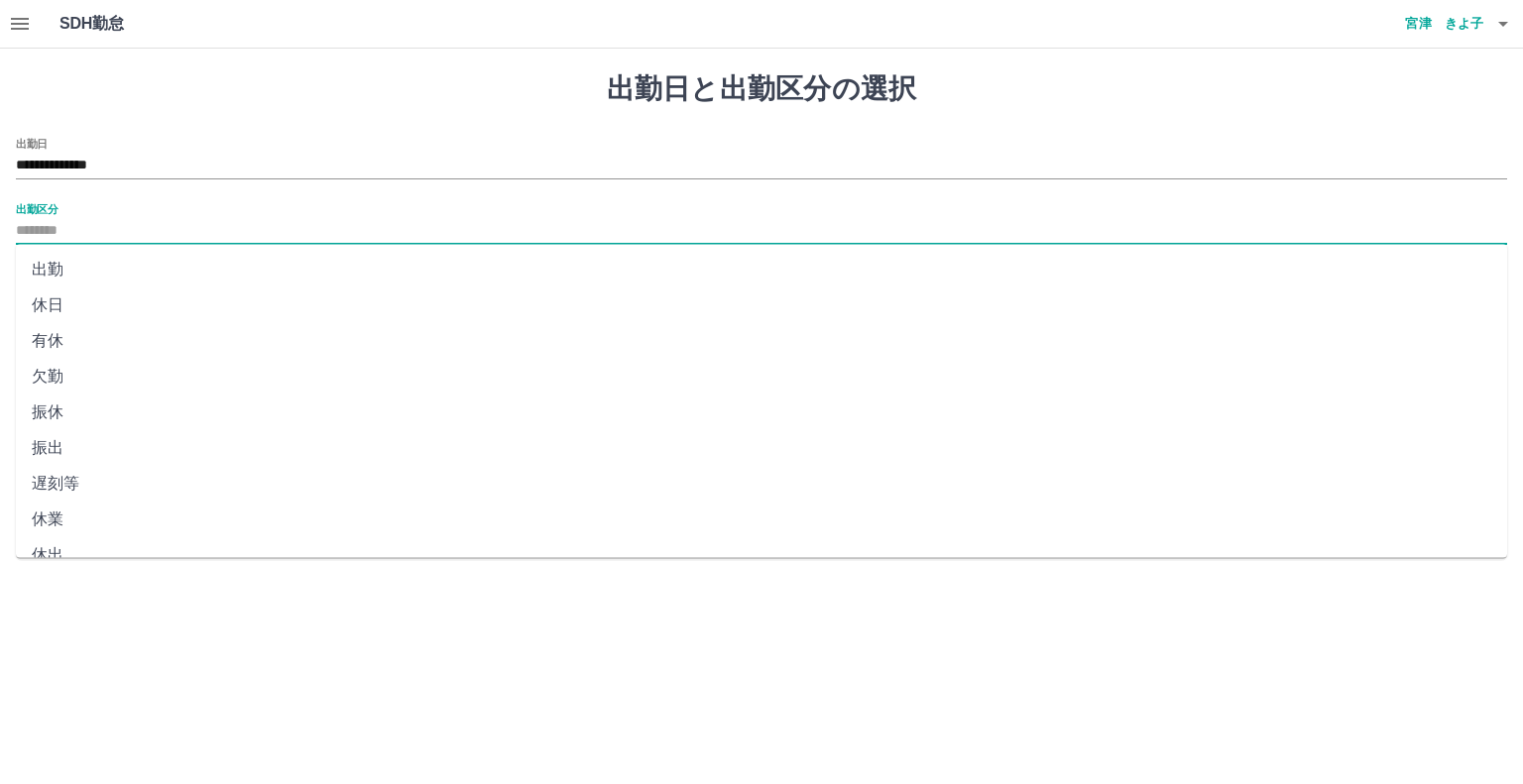 click on "休日" at bounding box center (762, 305) 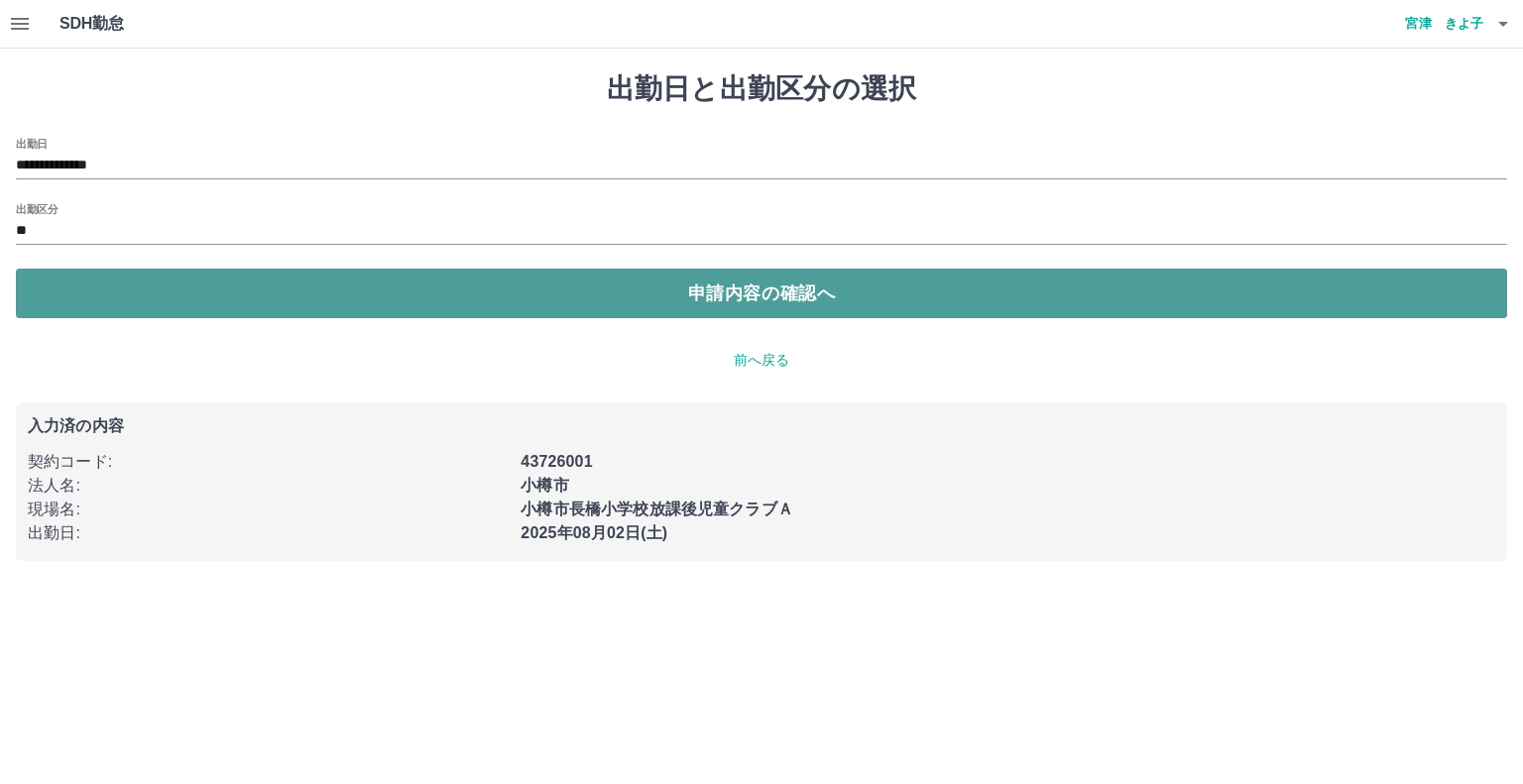 click on "申請内容の確認へ" at bounding box center (762, 293) 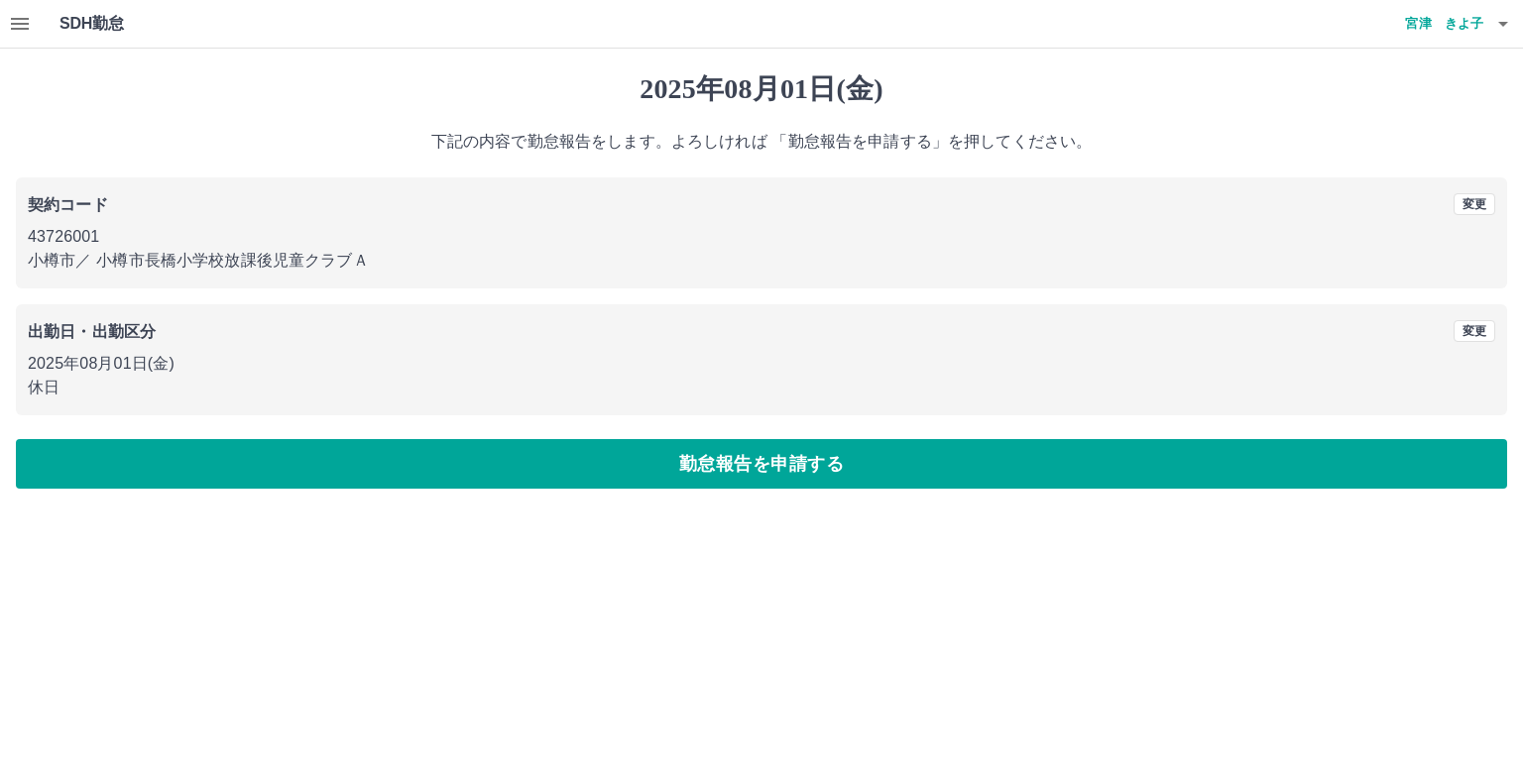 click on "勤怠報告を申請する" at bounding box center [762, 464] 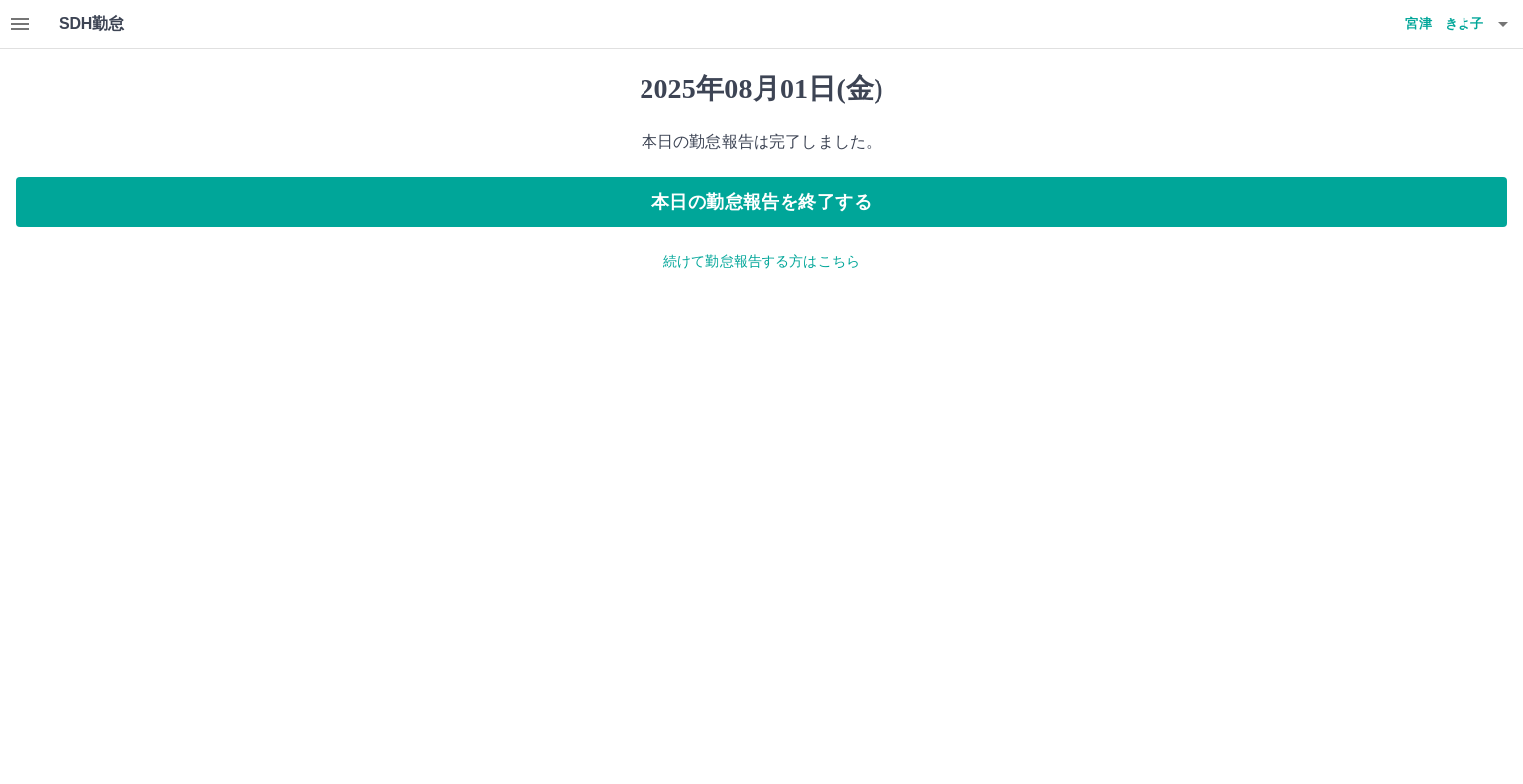 click on "続けて勤怠報告する方はこちら" at bounding box center (762, 261) 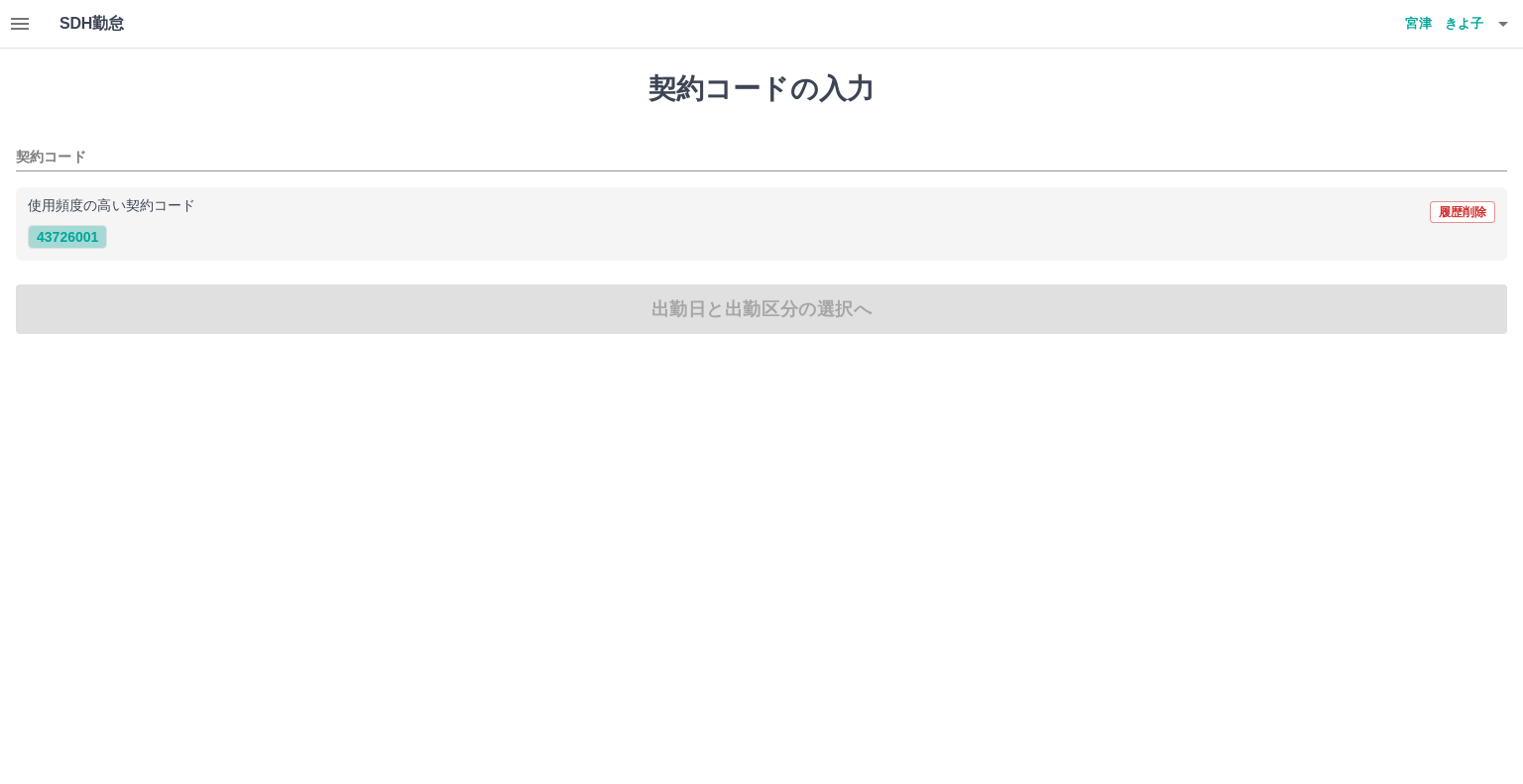 click on "43726001" at bounding box center (67, 237) 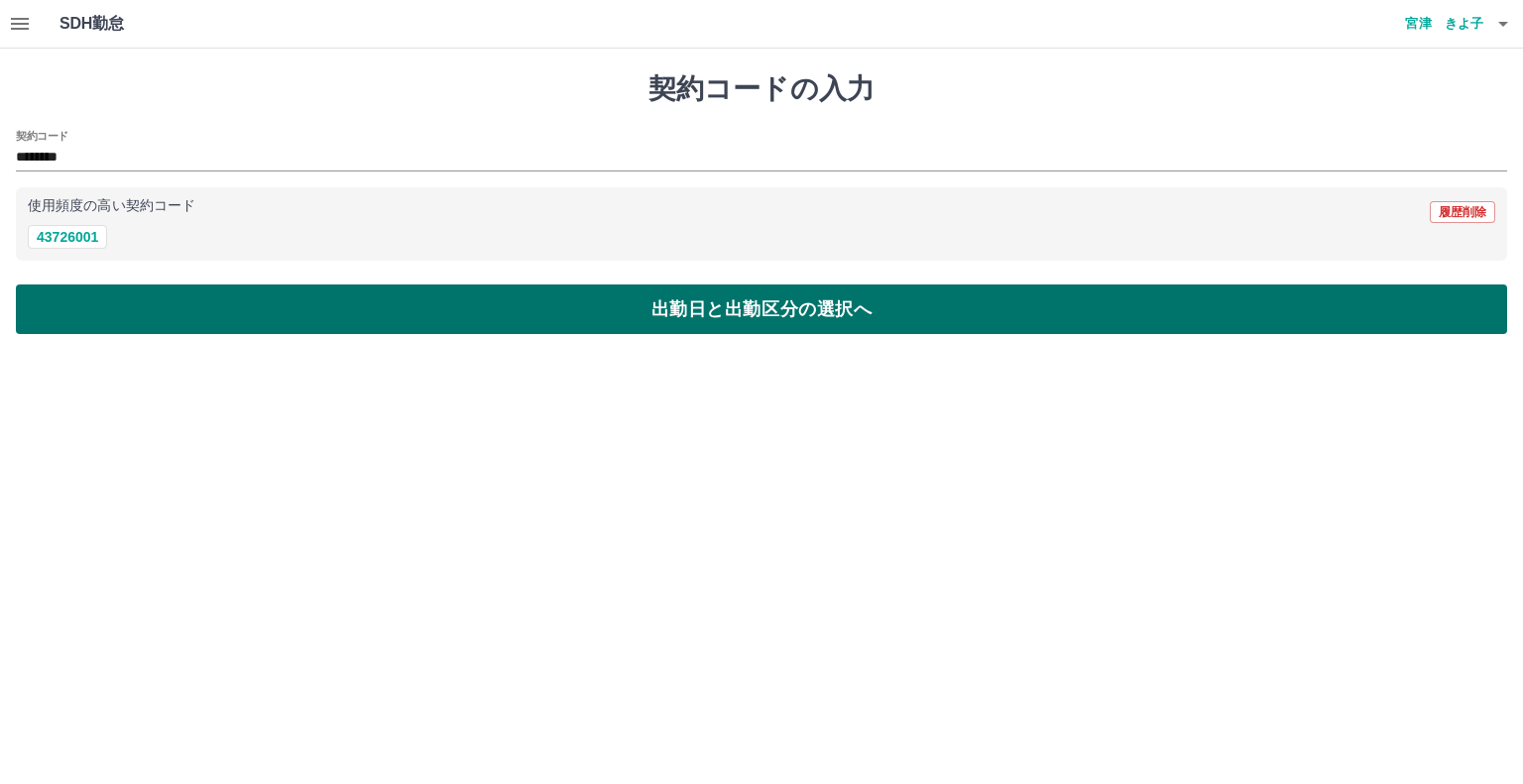 click on "出勤日と出勤区分の選択へ" at bounding box center (762, 309) 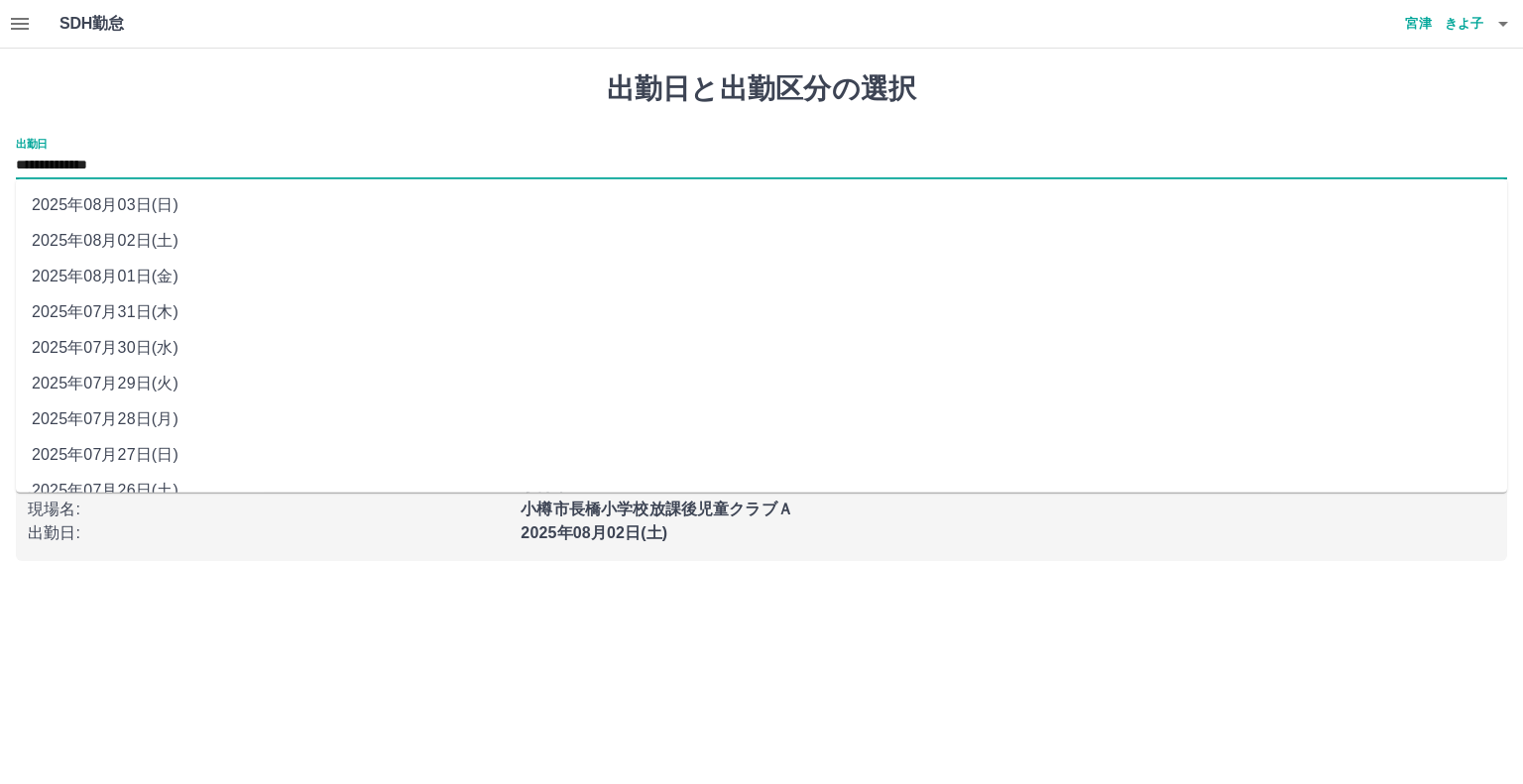 click on "**********" at bounding box center [762, 166] 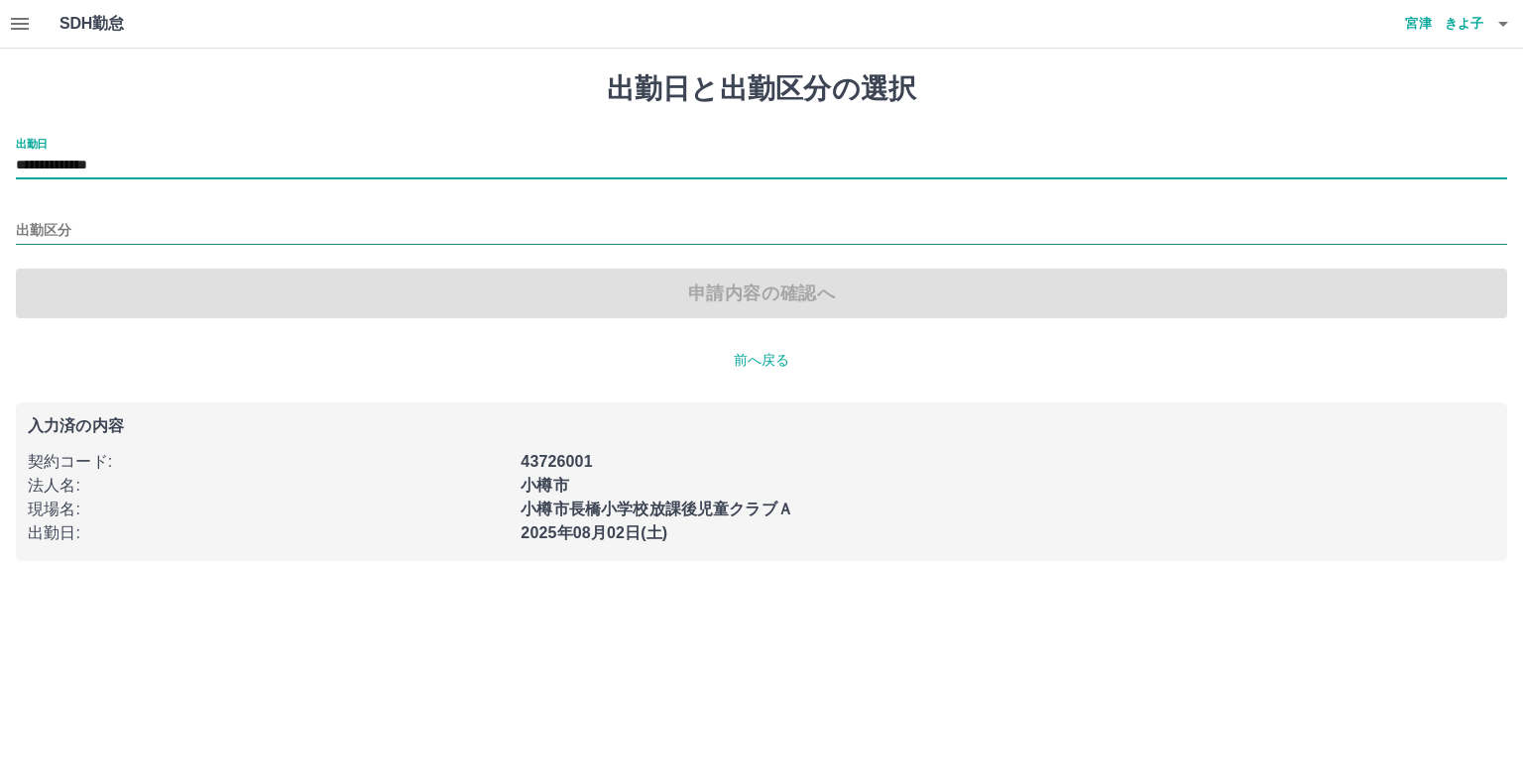 click on "出勤区分" at bounding box center [762, 231] 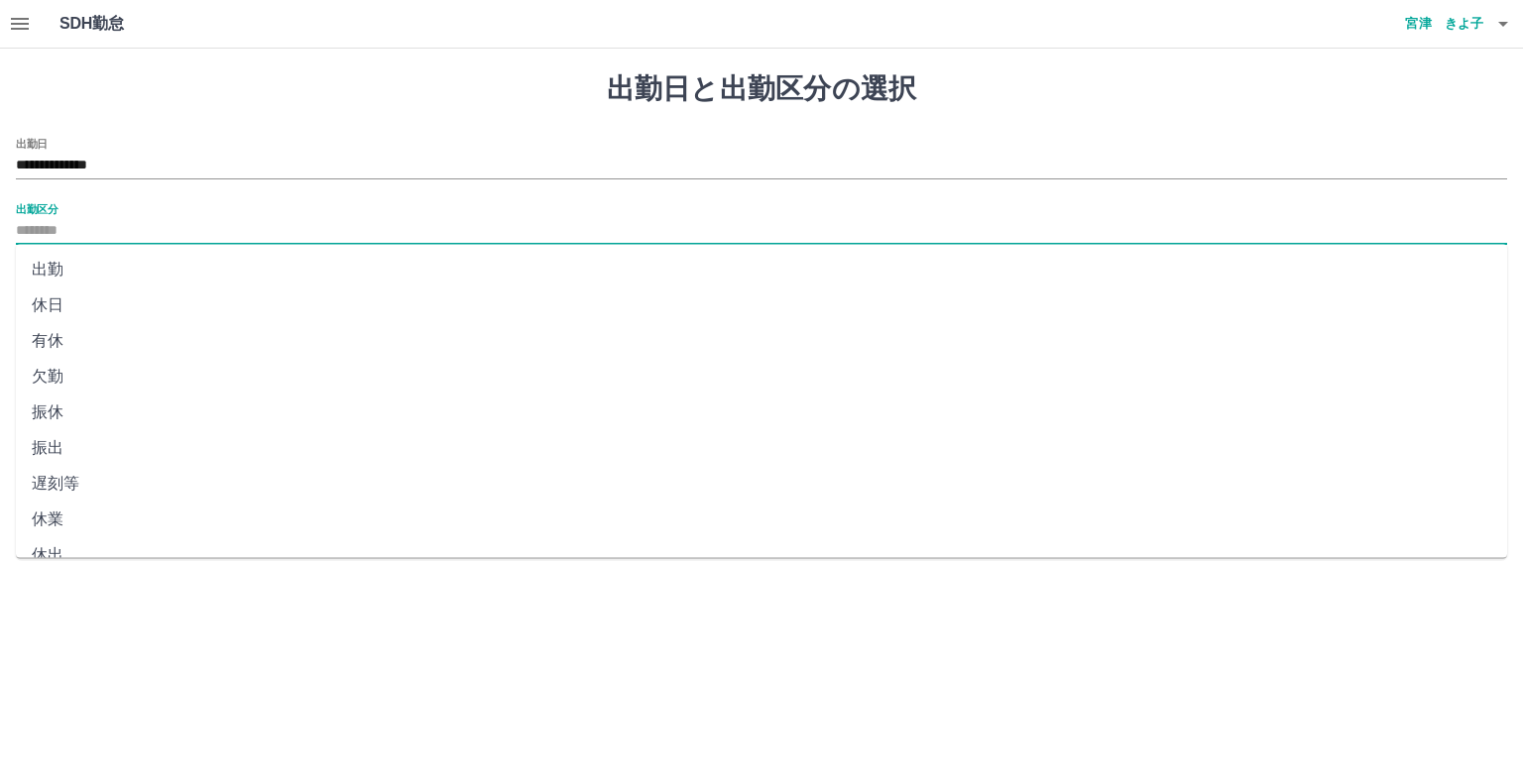 click on "休日" at bounding box center [762, 305] 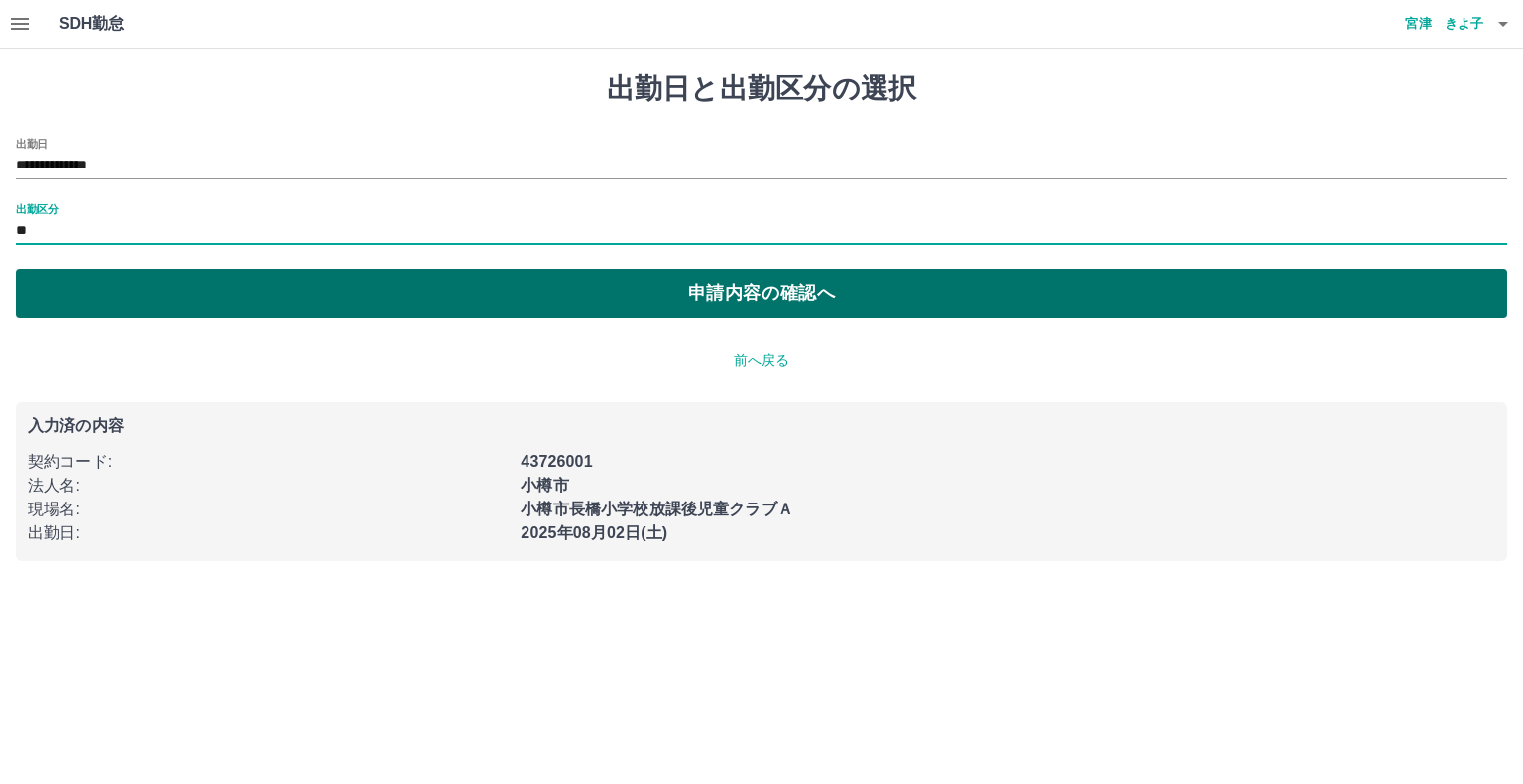 click on "申請内容の確認へ" at bounding box center (762, 293) 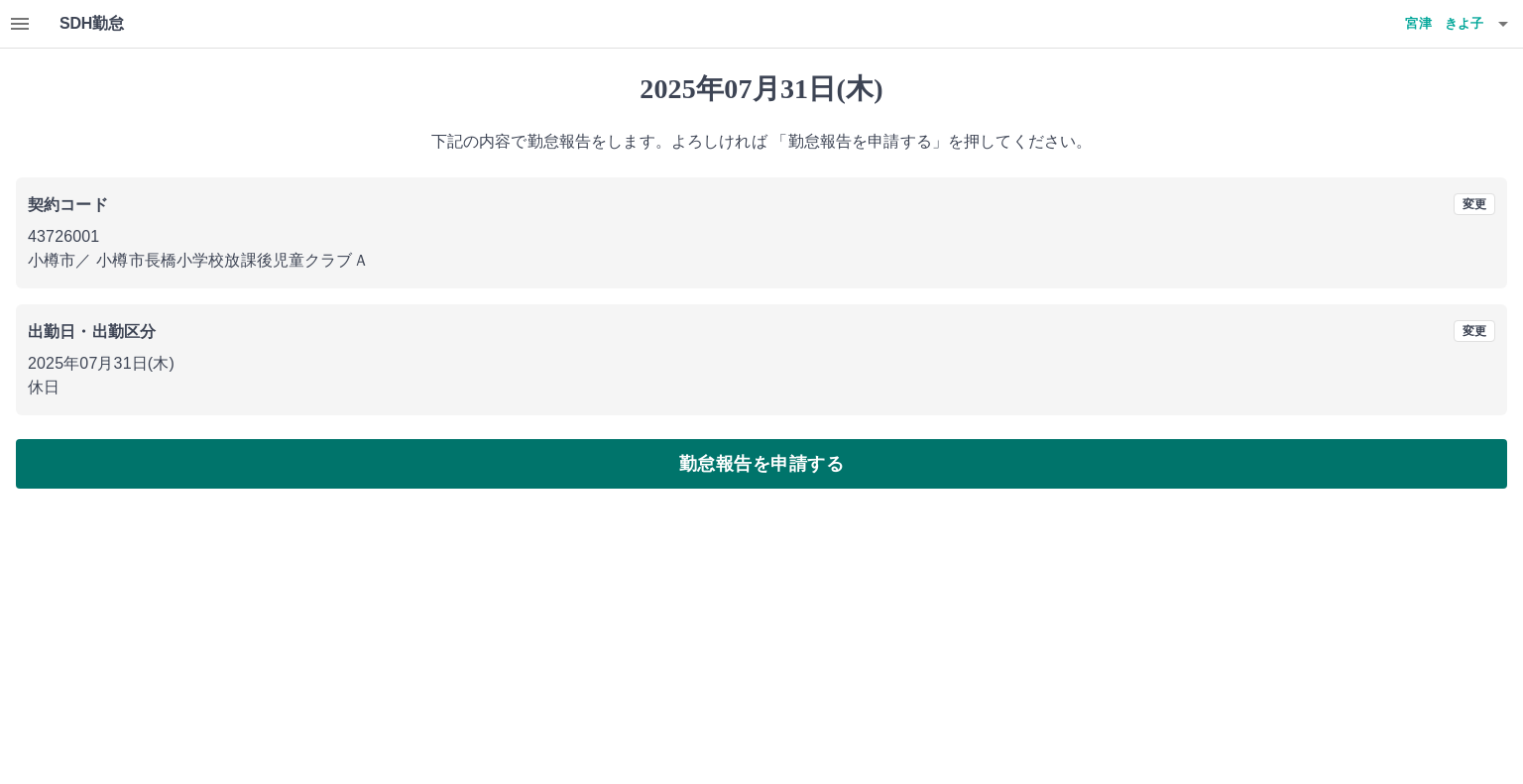click on "勤怠報告を申請する" at bounding box center (762, 464) 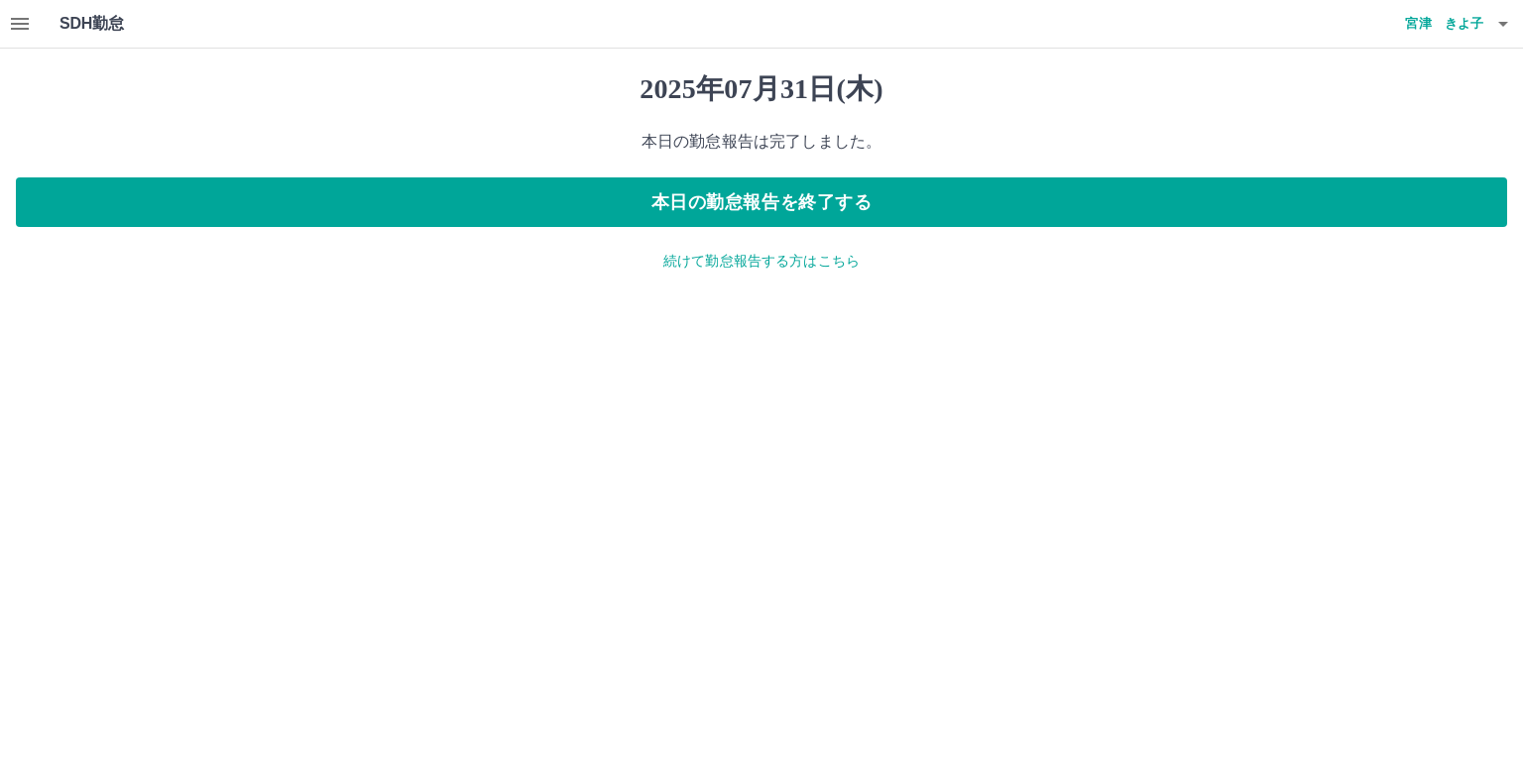click on "続けて勤怠報告する方はこちら" at bounding box center (762, 261) 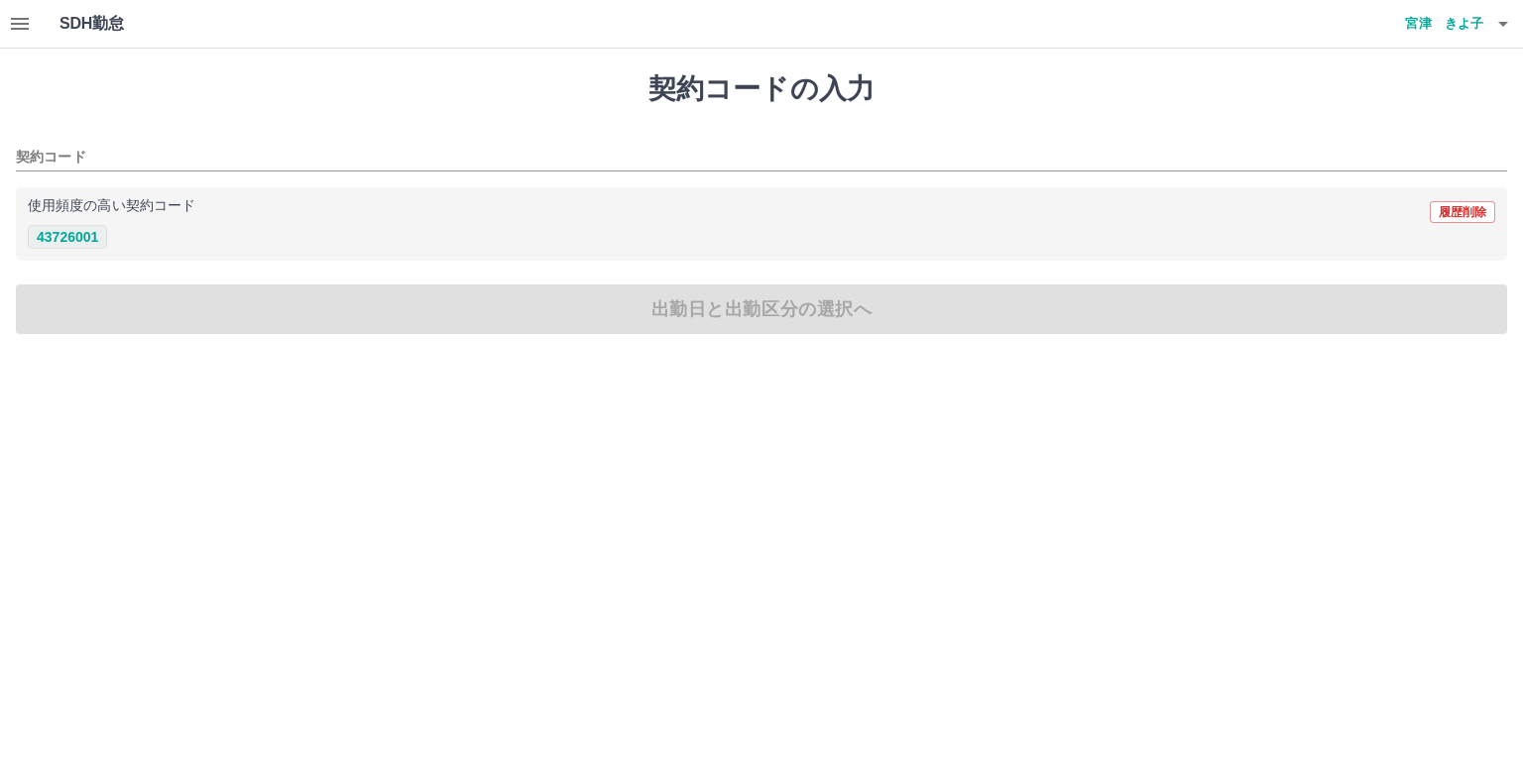 click on "43726001" at bounding box center (67, 237) 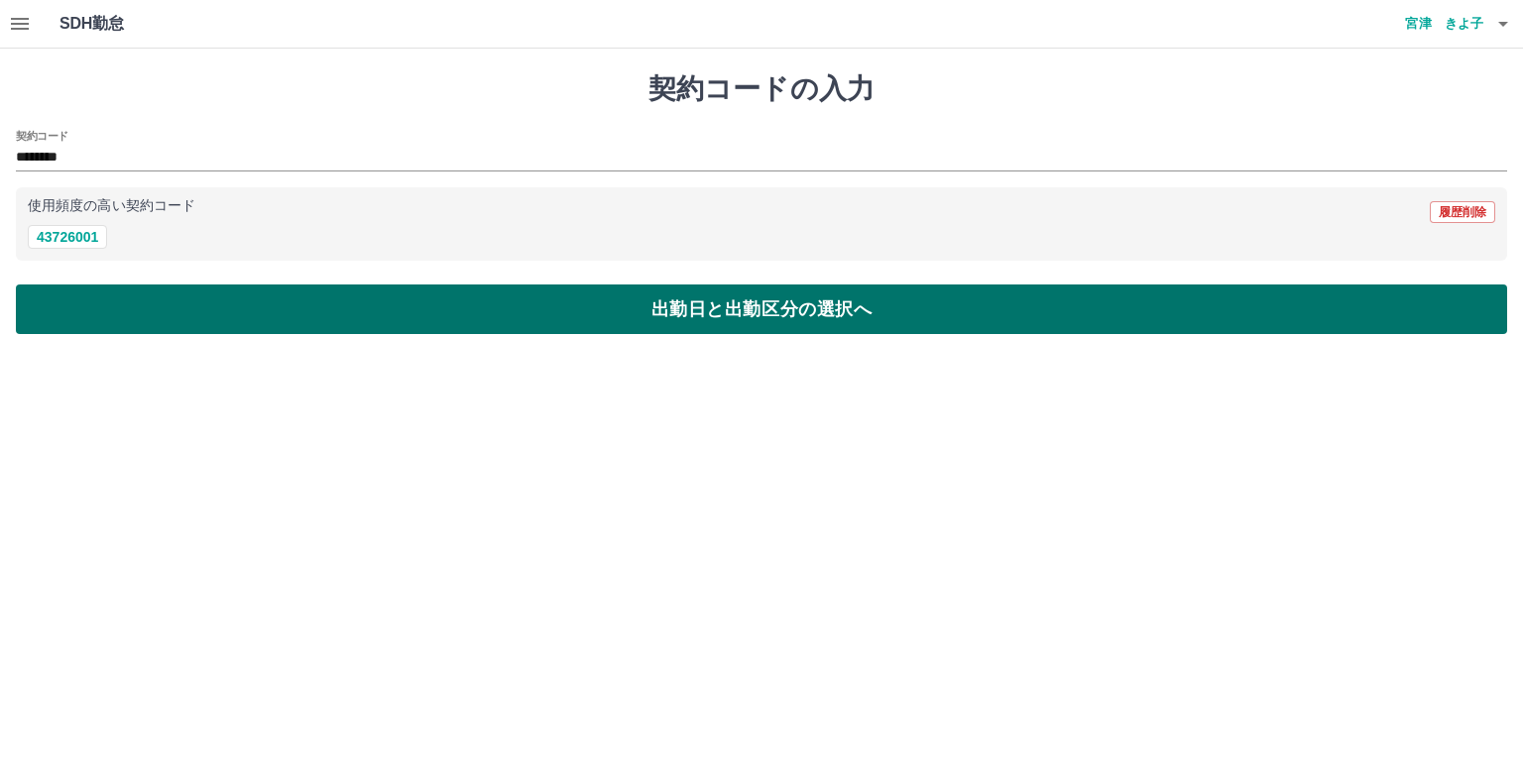 click on "出勤日と出勤区分の選択へ" at bounding box center [762, 309] 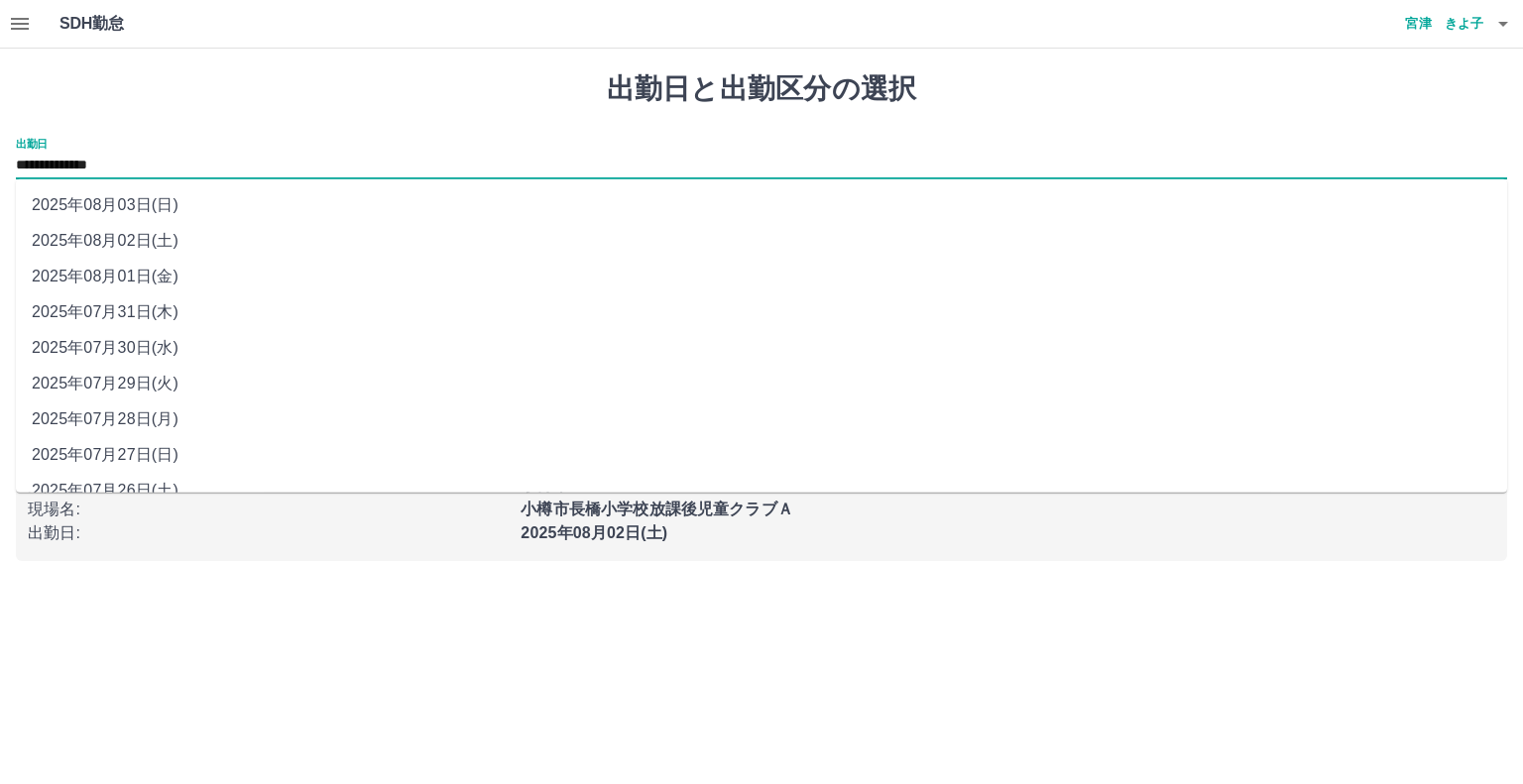 click on "**********" at bounding box center (762, 166) 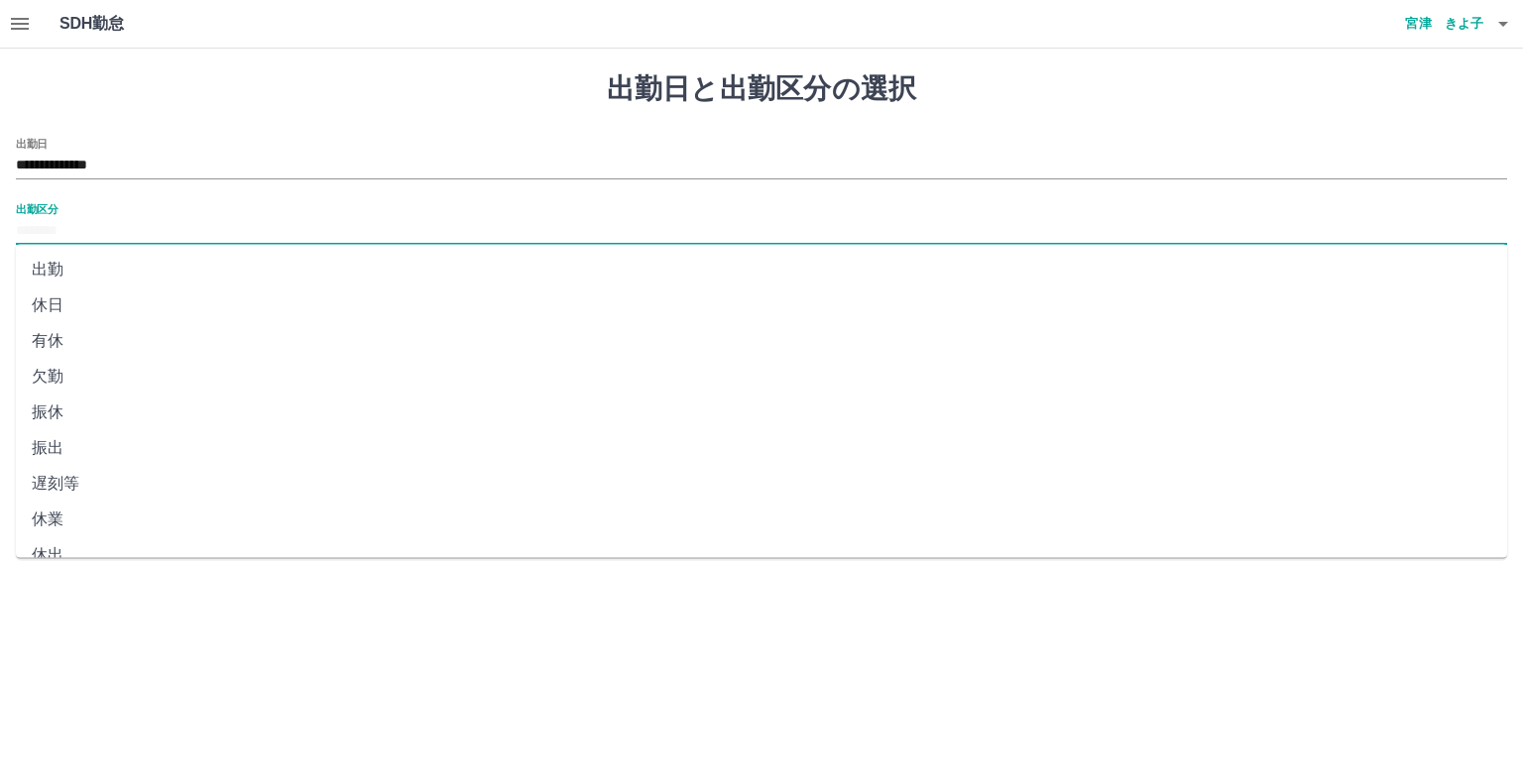 click on "出勤区分" at bounding box center (762, 231) 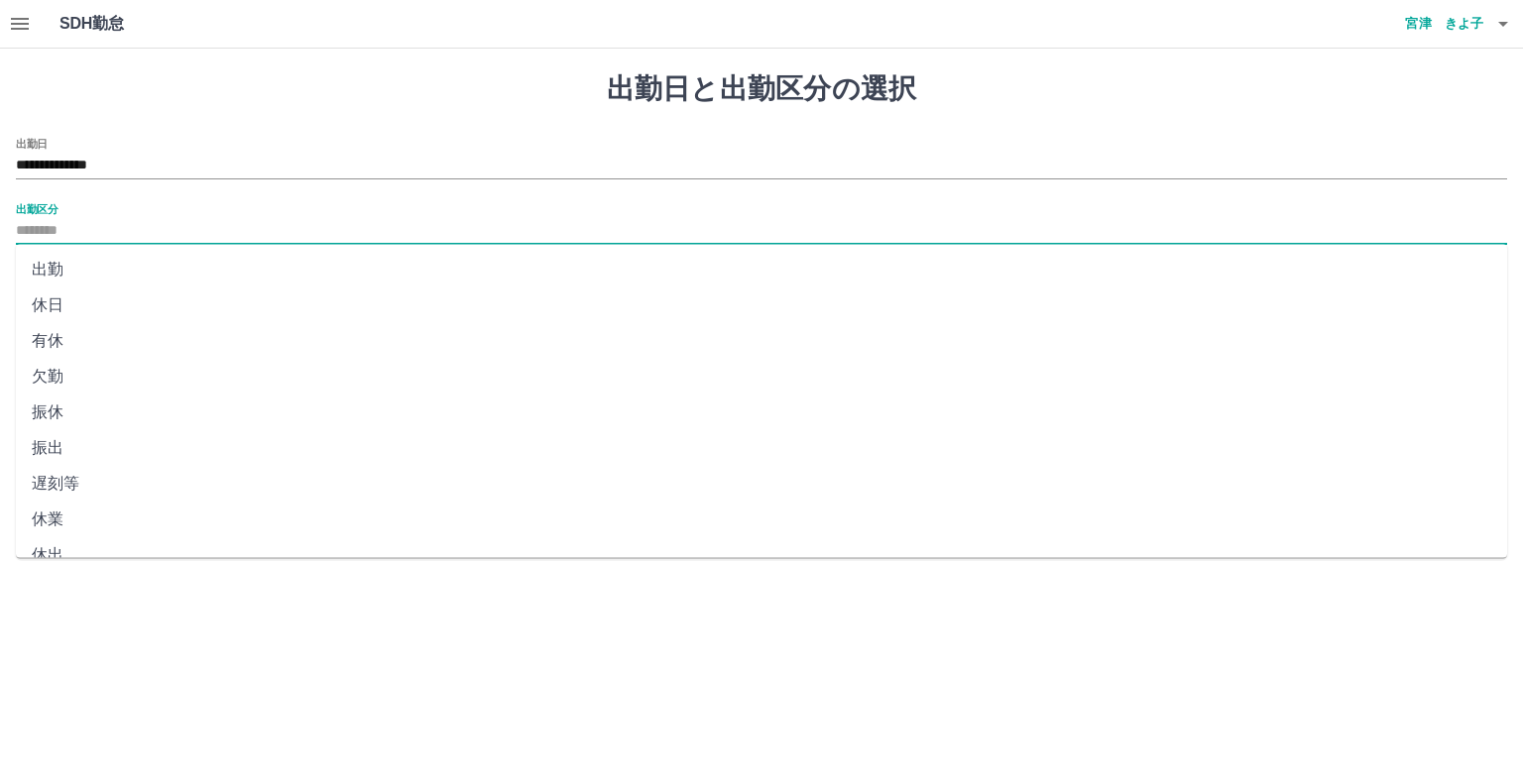 click on "休日" at bounding box center [762, 305] 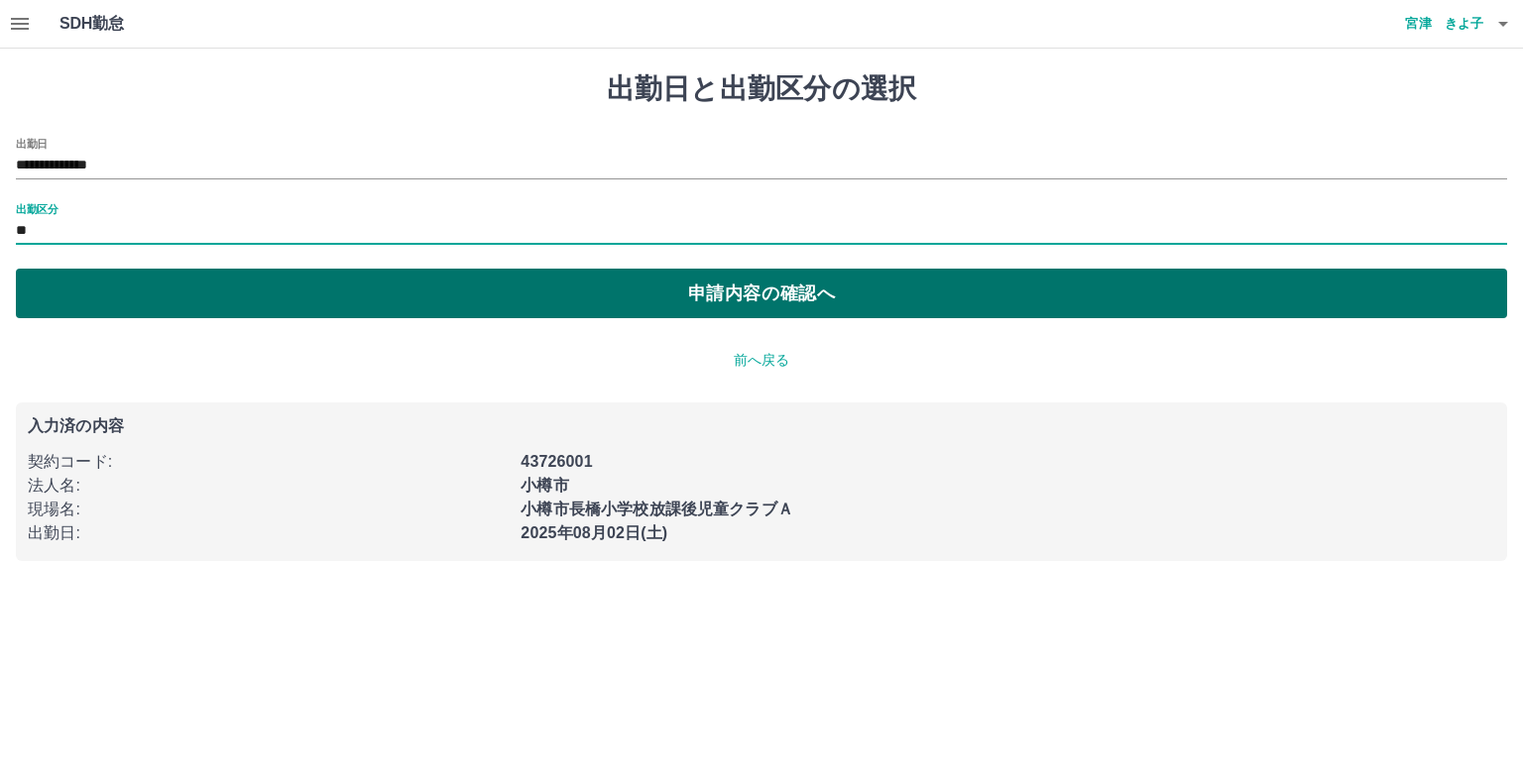 click on "申請内容の確認へ" at bounding box center [762, 293] 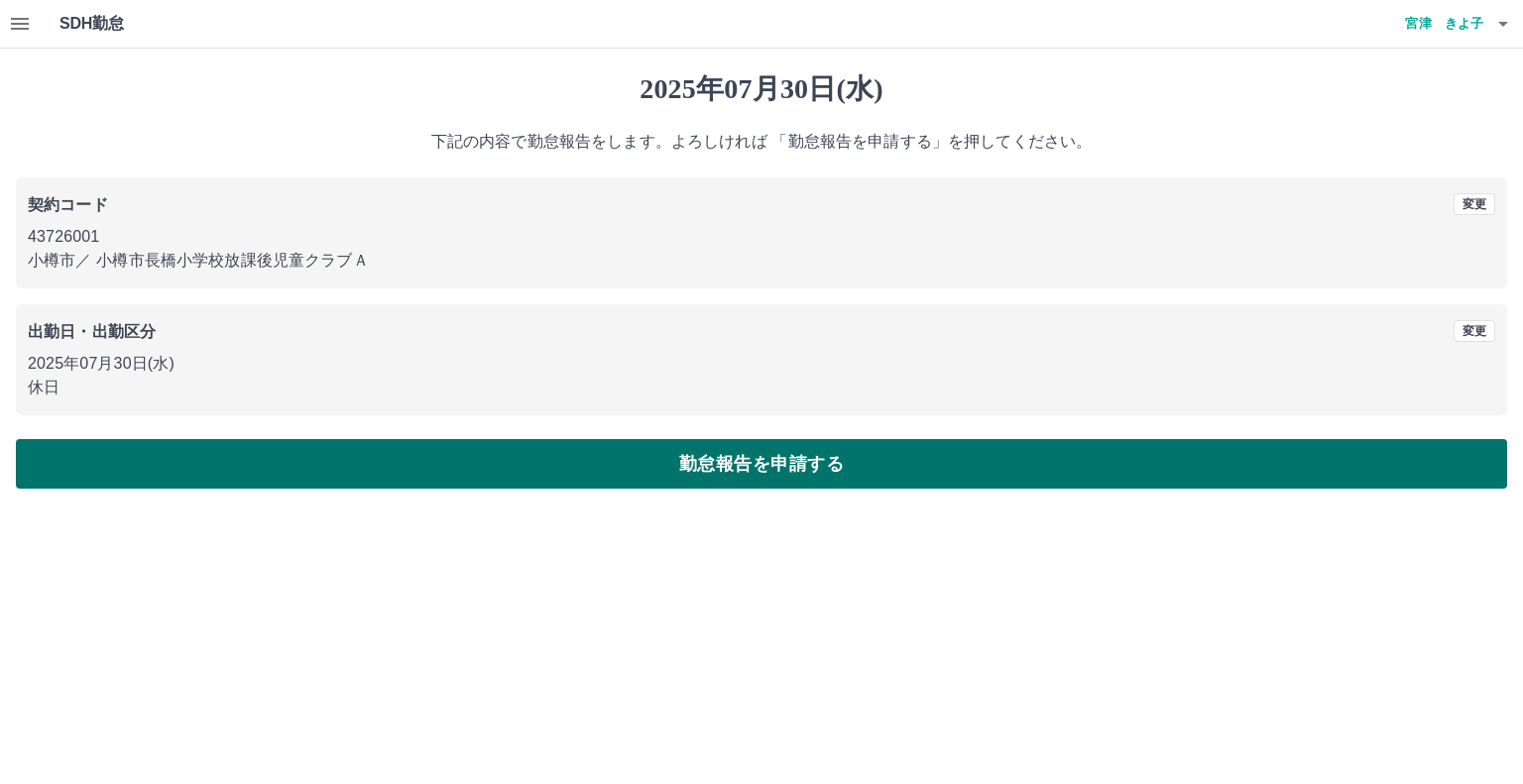 click on "勤怠報告を申請する" at bounding box center (762, 464) 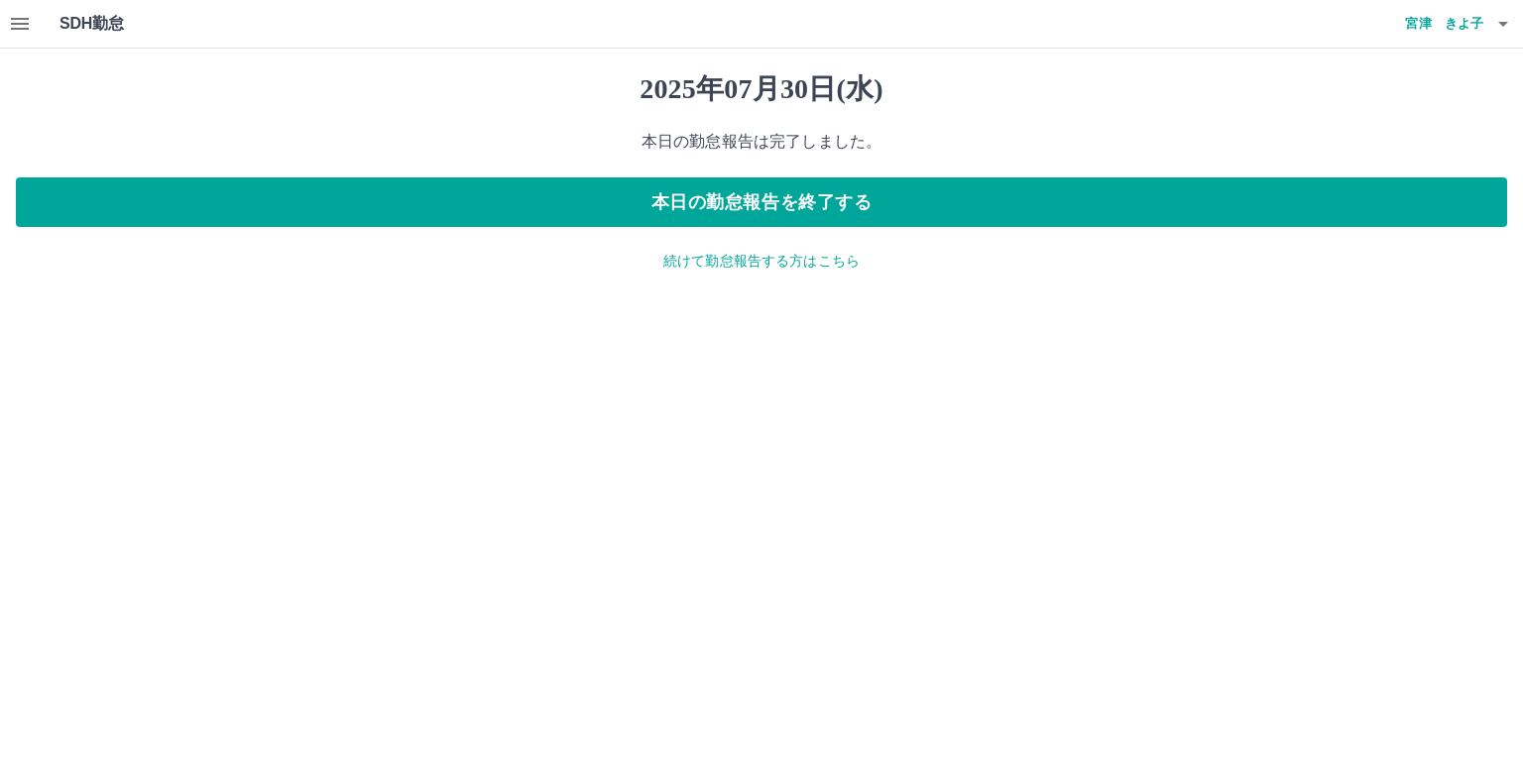 click on "続けて勤怠報告する方はこちら" at bounding box center [762, 261] 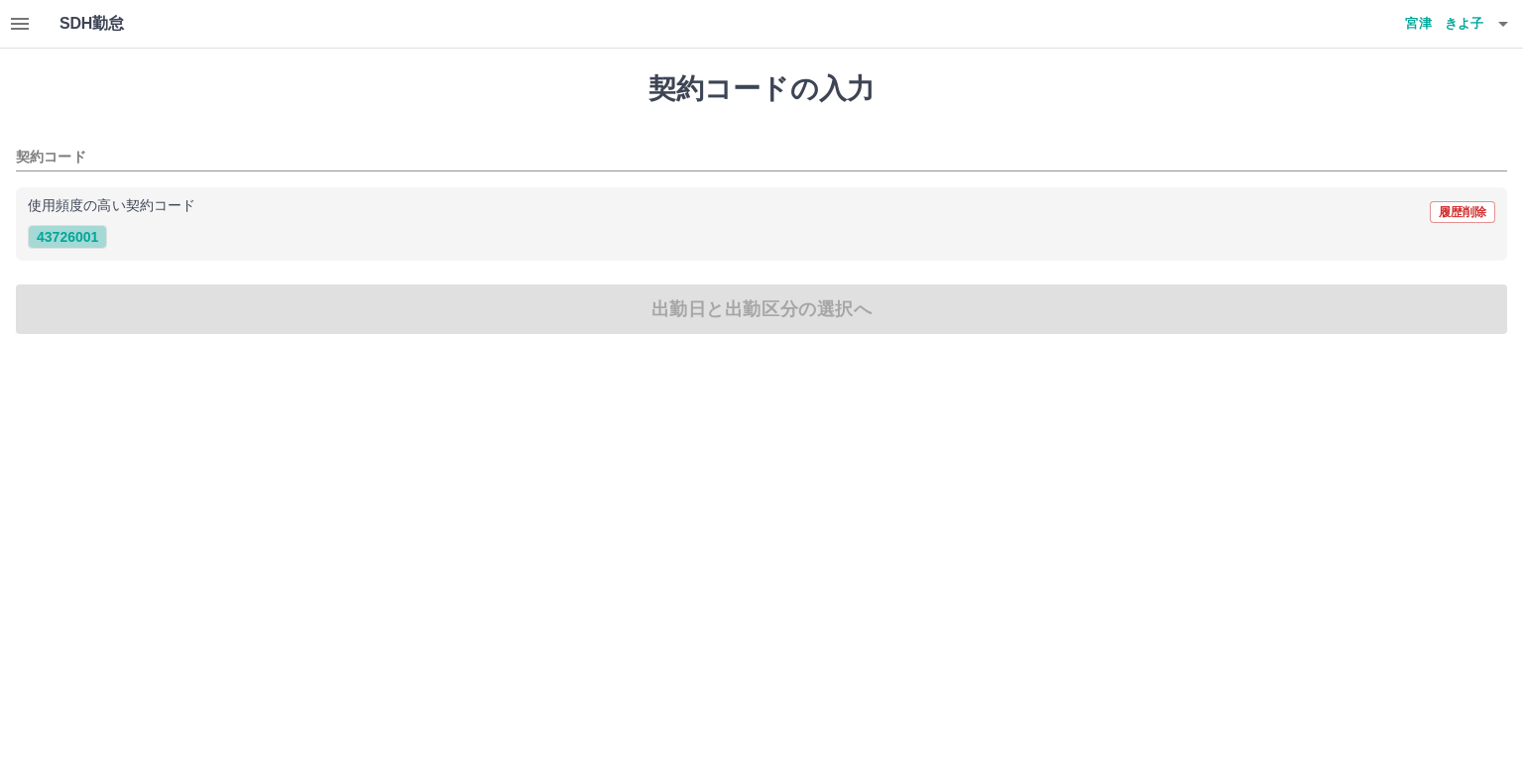 click on "43726001" at bounding box center (67, 237) 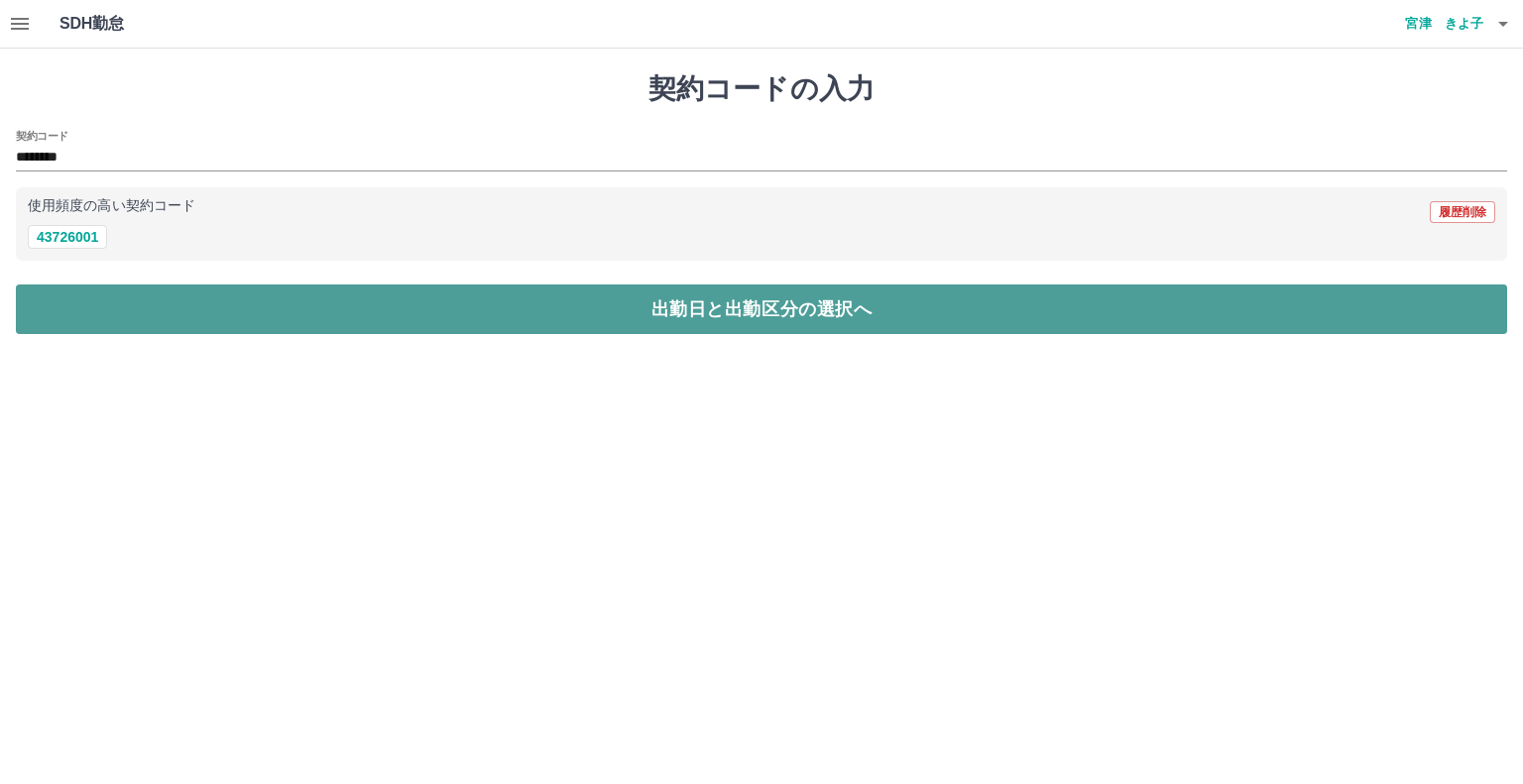 click on "出勤日と出勤区分の選択へ" at bounding box center (762, 309) 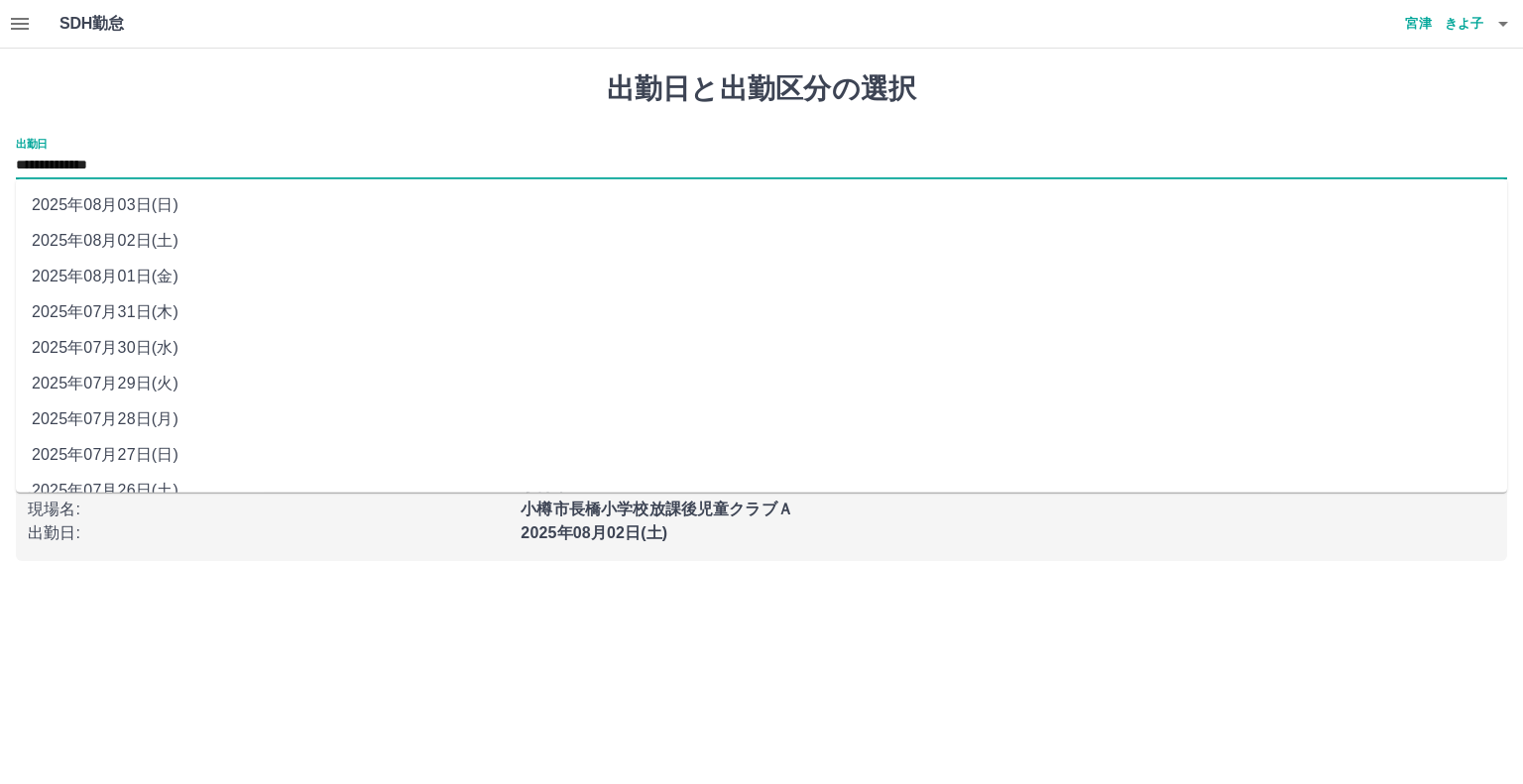 click on "**********" at bounding box center [762, 166] 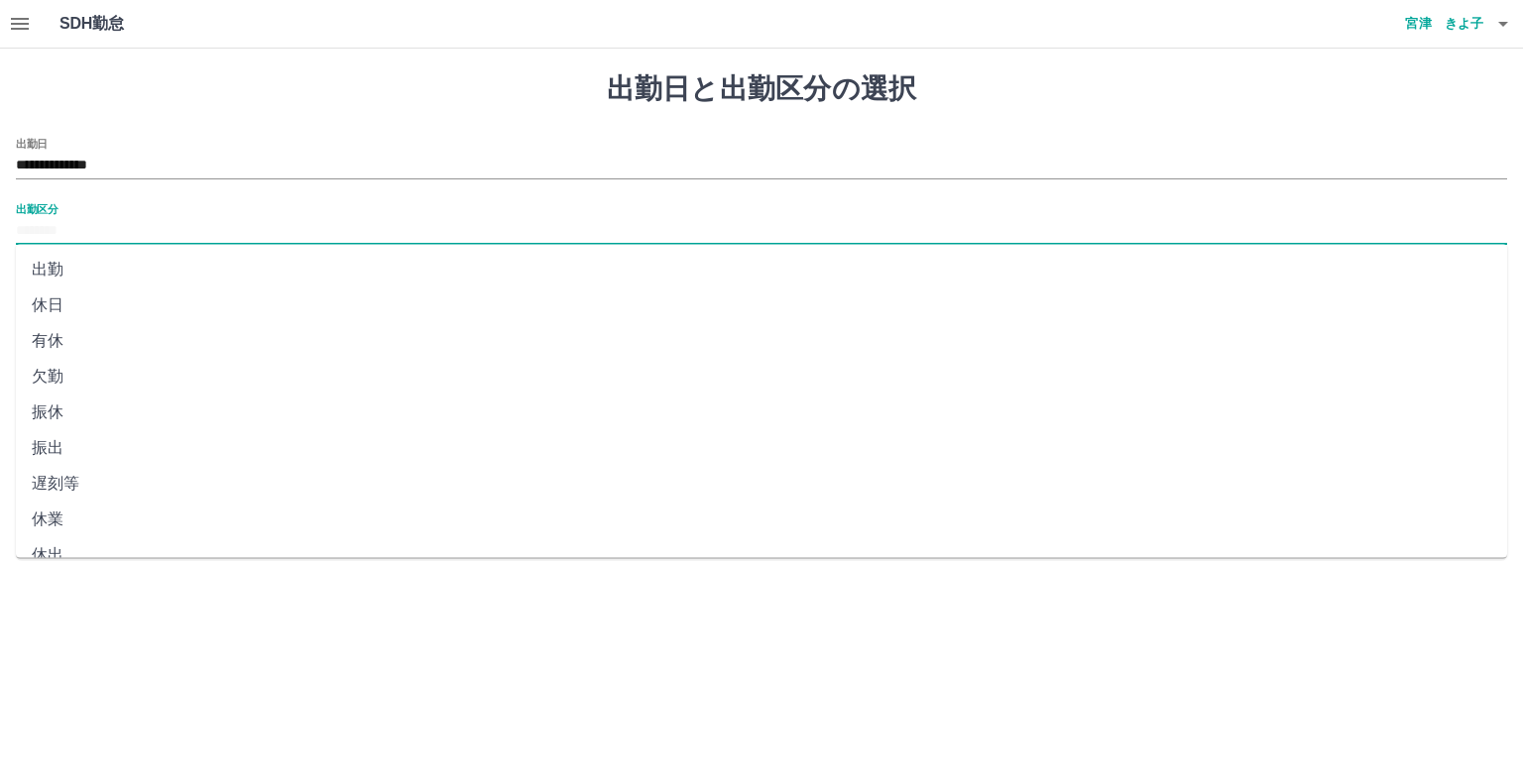 click on "出勤区分" at bounding box center (762, 231) 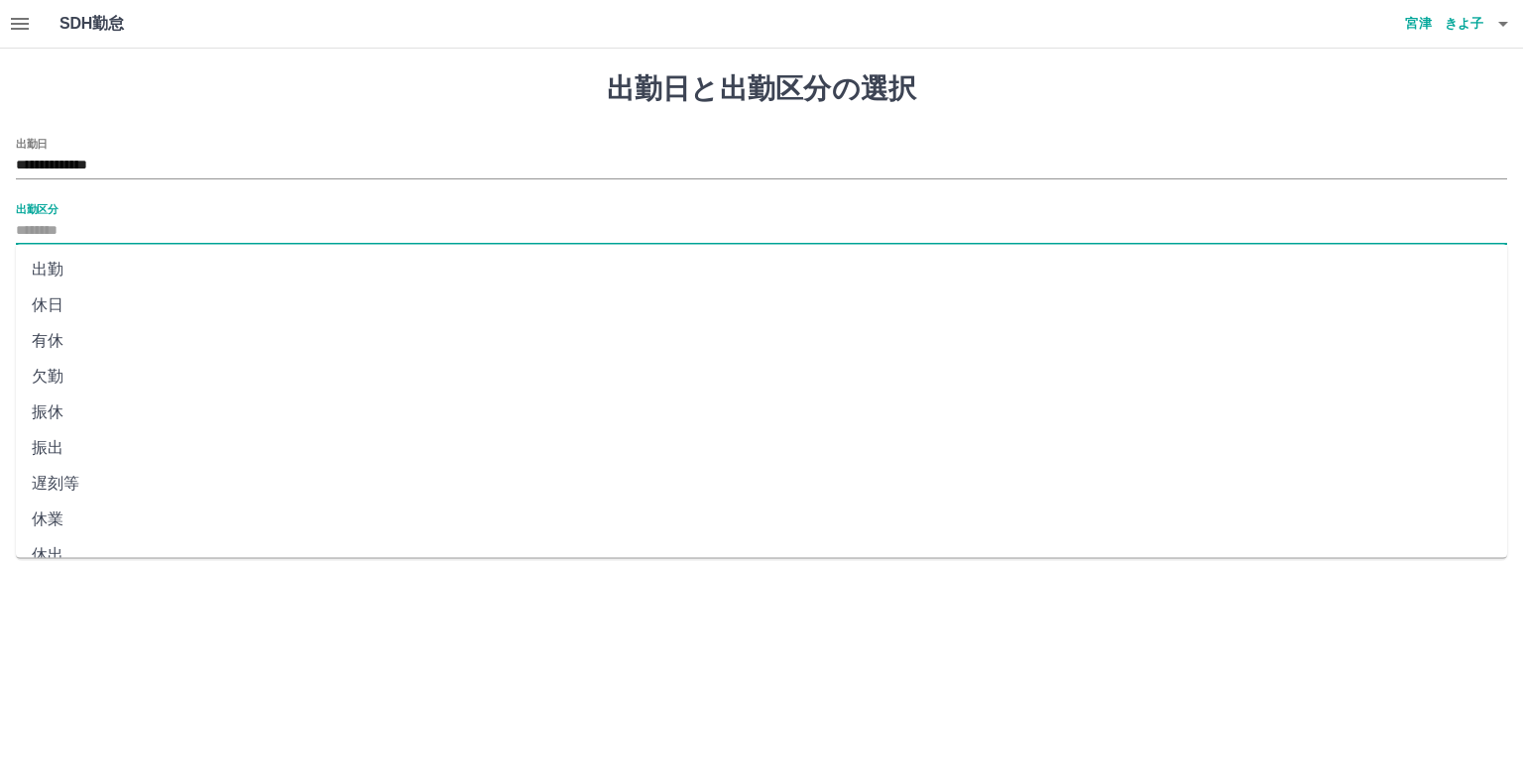click on "休日" at bounding box center [762, 305] 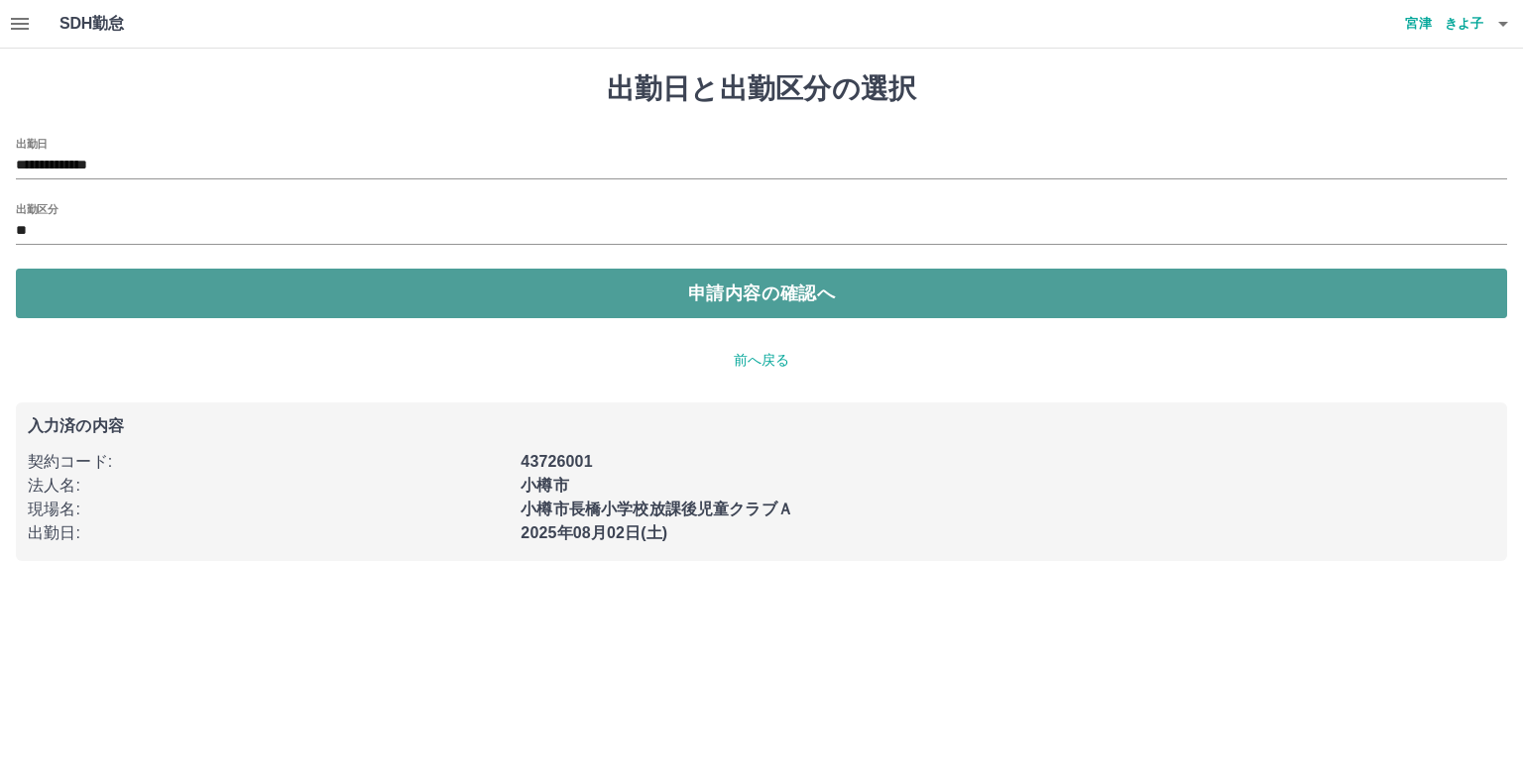 click on "申請内容の確認へ" at bounding box center (762, 293) 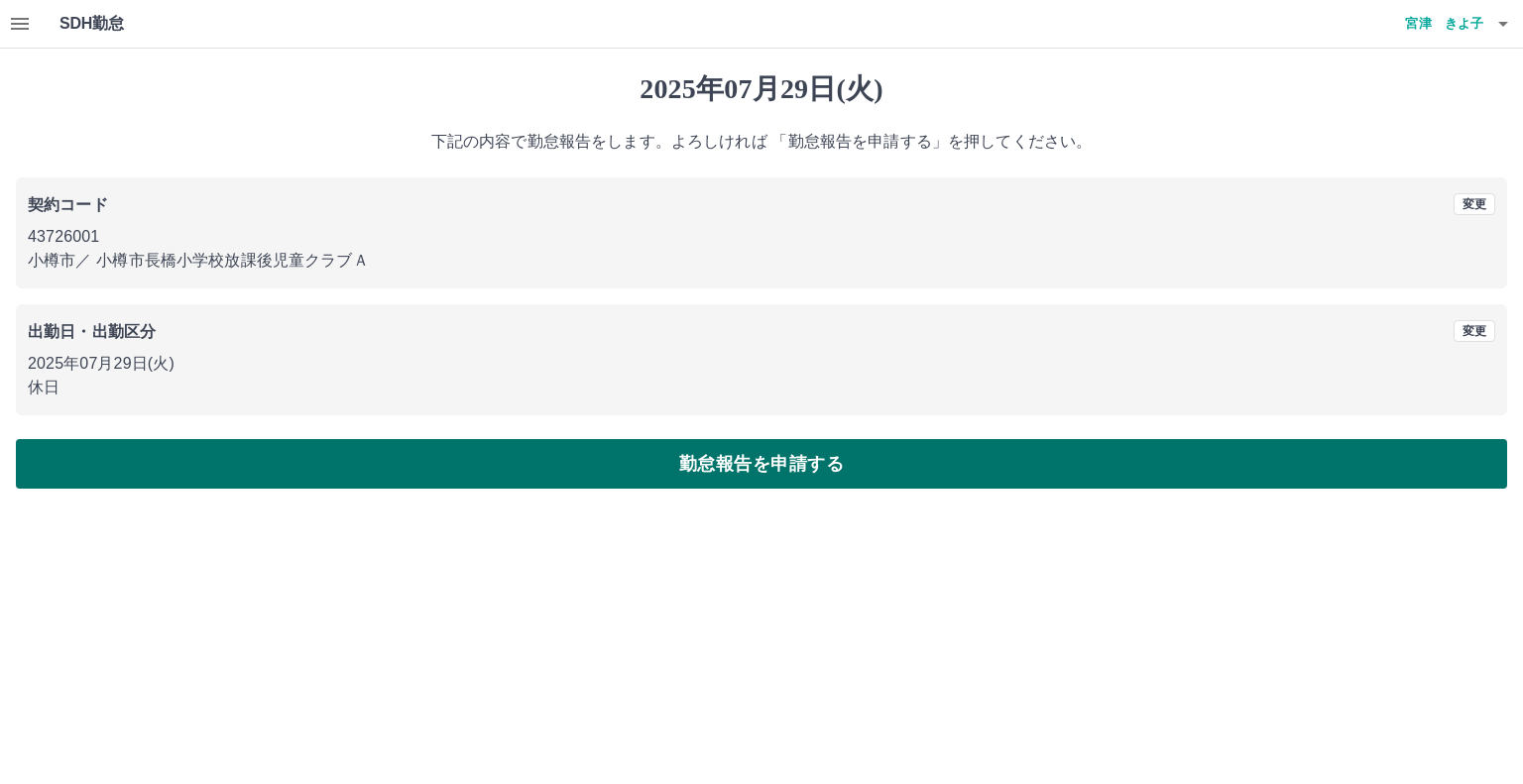 click on "勤怠報告を申請する" at bounding box center [762, 464] 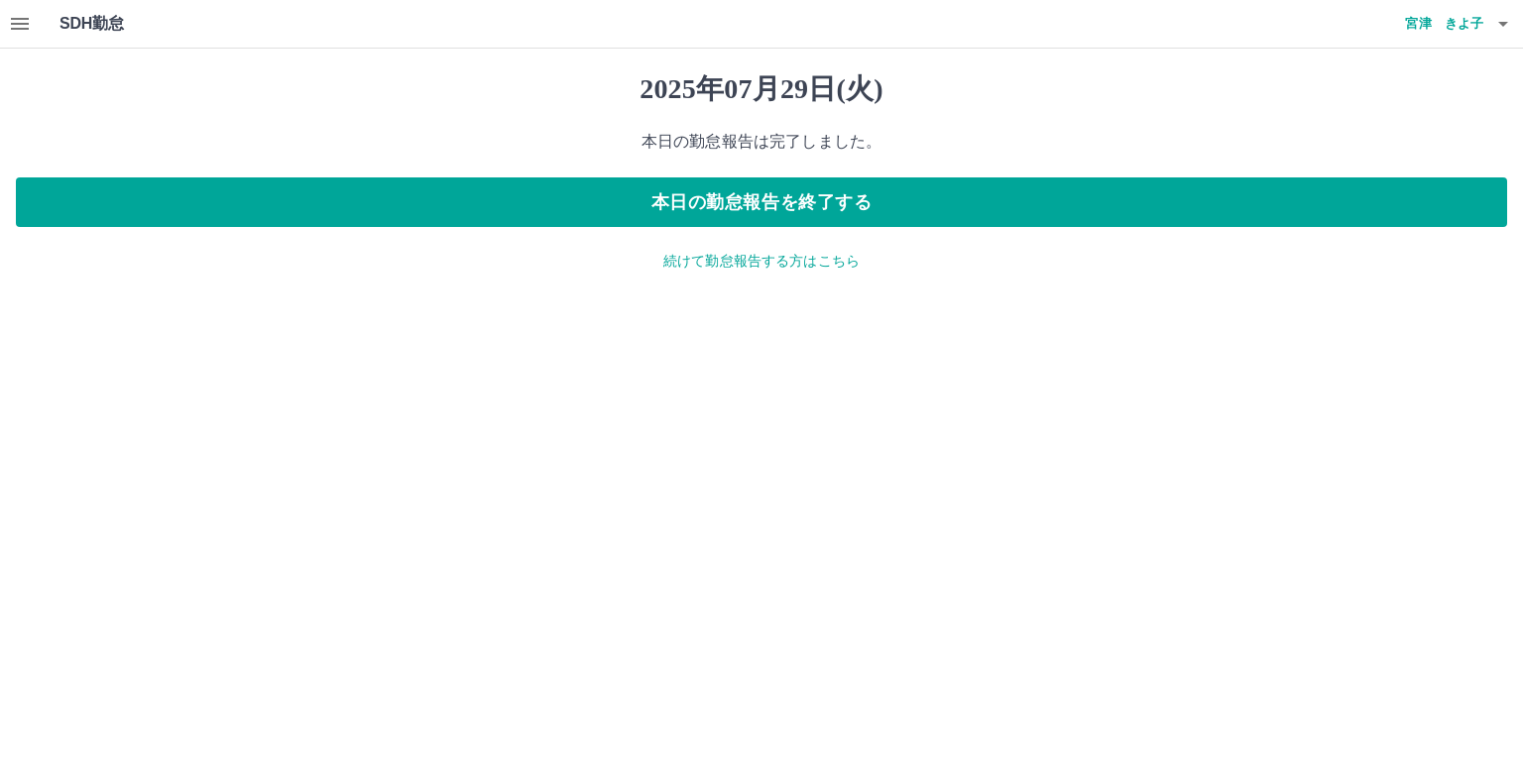 click on "続けて勤怠報告する方はこちら" at bounding box center [762, 261] 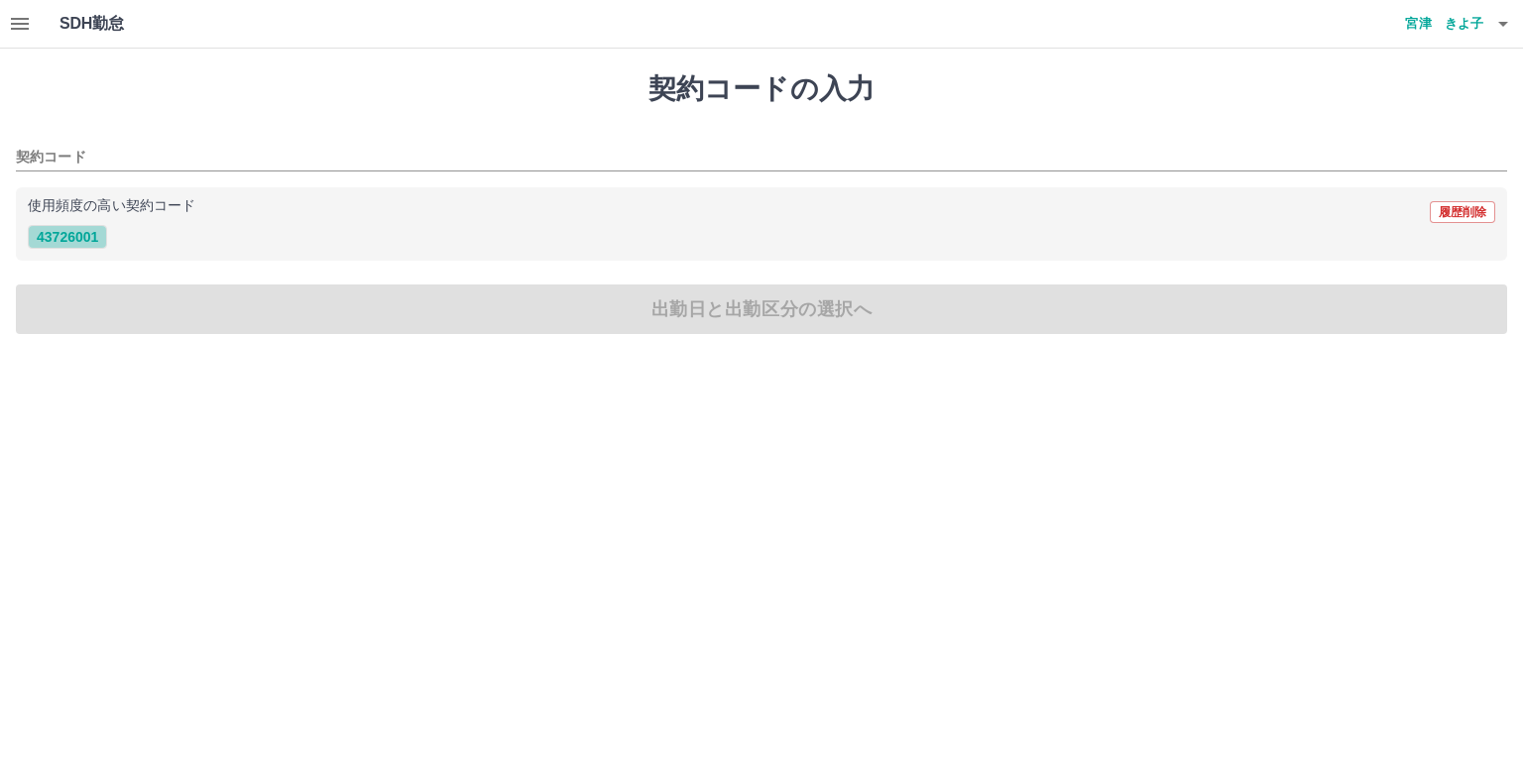 click on "43726001" at bounding box center (67, 237) 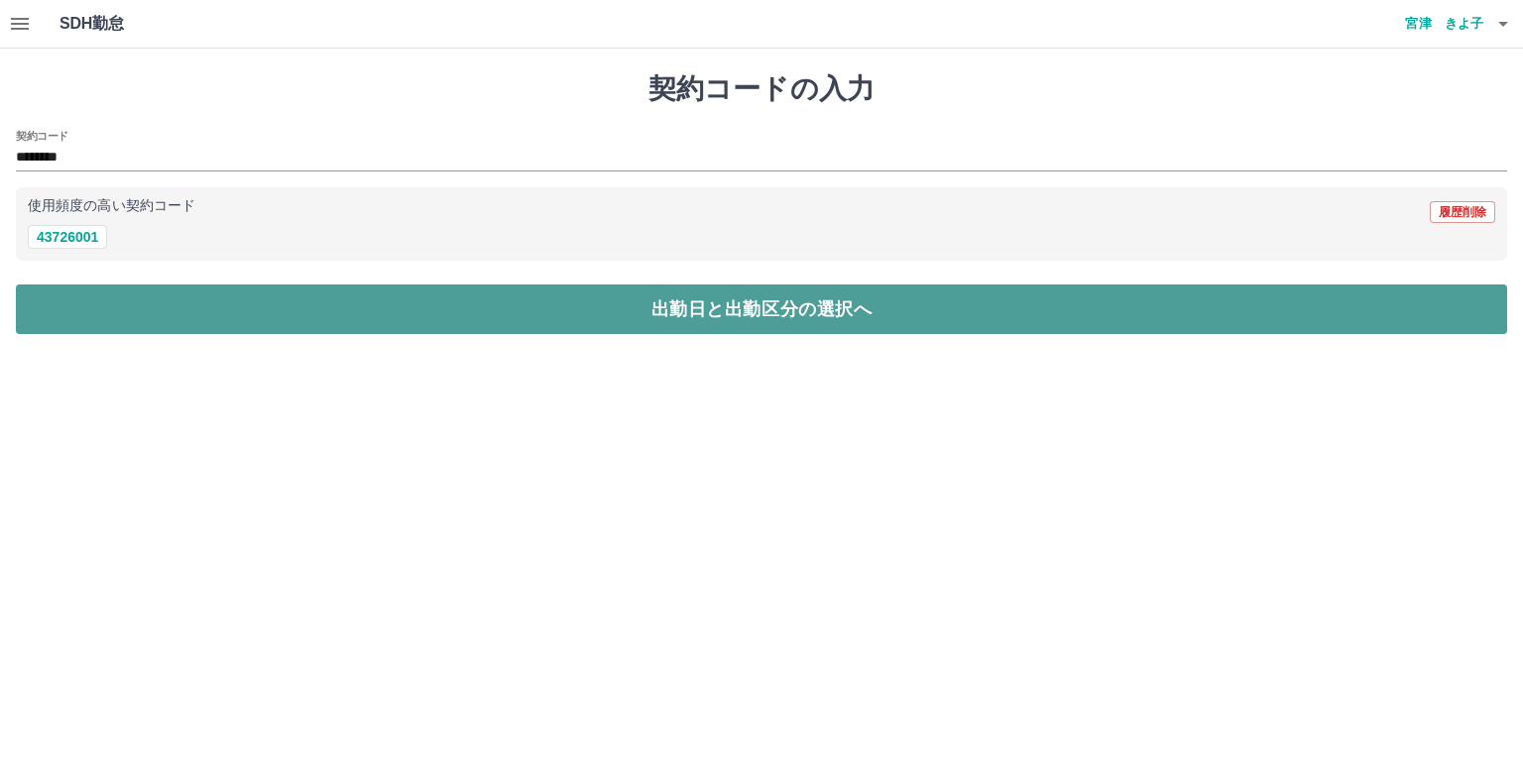 click on "出勤日と出勤区分の選択へ" at bounding box center [762, 309] 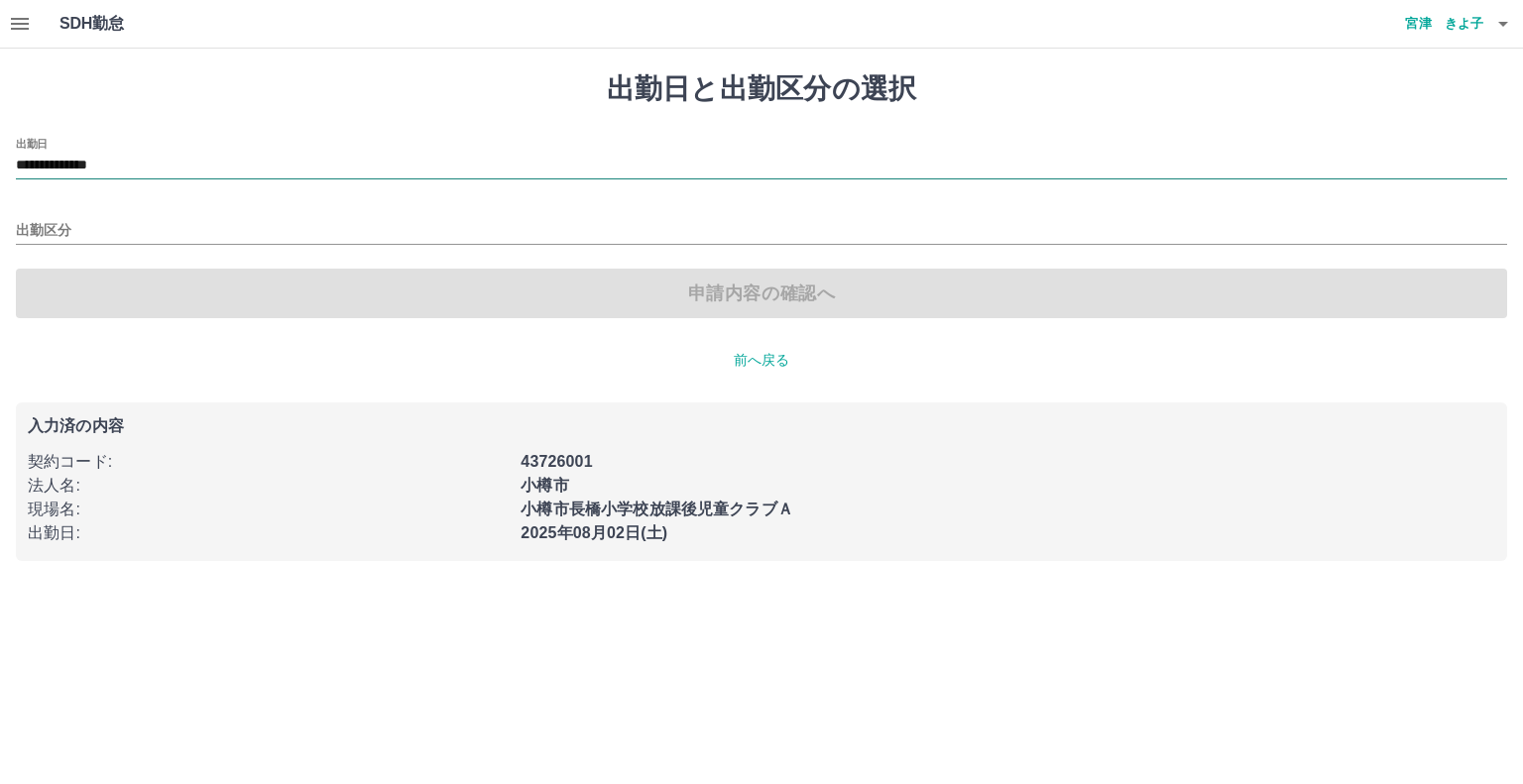 click on "**********" at bounding box center [762, 166] 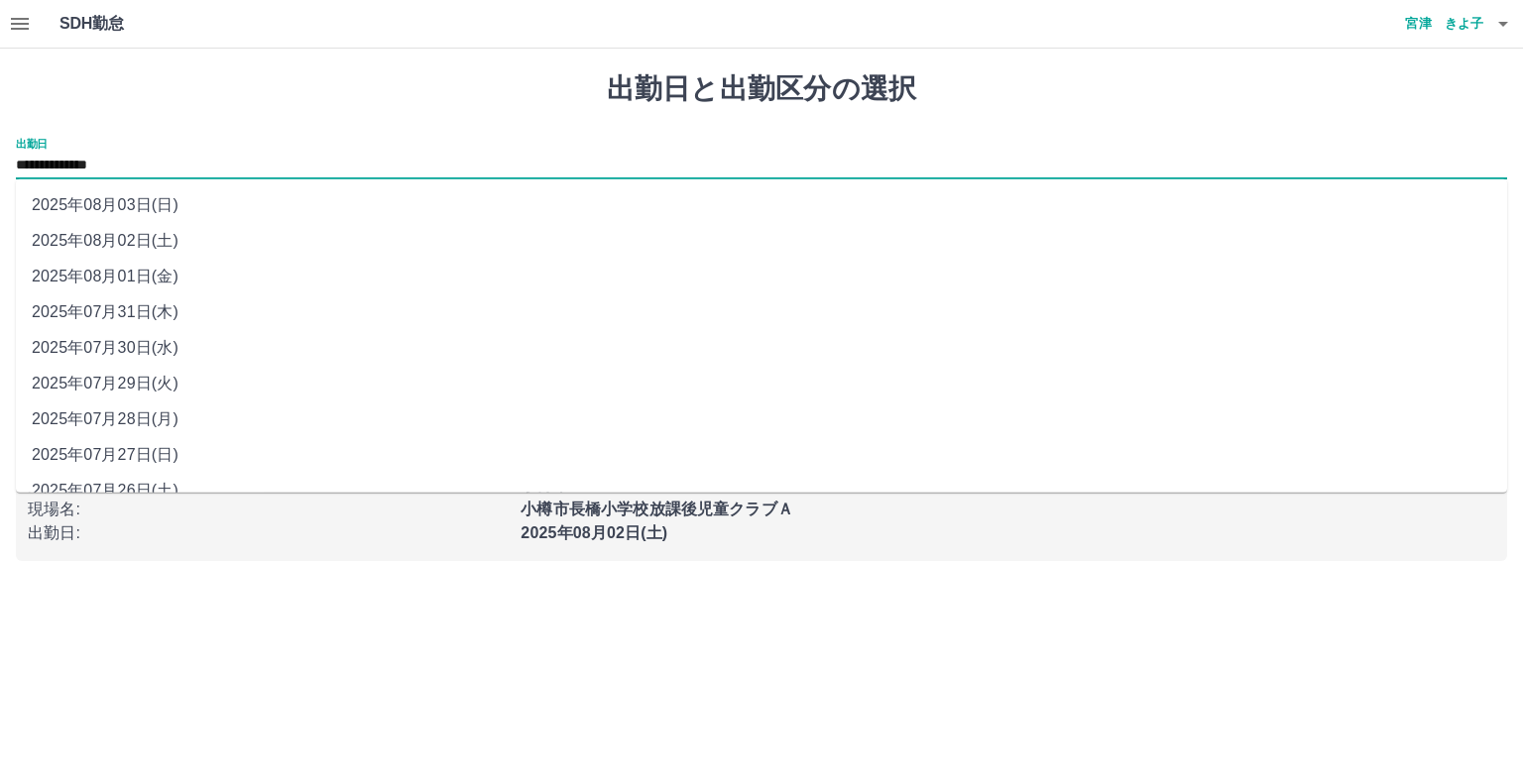 click on "2025年07月29日(火)" at bounding box center (762, 384) 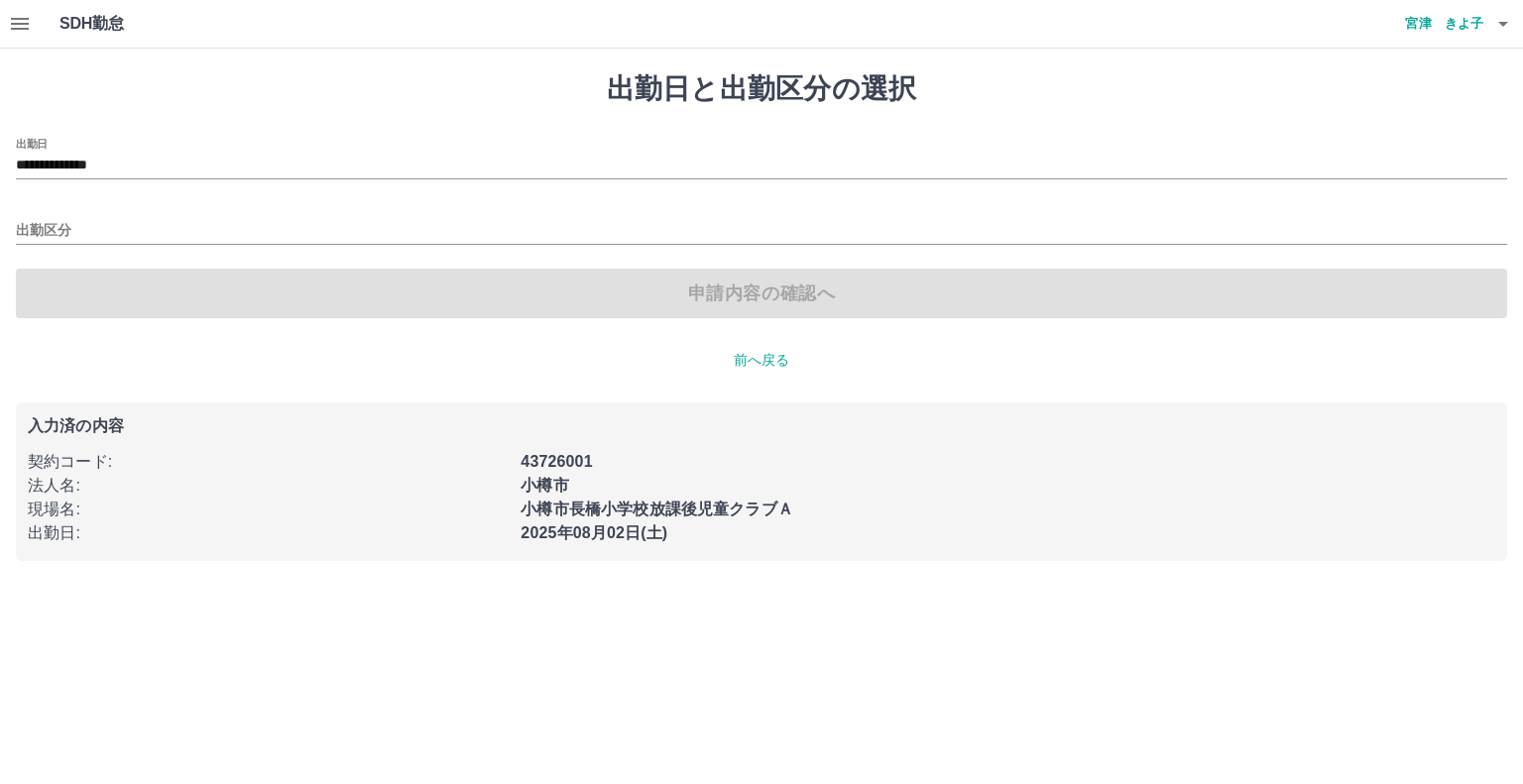 click on "前へ戻る" at bounding box center [762, 360] 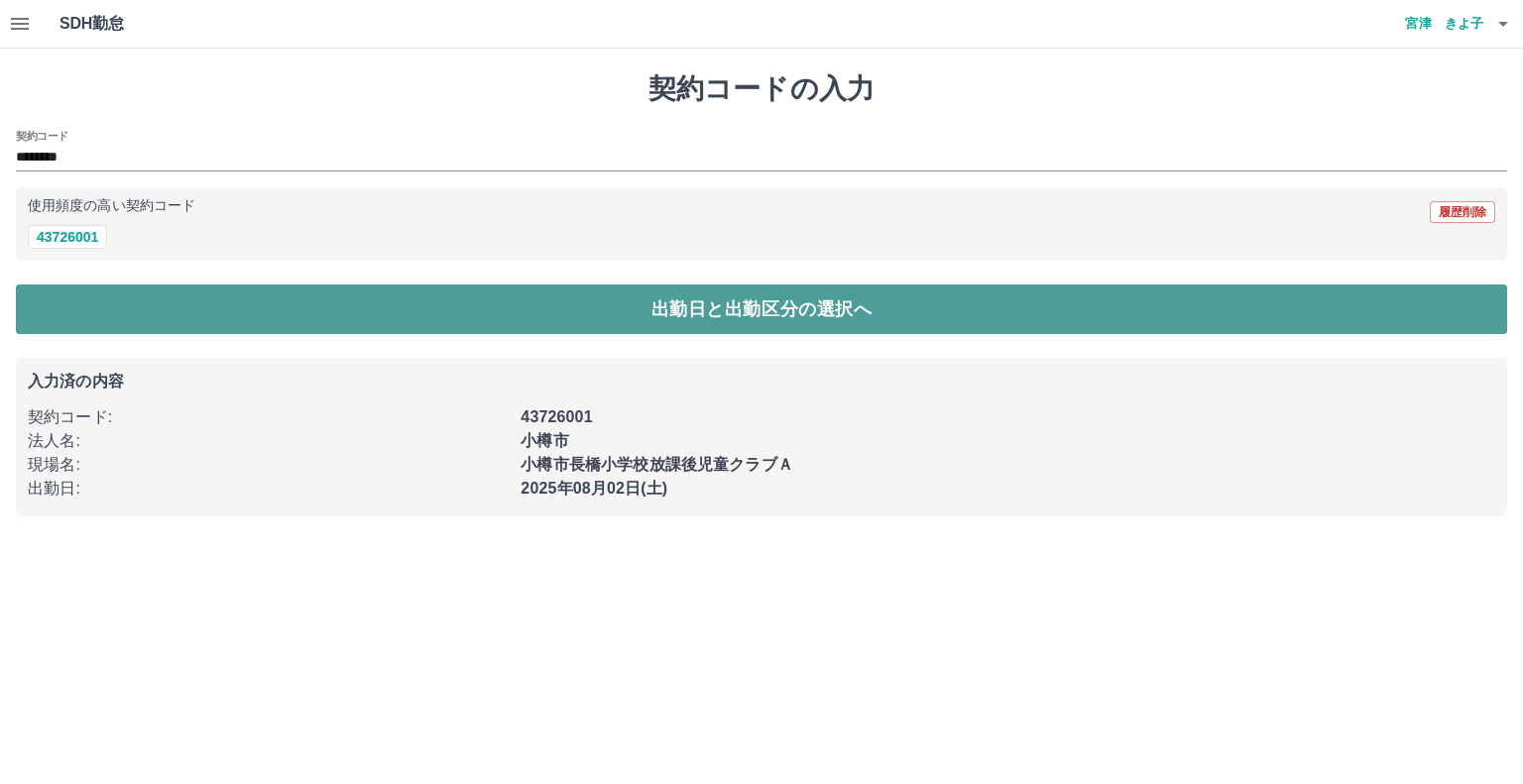 click on "出勤日と出勤区分の選択へ" at bounding box center [762, 309] 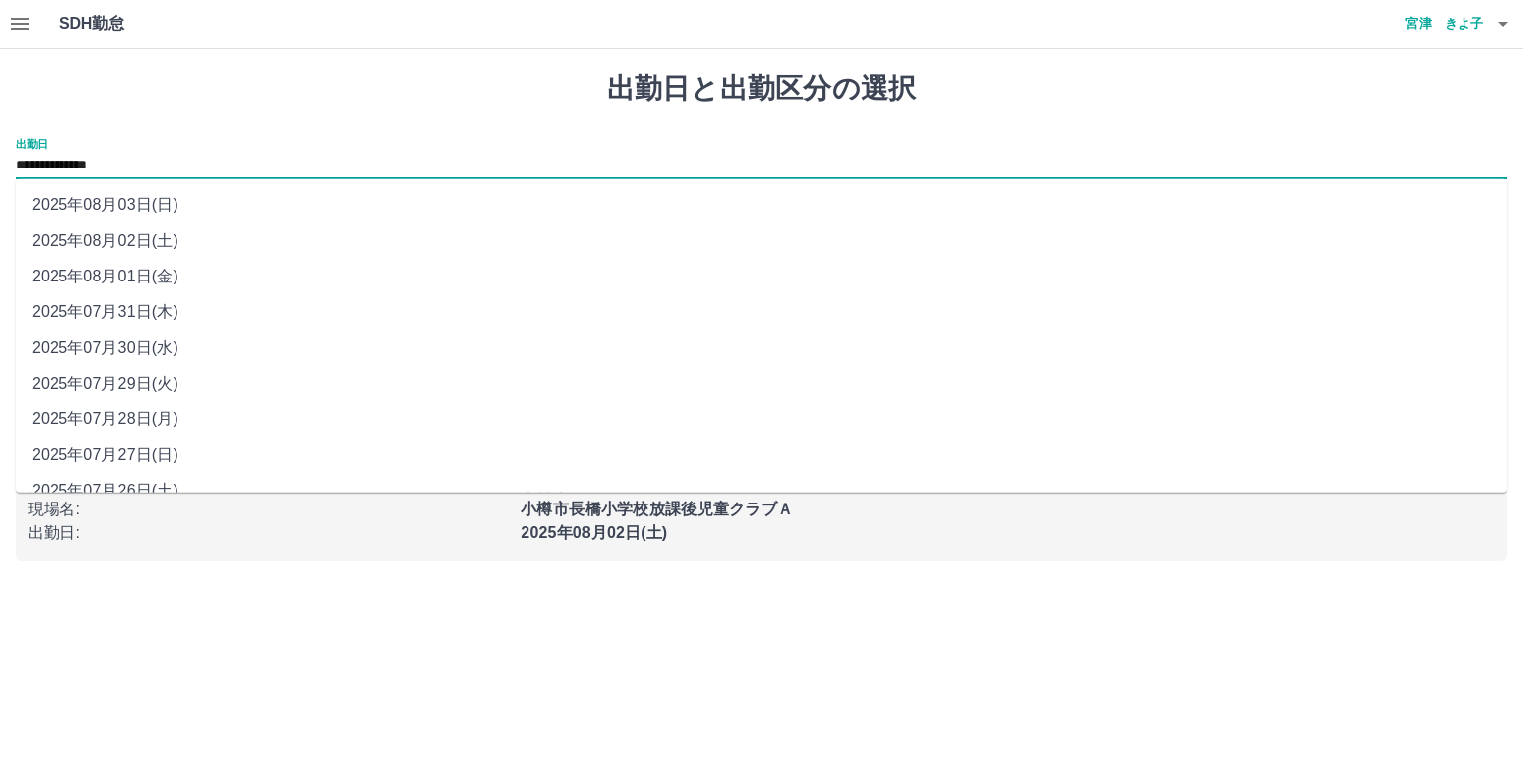 click on "**********" at bounding box center [762, 166] 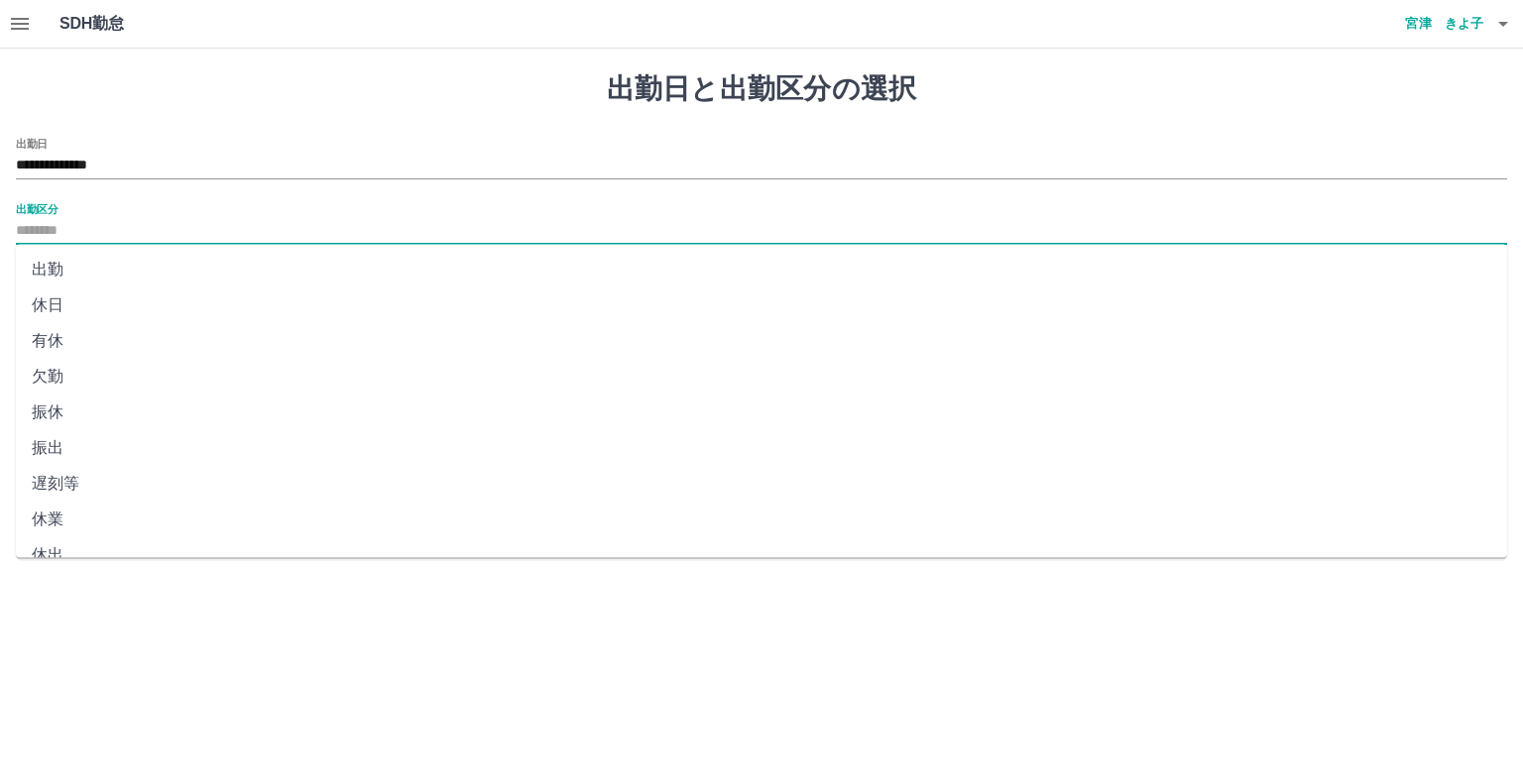 click on "出勤区分" at bounding box center (762, 231) 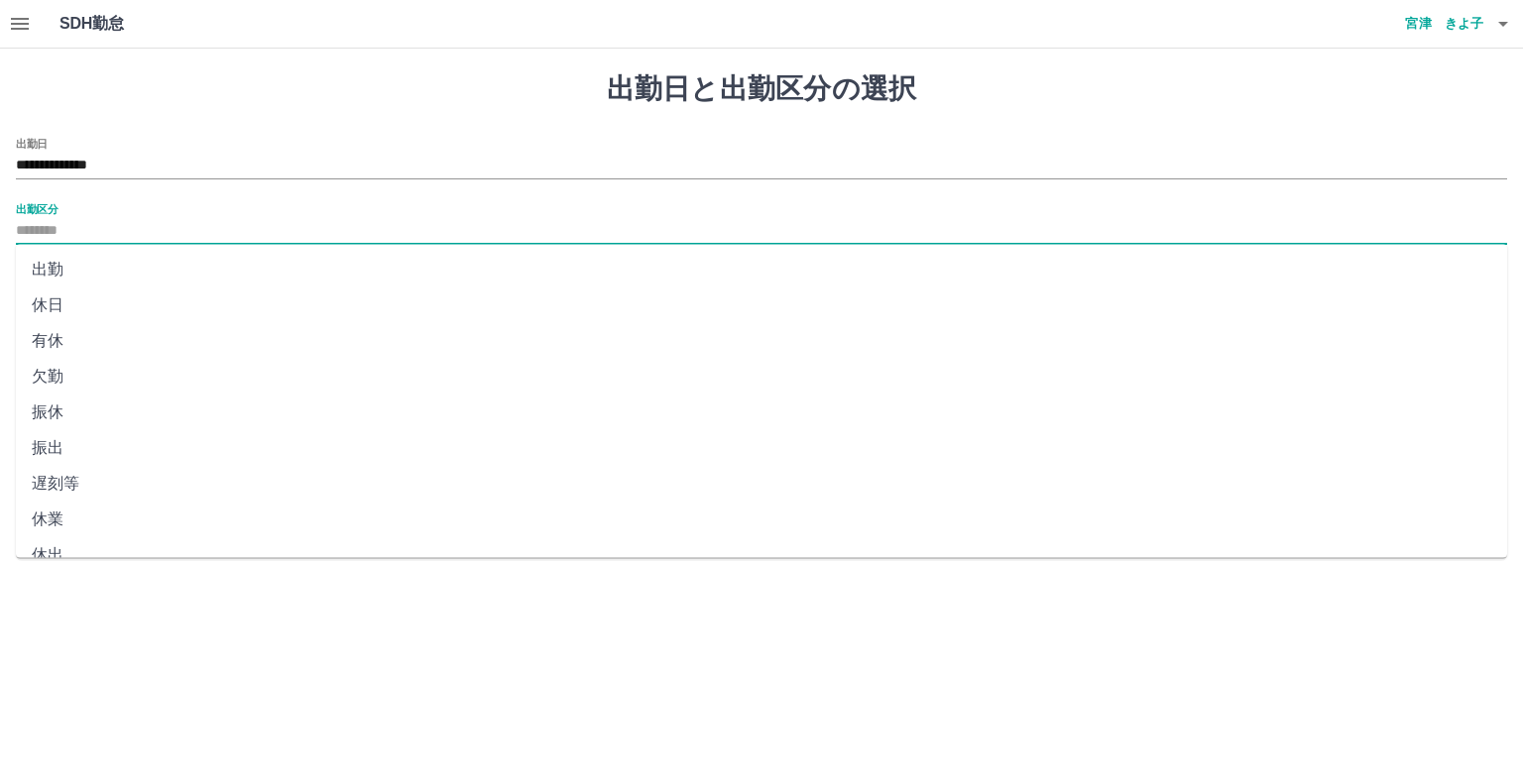click on "休日" at bounding box center [762, 305] 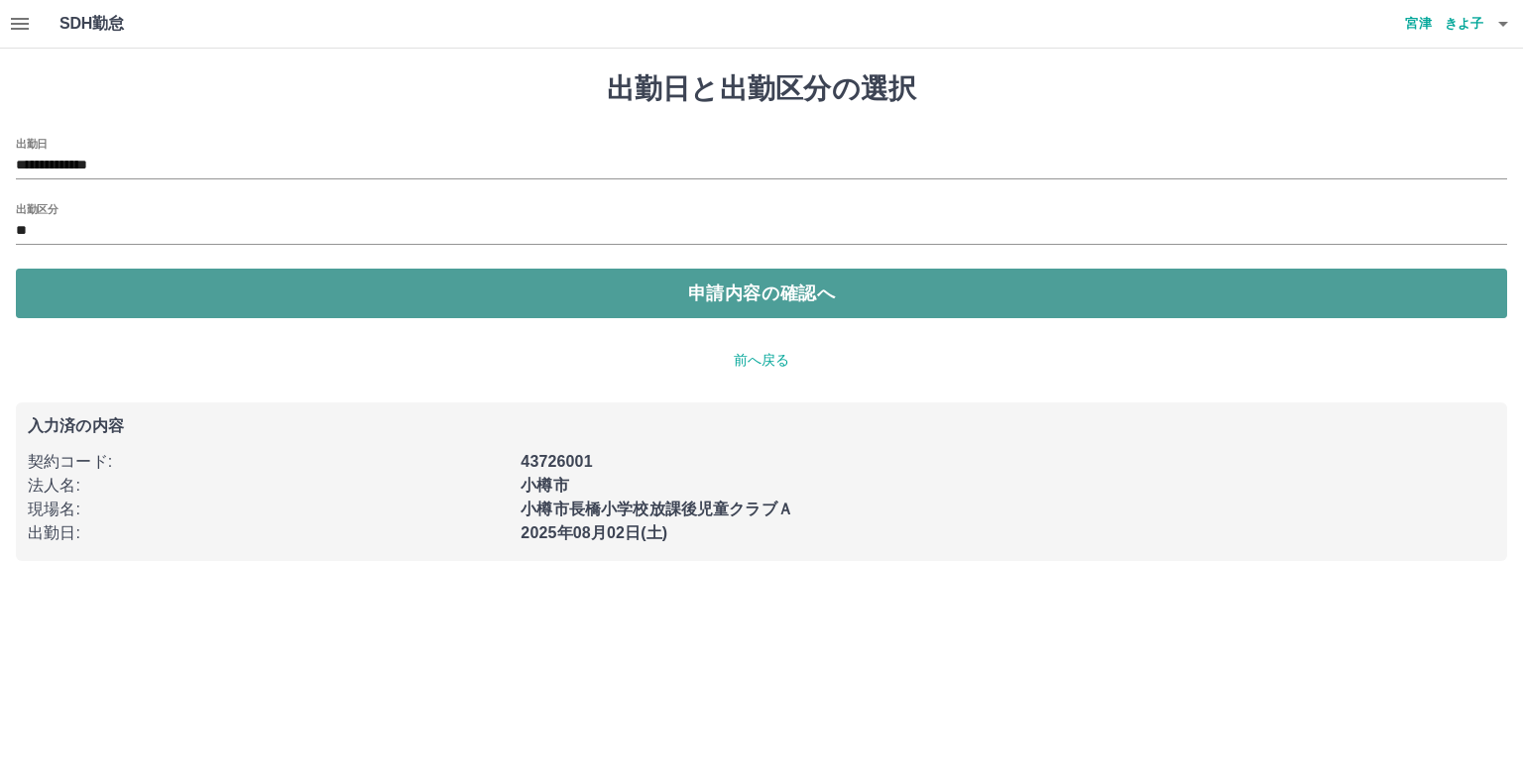 click on "申請内容の確認へ" at bounding box center (762, 293) 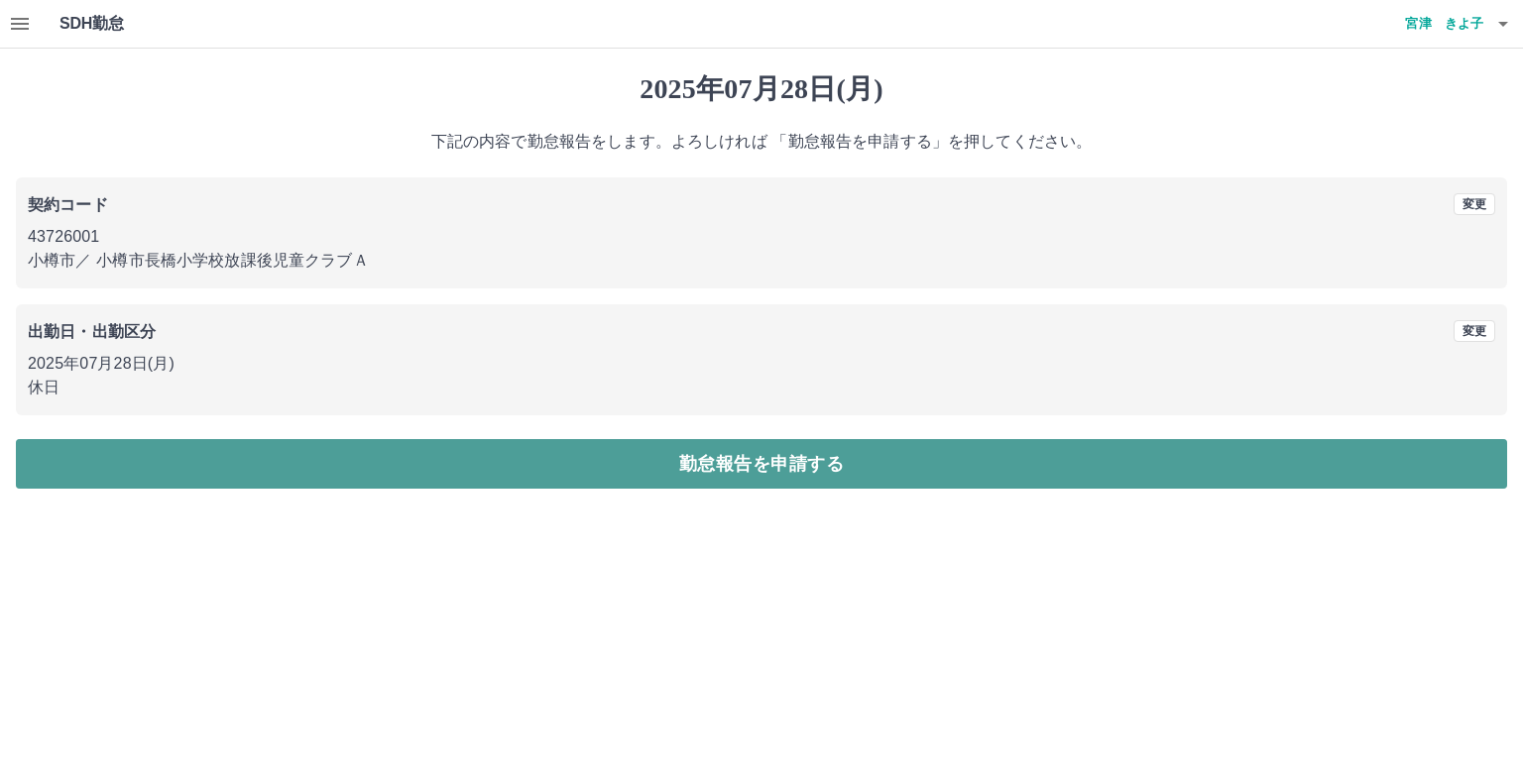 click on "勤怠報告を申請する" at bounding box center [762, 464] 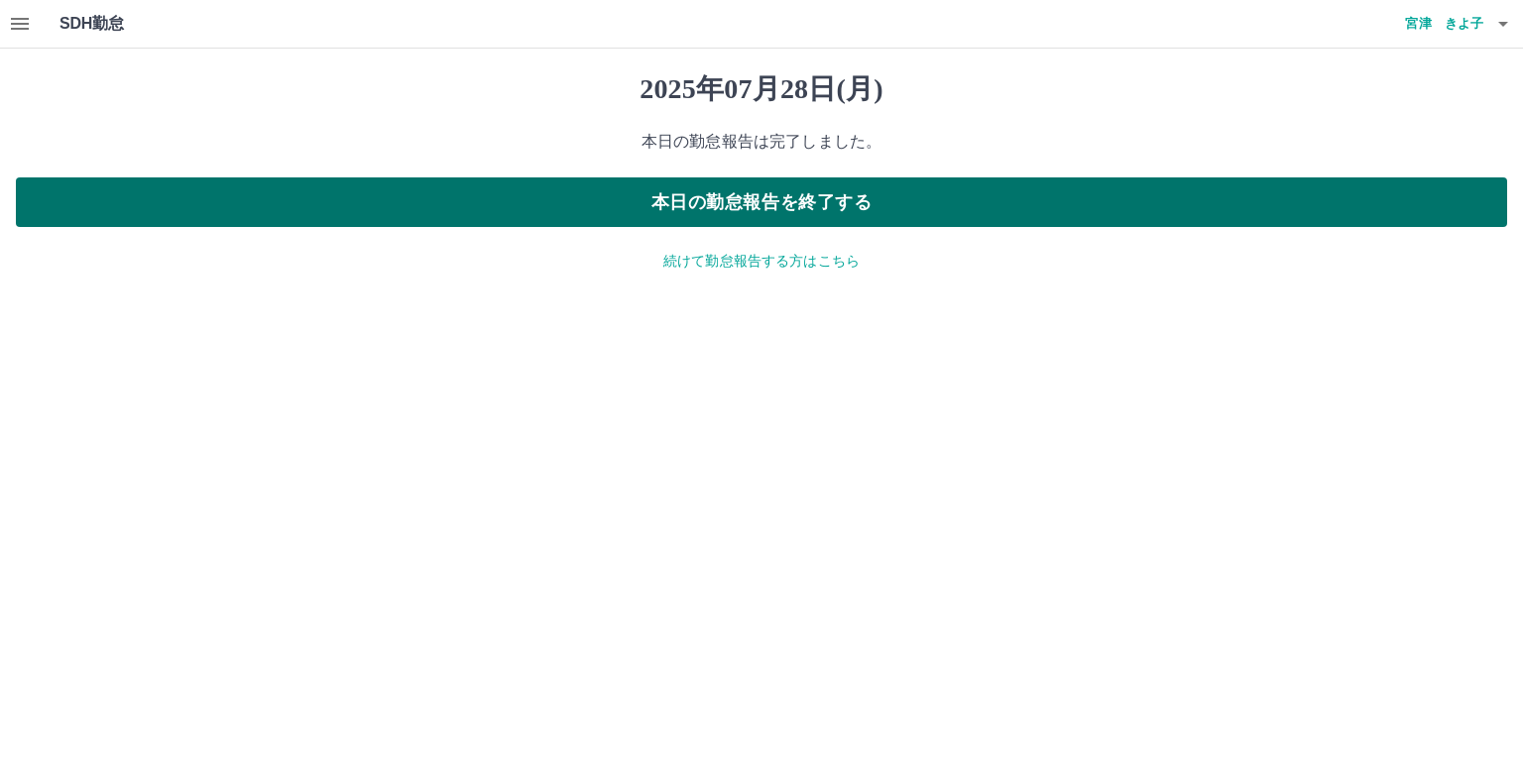 click on "本日の勤怠報告を終了する" at bounding box center [762, 202] 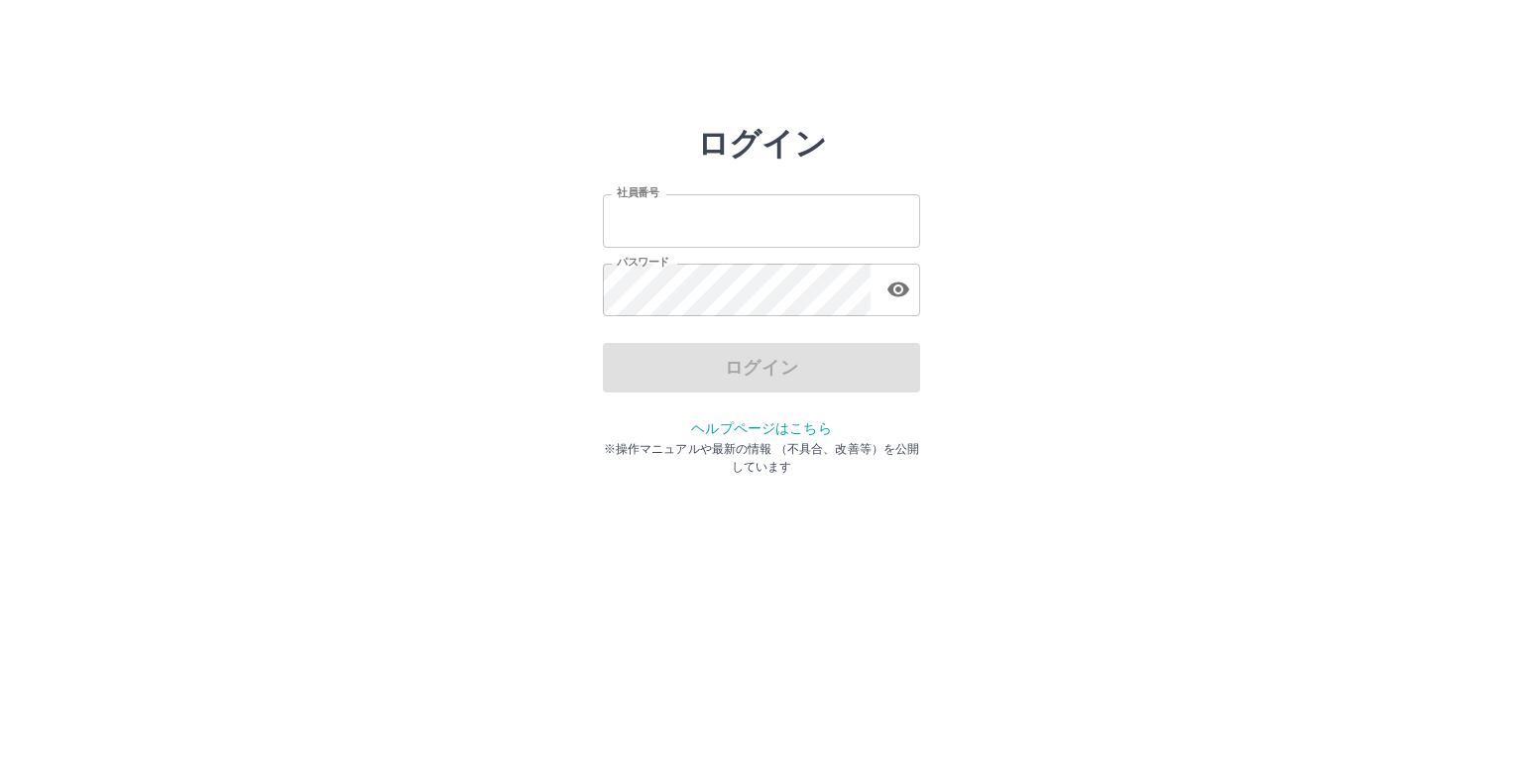 scroll, scrollTop: 0, scrollLeft: 0, axis: both 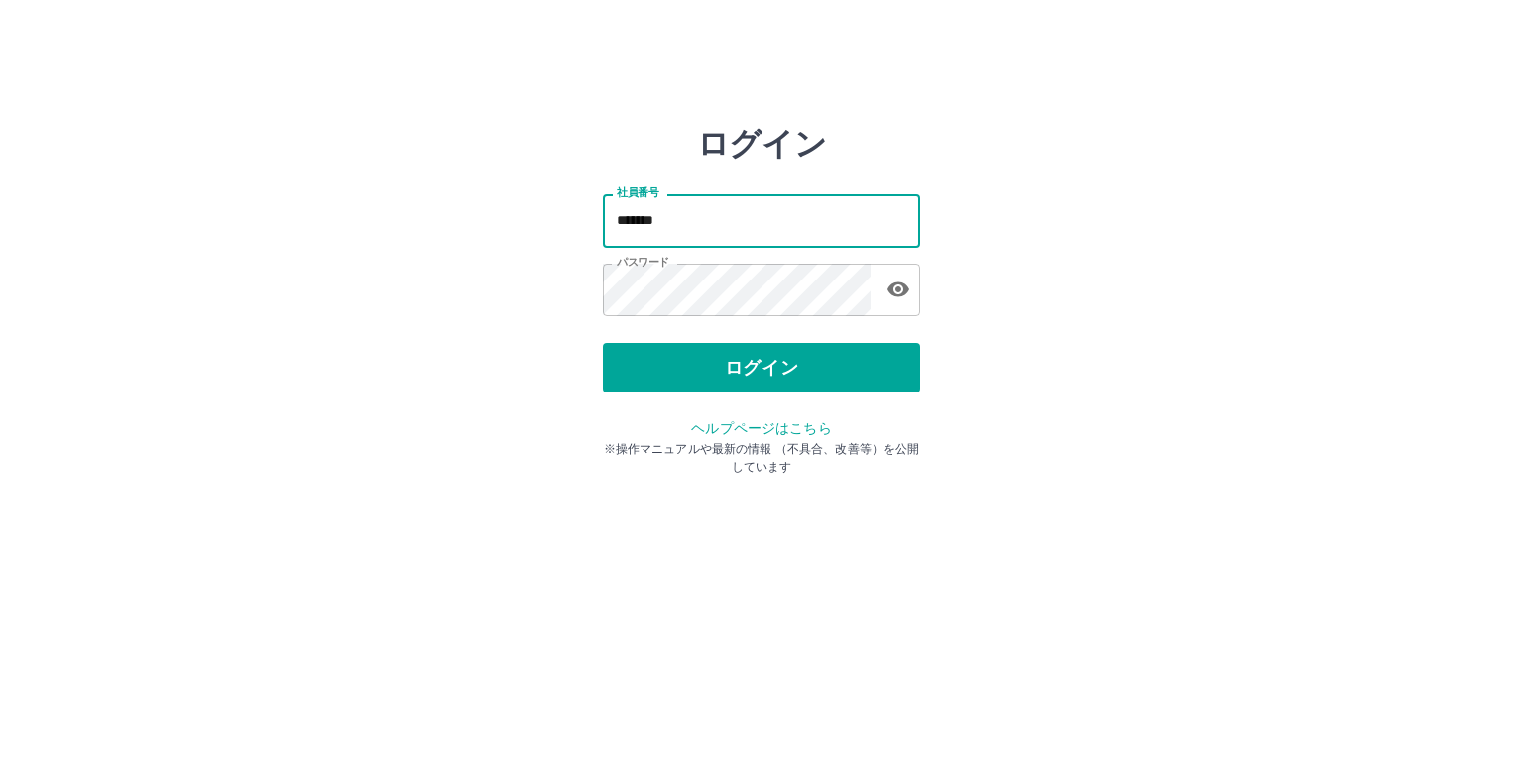 click on "*******" at bounding box center (762, 220) 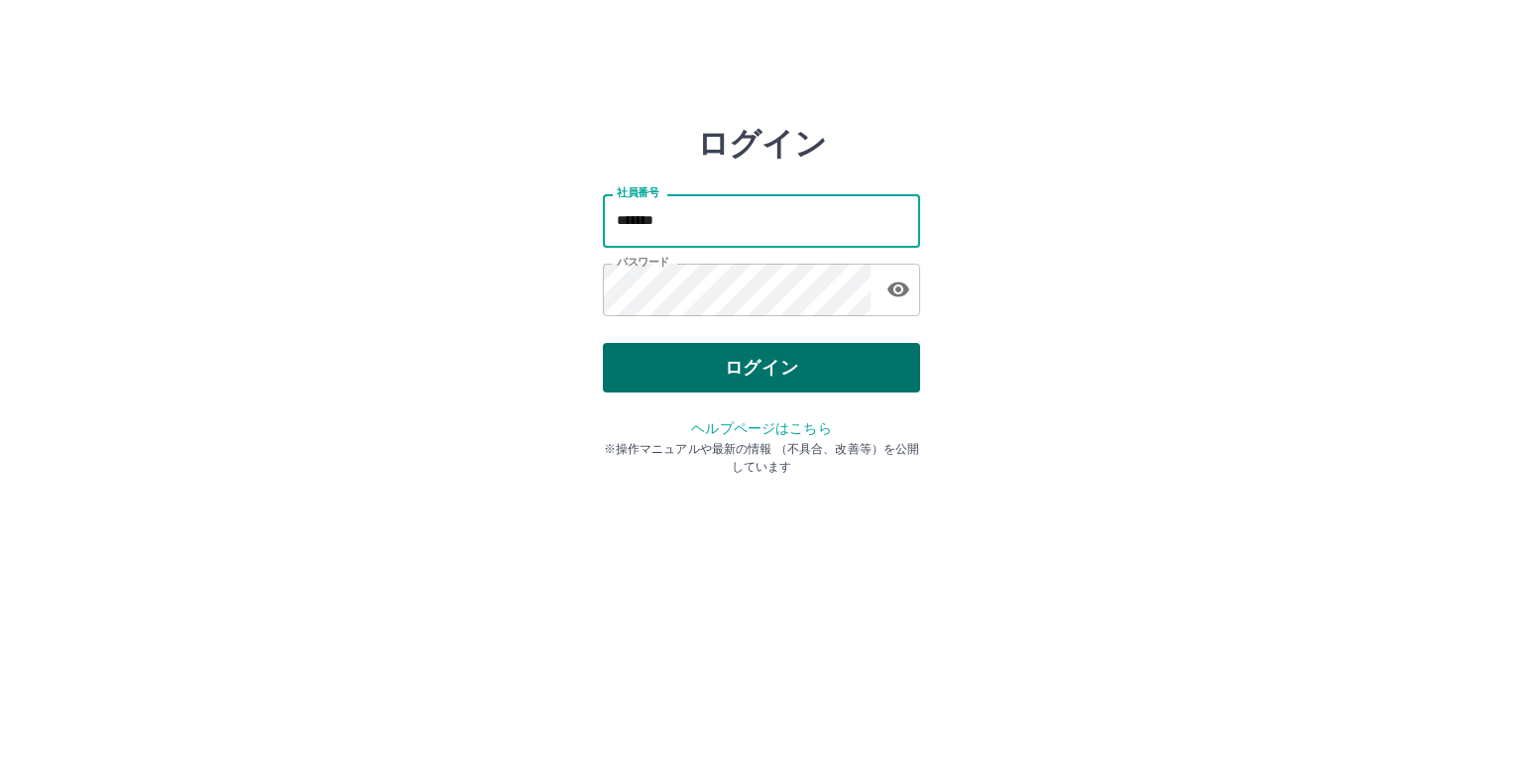click on "ログイン" at bounding box center [762, 368] 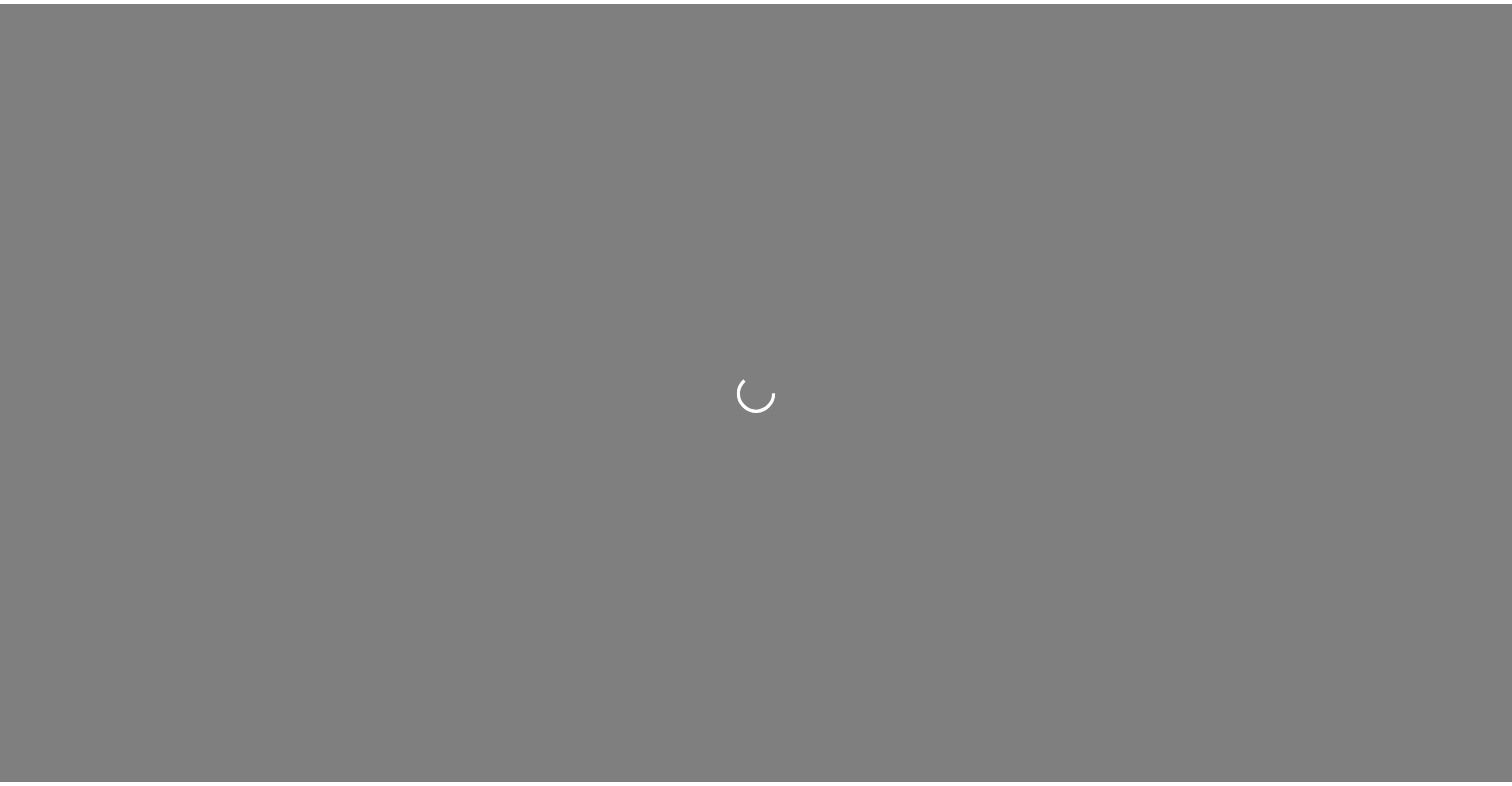 scroll, scrollTop: 0, scrollLeft: 0, axis: both 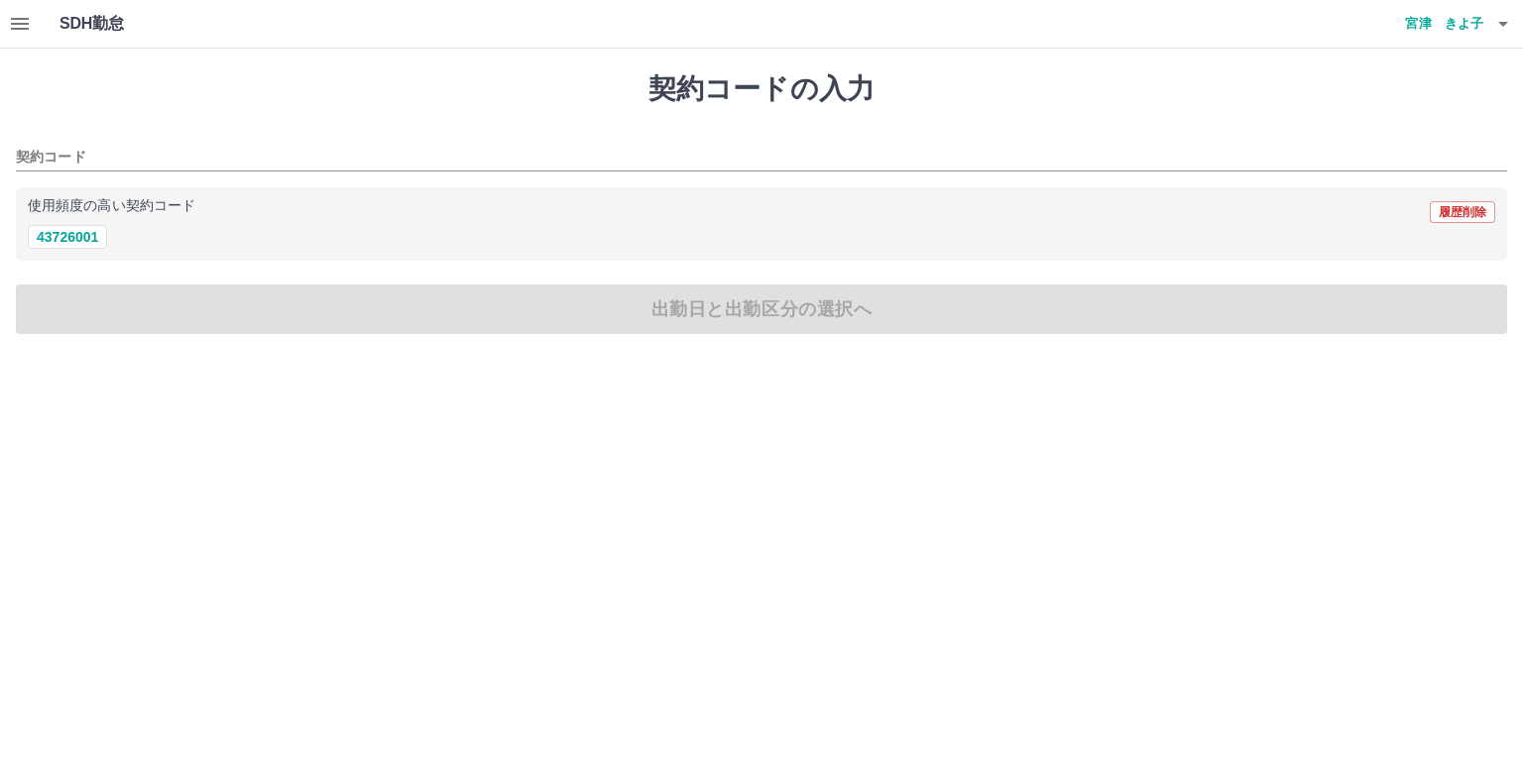 click 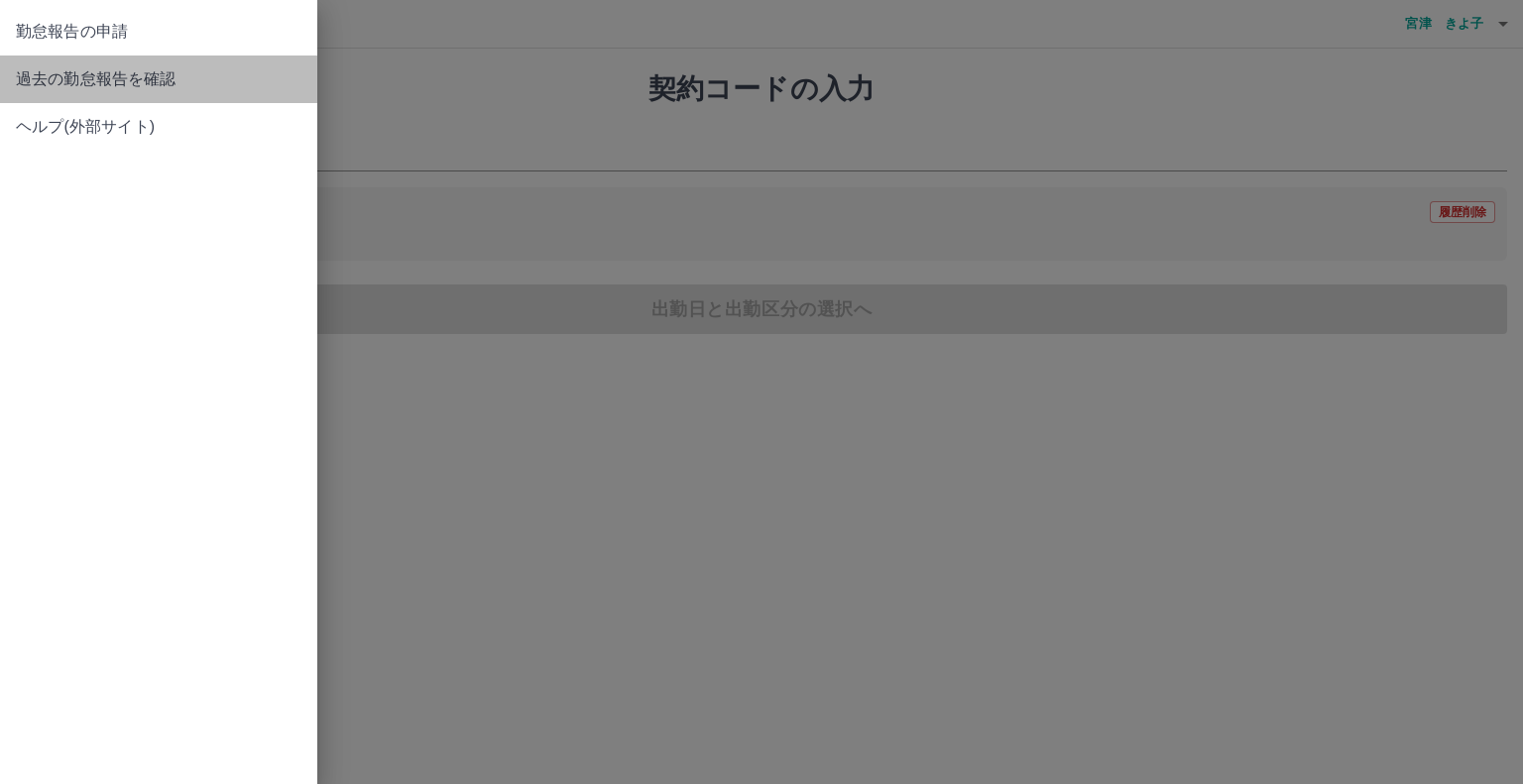 click on "過去の勤怠報告を確認" at bounding box center [159, 79] 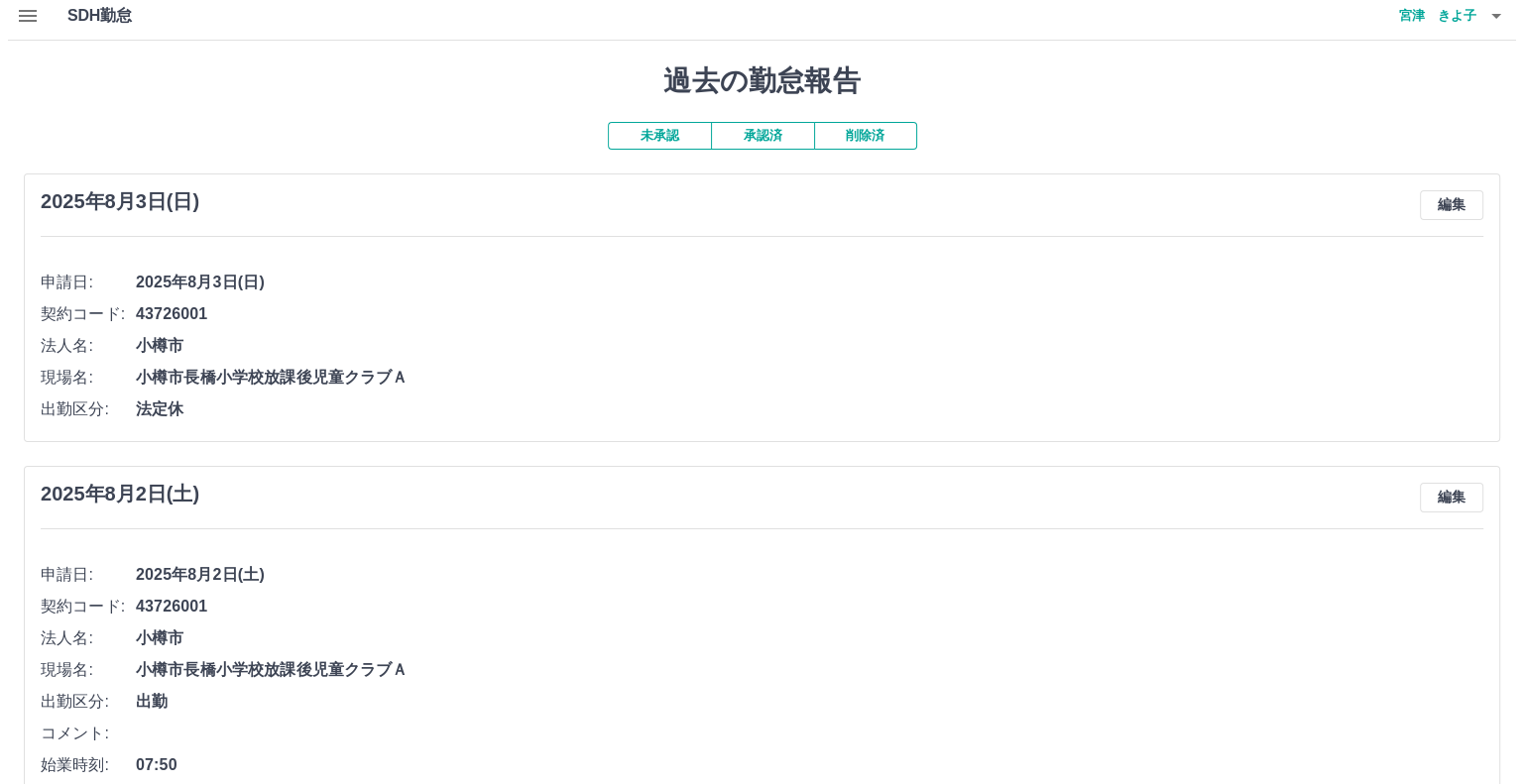 scroll, scrollTop: 0, scrollLeft: 0, axis: both 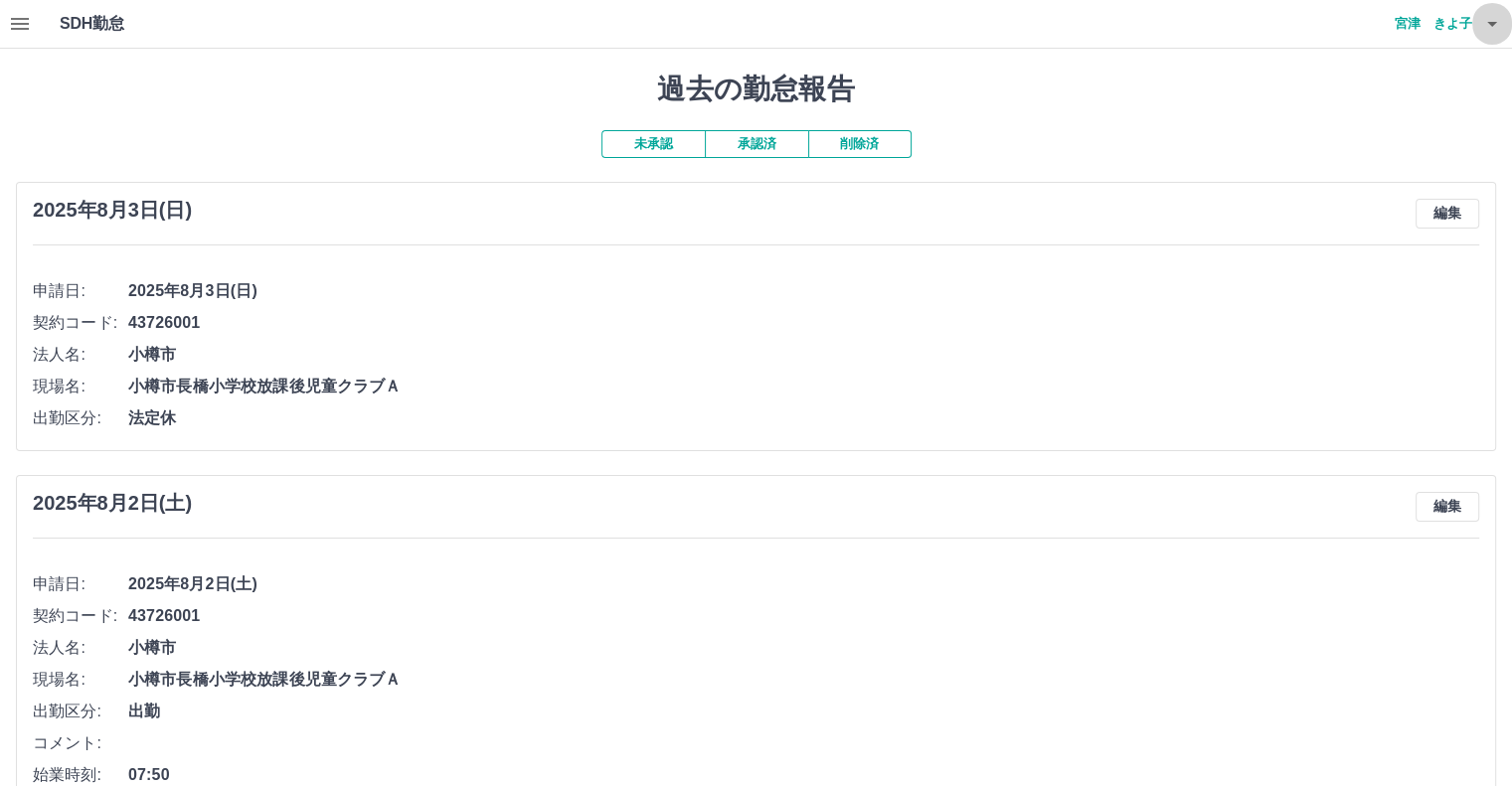 click 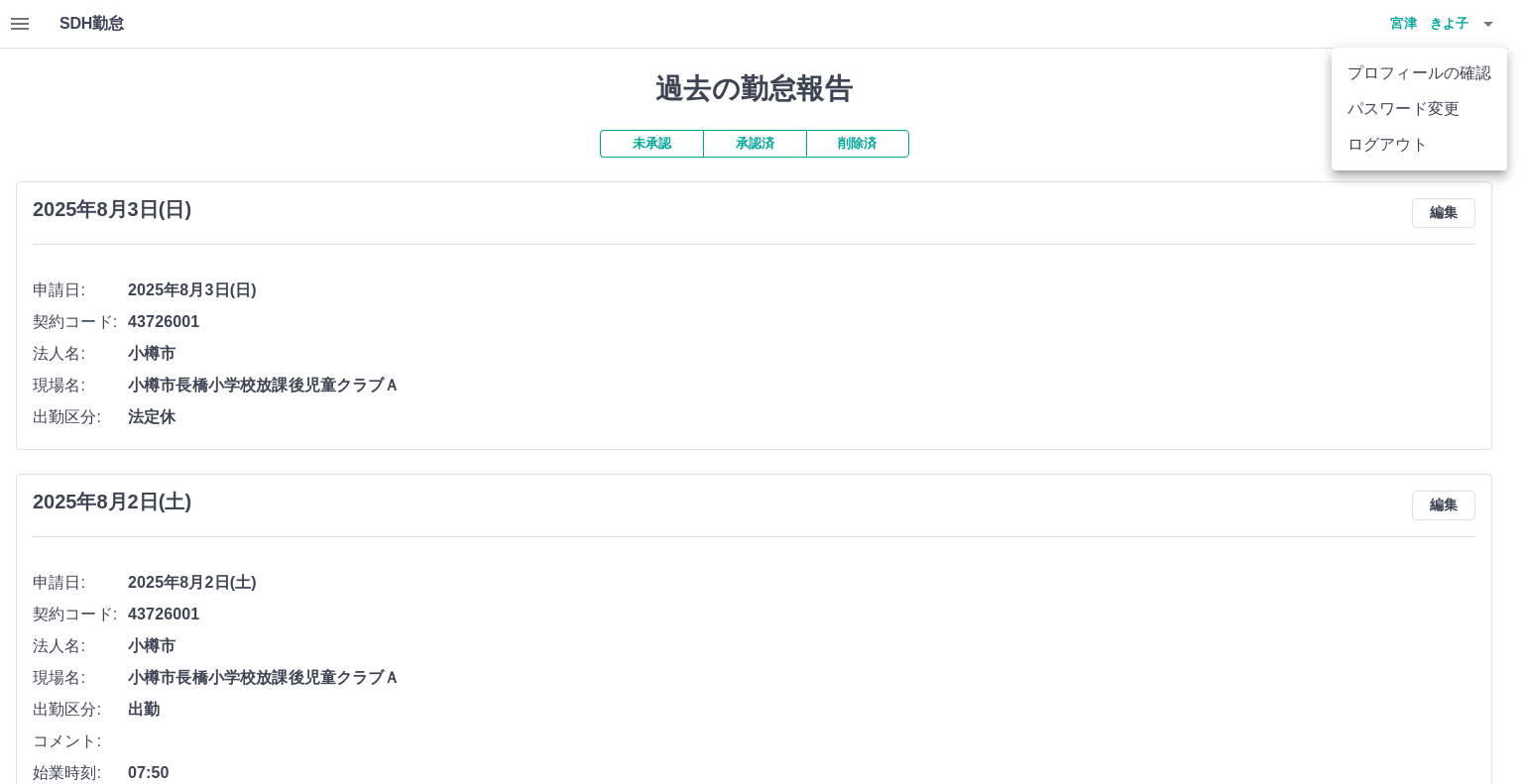 click on "ログアウト" at bounding box center (1419, 145) 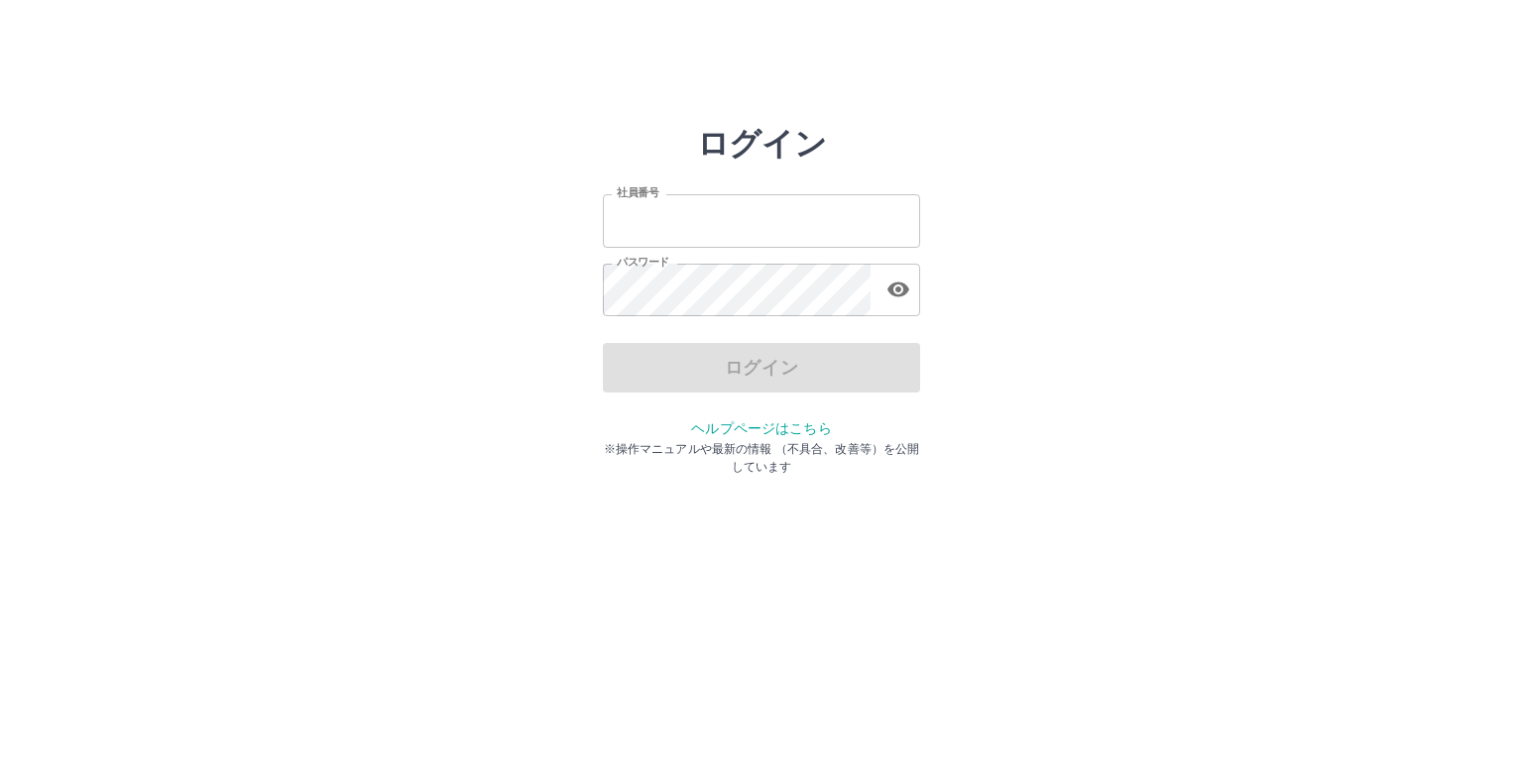 scroll, scrollTop: 0, scrollLeft: 0, axis: both 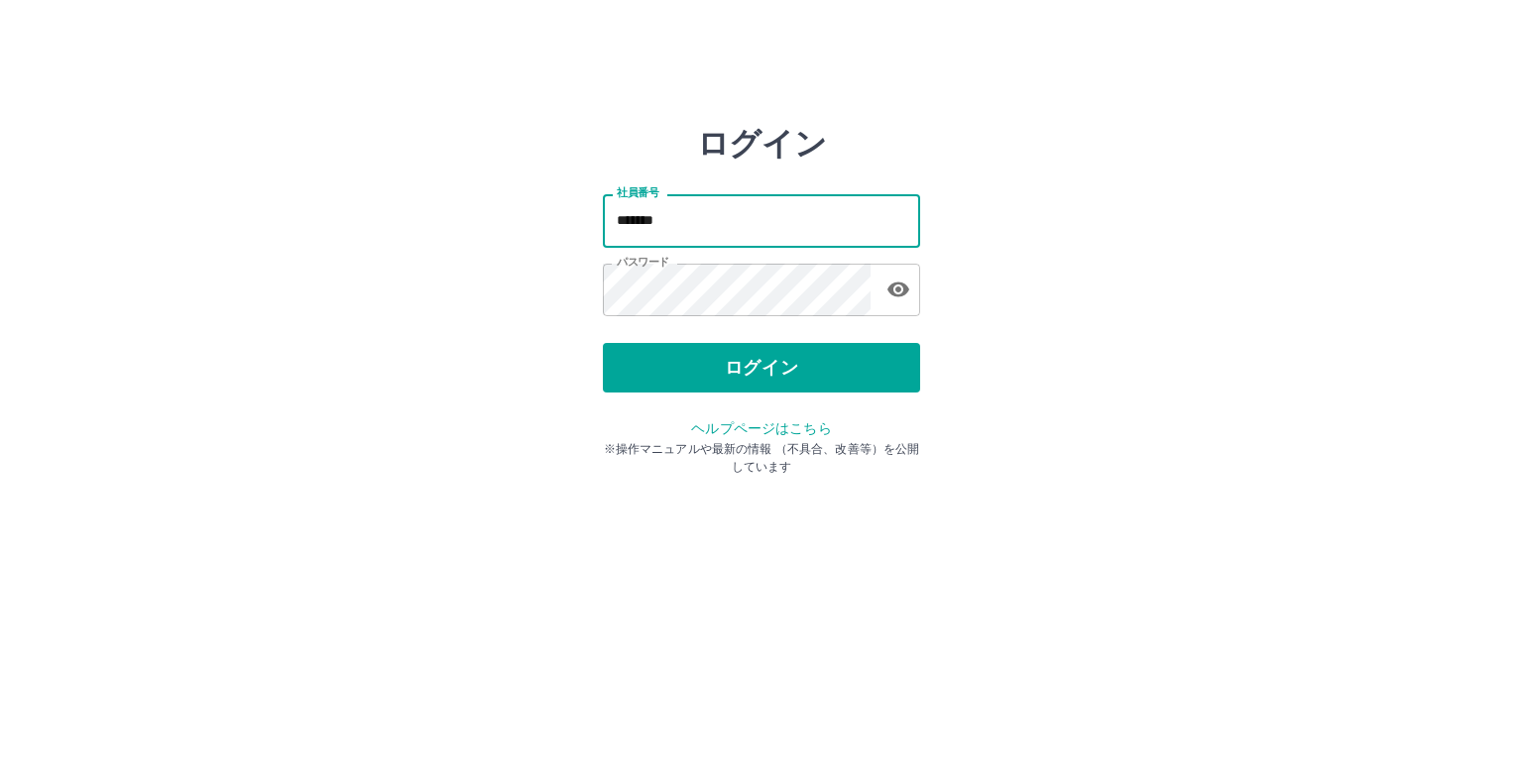 click on "*******" at bounding box center (762, 220) 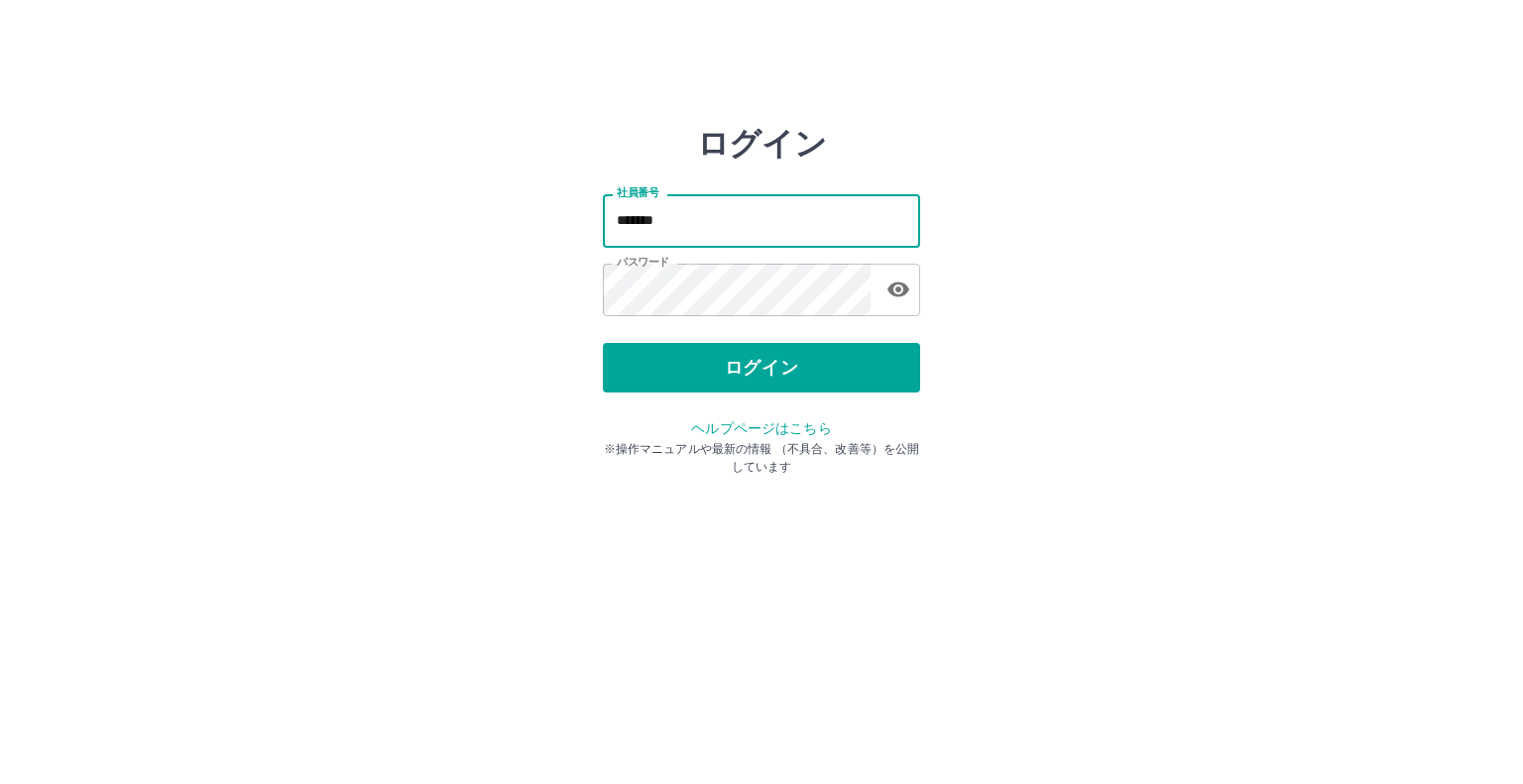 type on "*******" 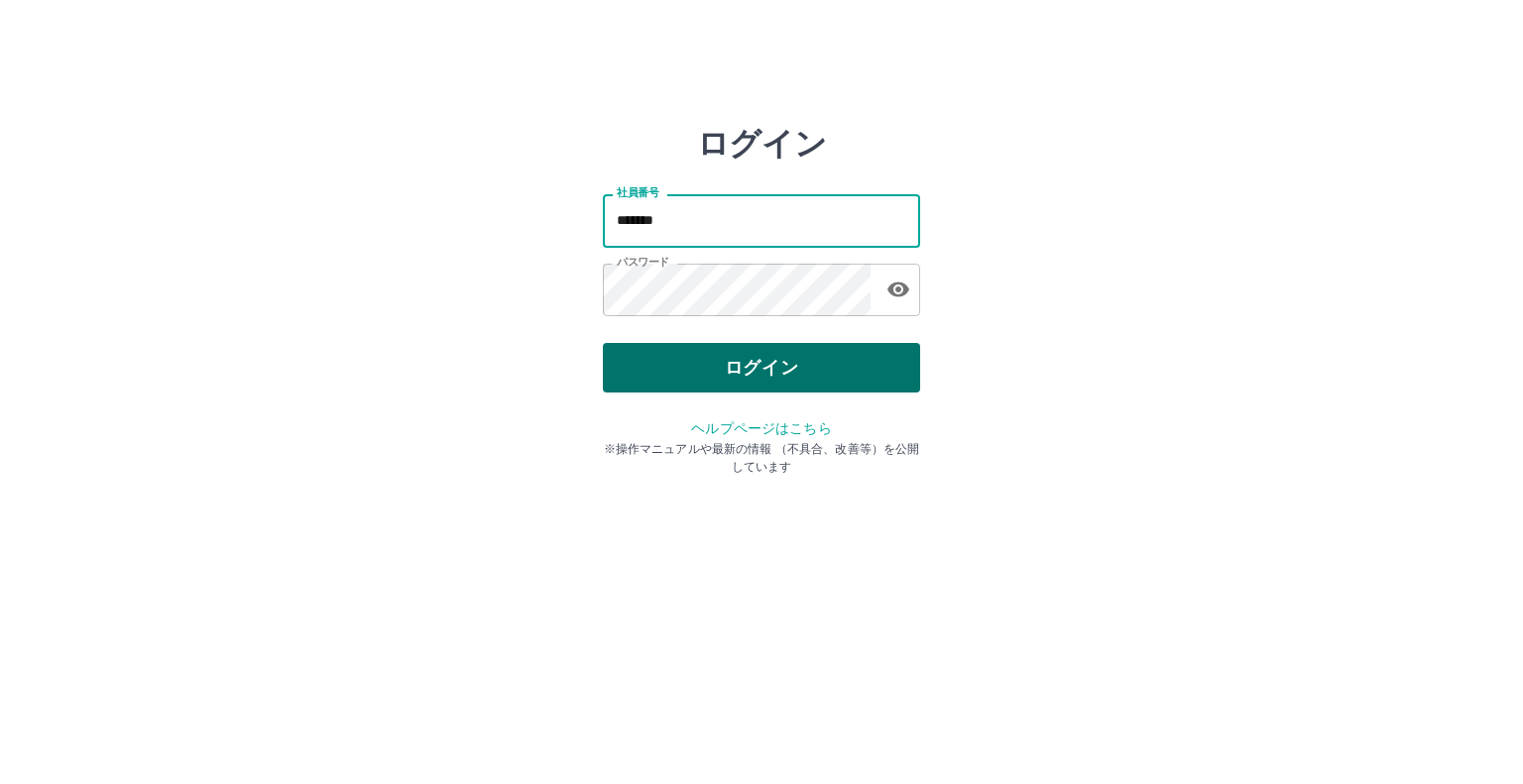 click on "ログイン" at bounding box center [762, 368] 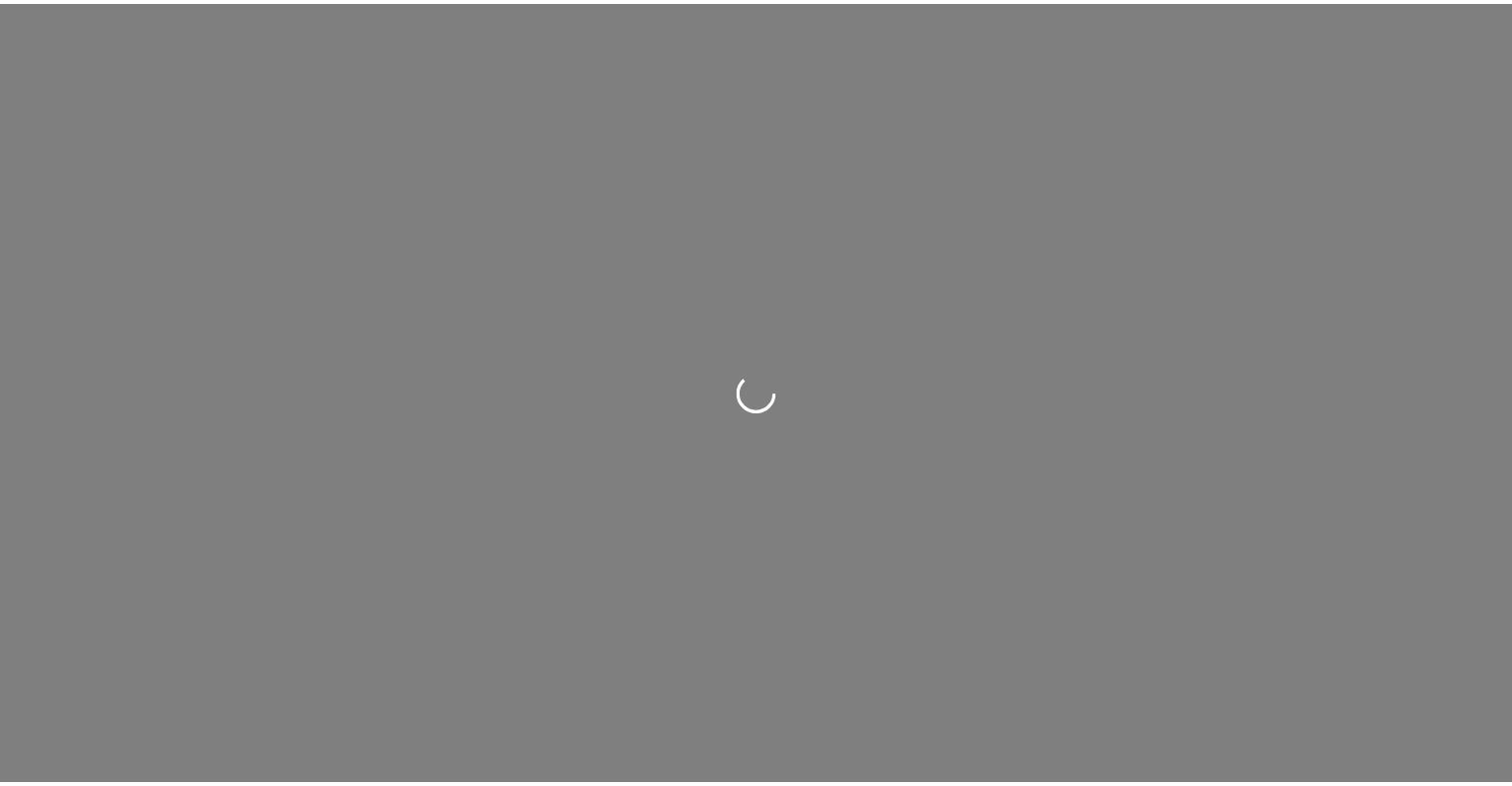 scroll, scrollTop: 0, scrollLeft: 0, axis: both 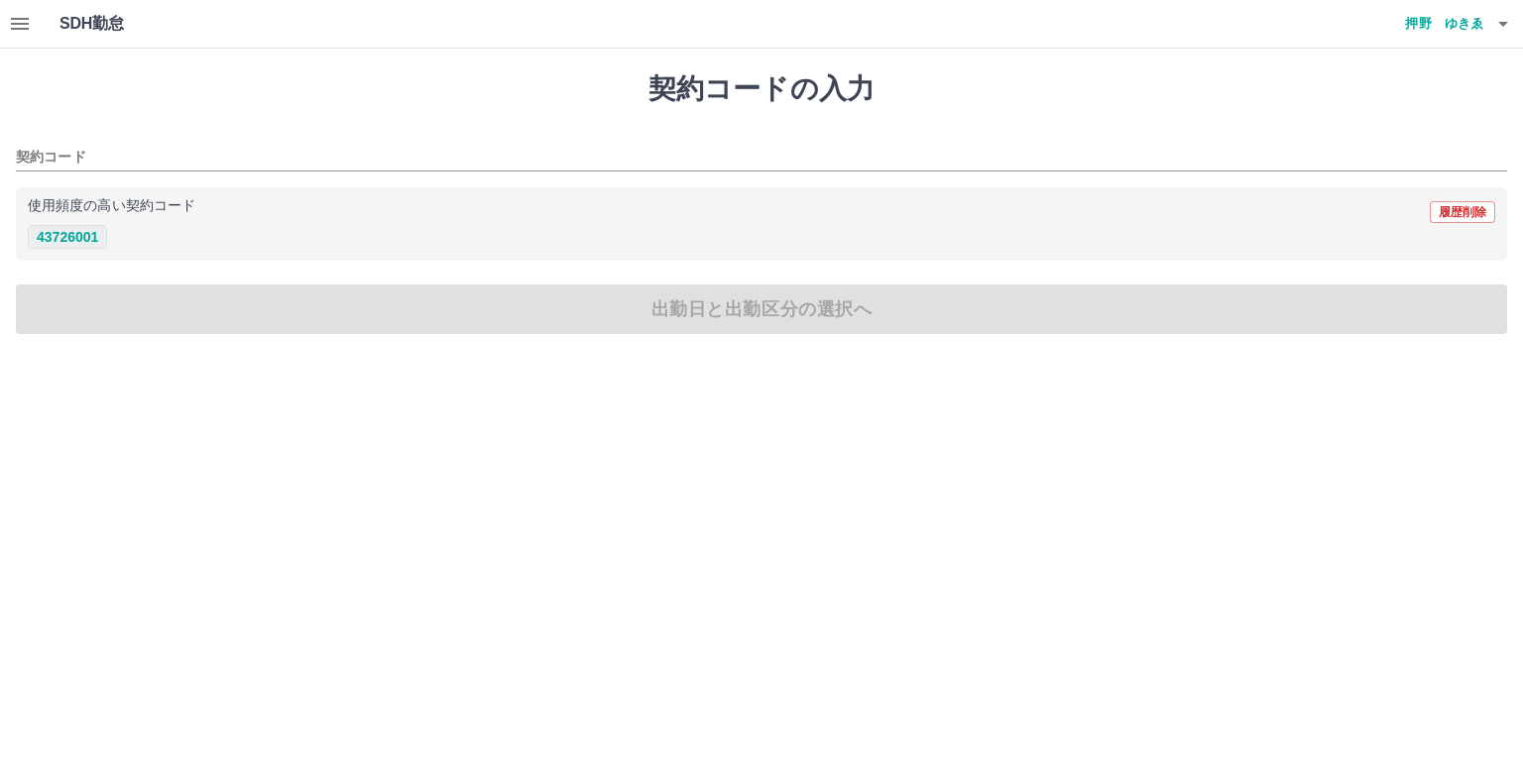 click on "43726001" at bounding box center (67, 237) 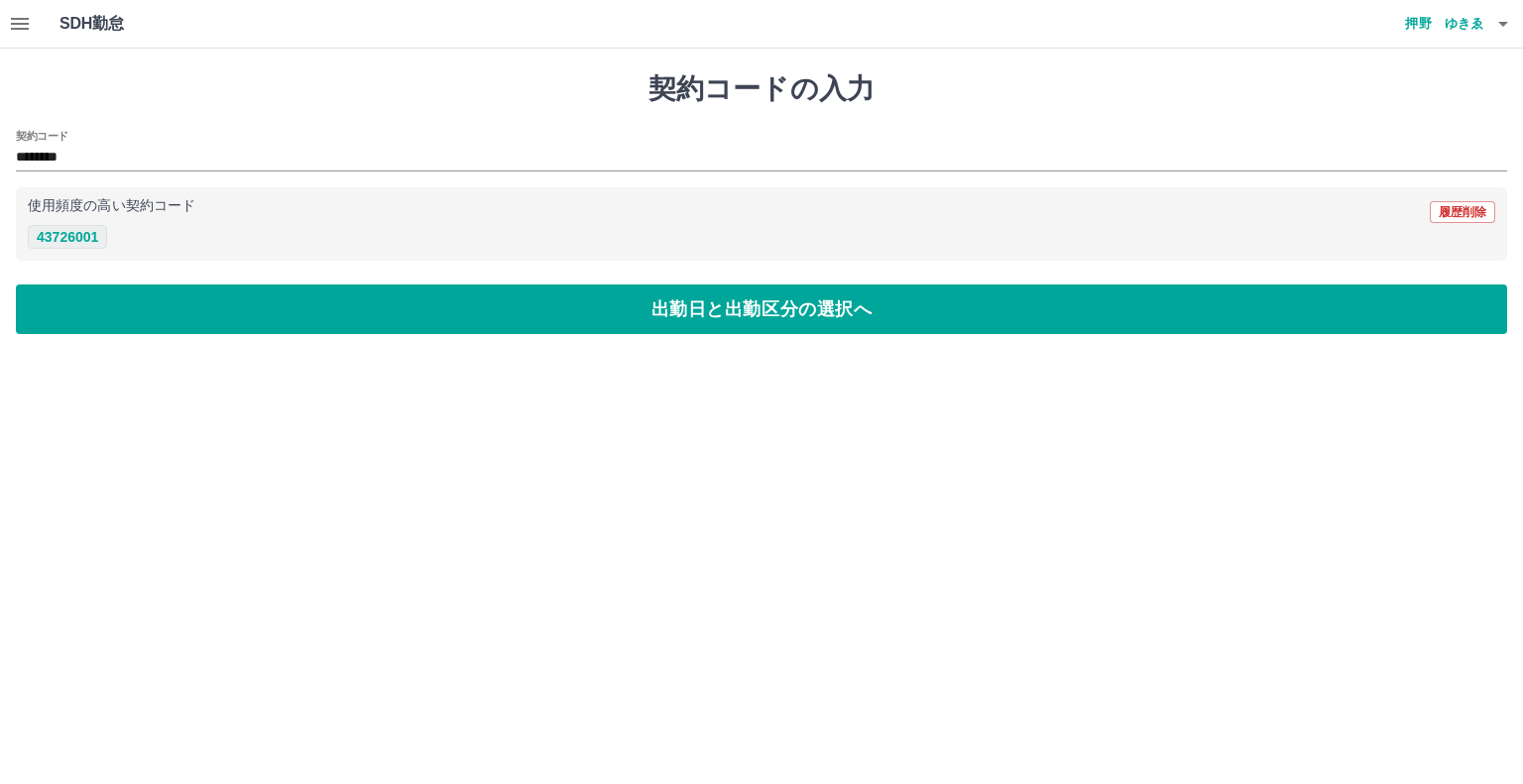 type on "********" 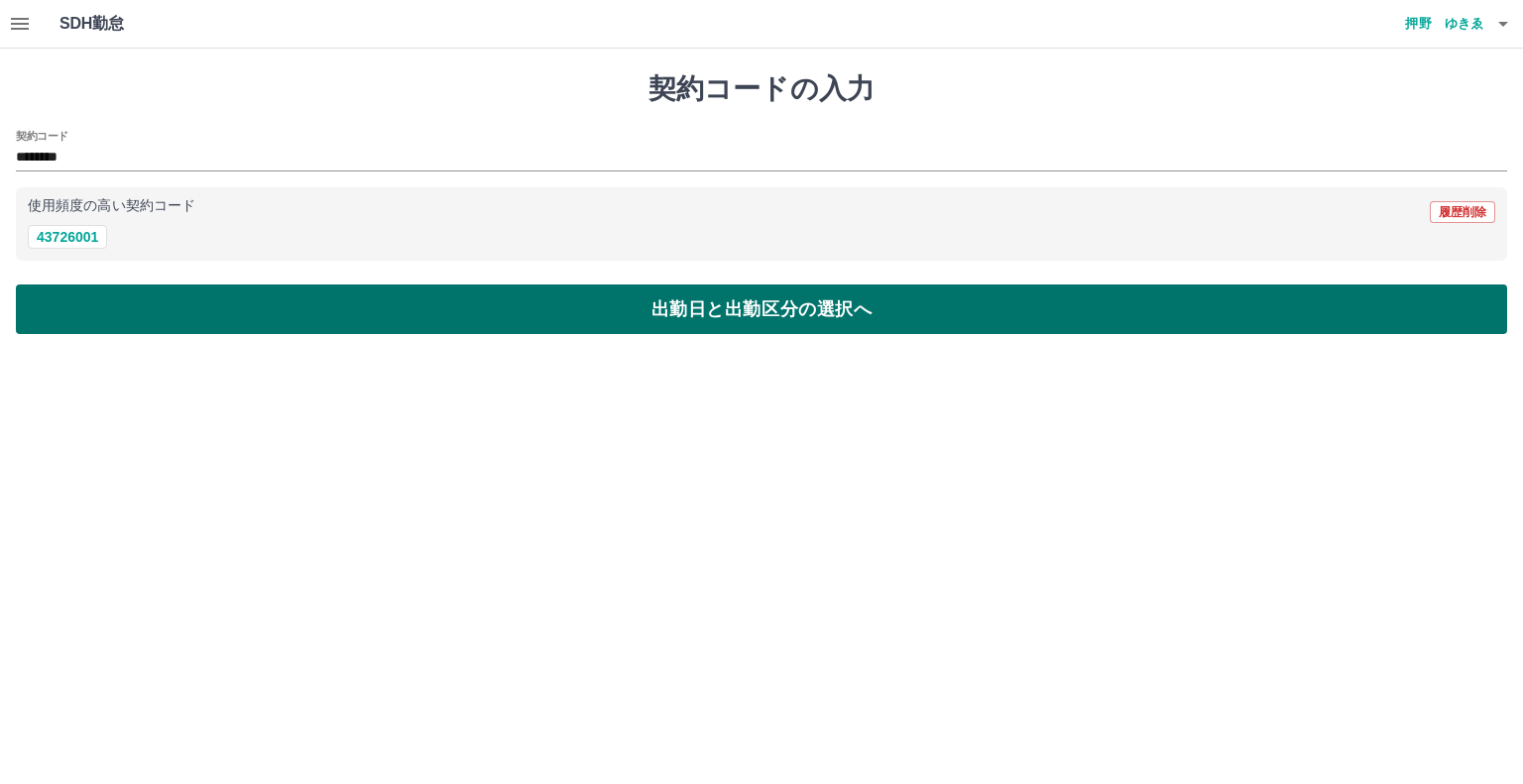 click on "出勤日と出勤区分の選択へ" at bounding box center (762, 309) 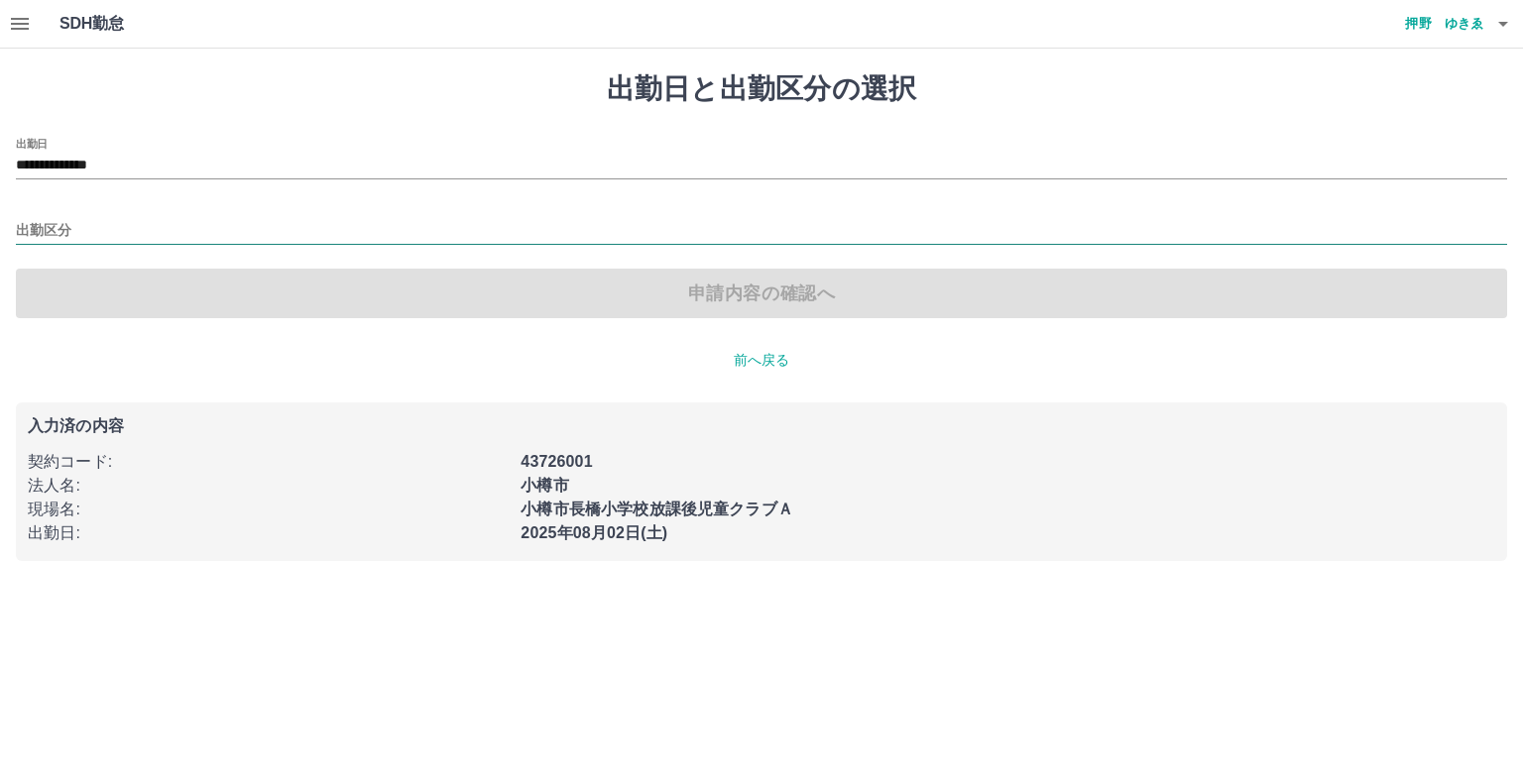 click on "出勤区分" at bounding box center (762, 231) 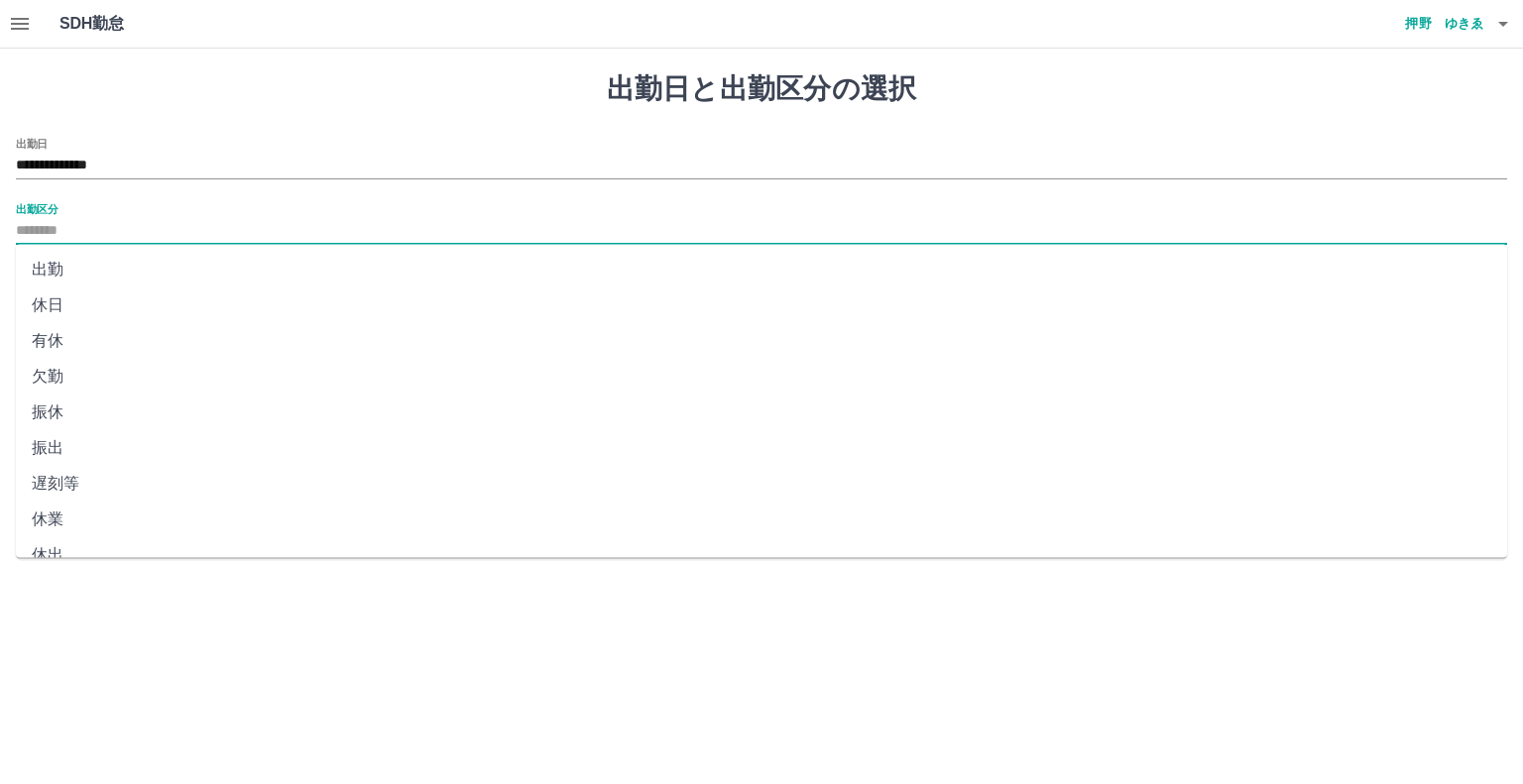 drag, startPoint x: 119, startPoint y: 259, endPoint x: 139, endPoint y: 267, distance: 21.540659 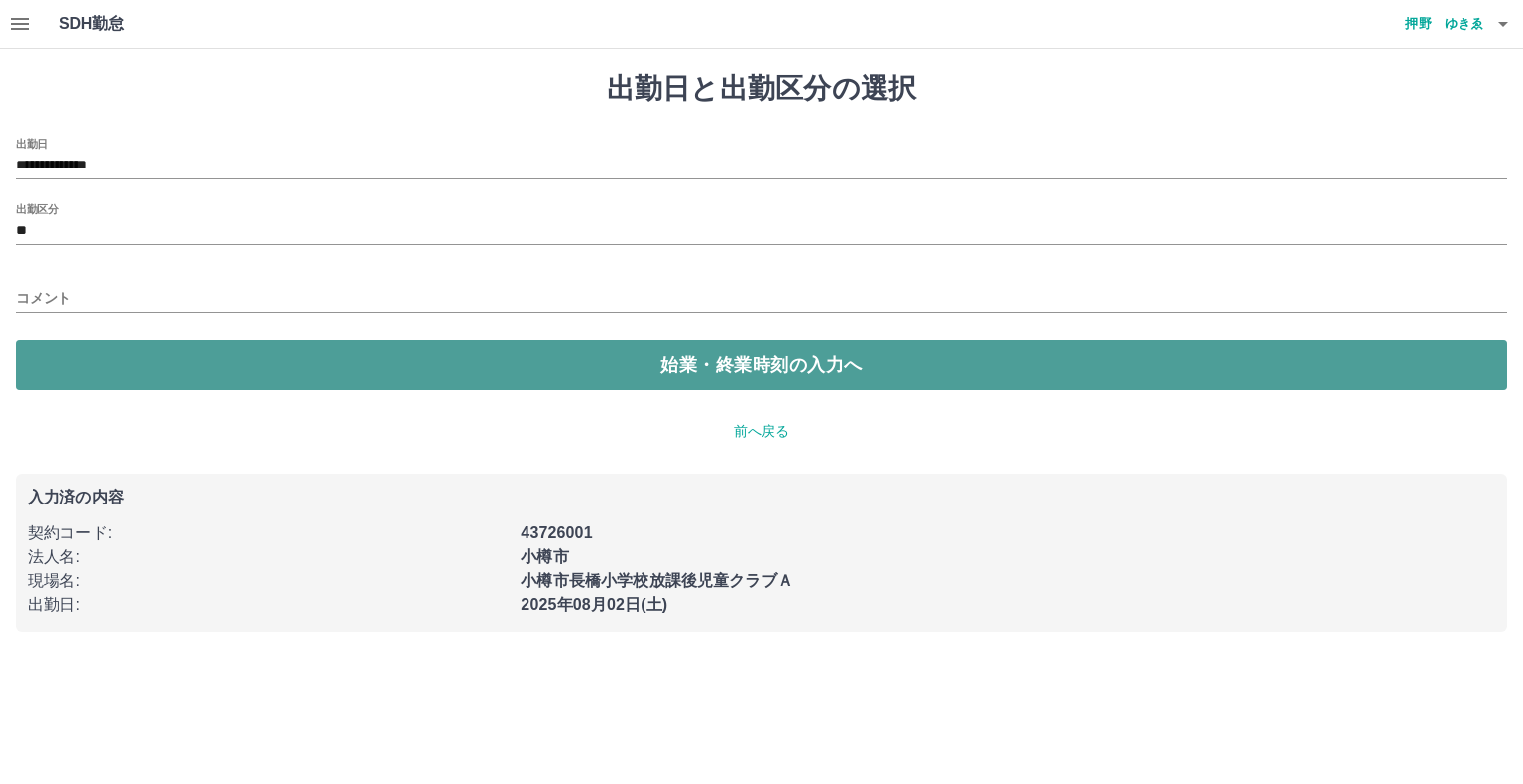 click on "始業・終業時刻の入力へ" at bounding box center (762, 365) 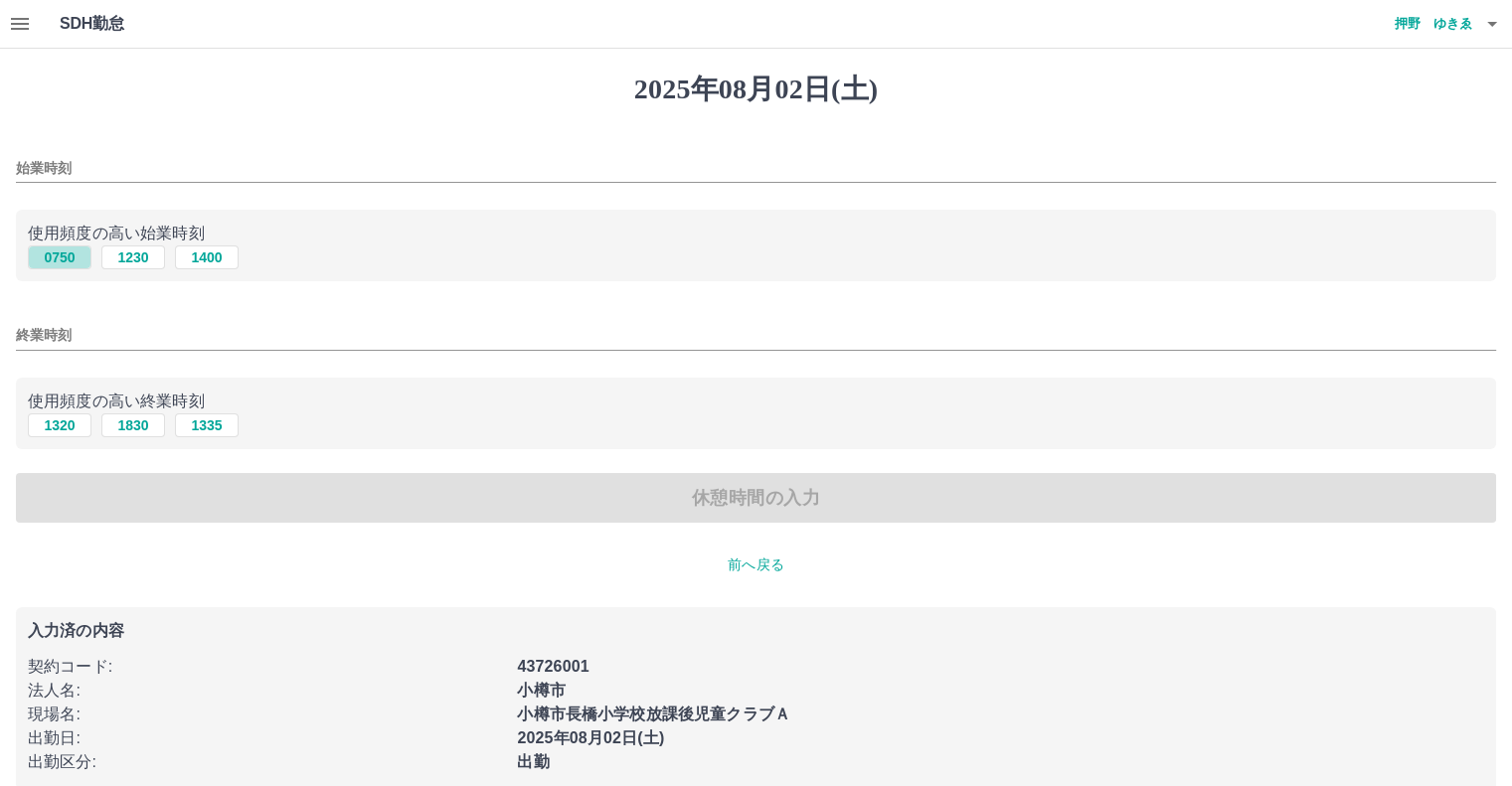 drag, startPoint x: 76, startPoint y: 262, endPoint x: 93, endPoint y: 277, distance: 22.67157 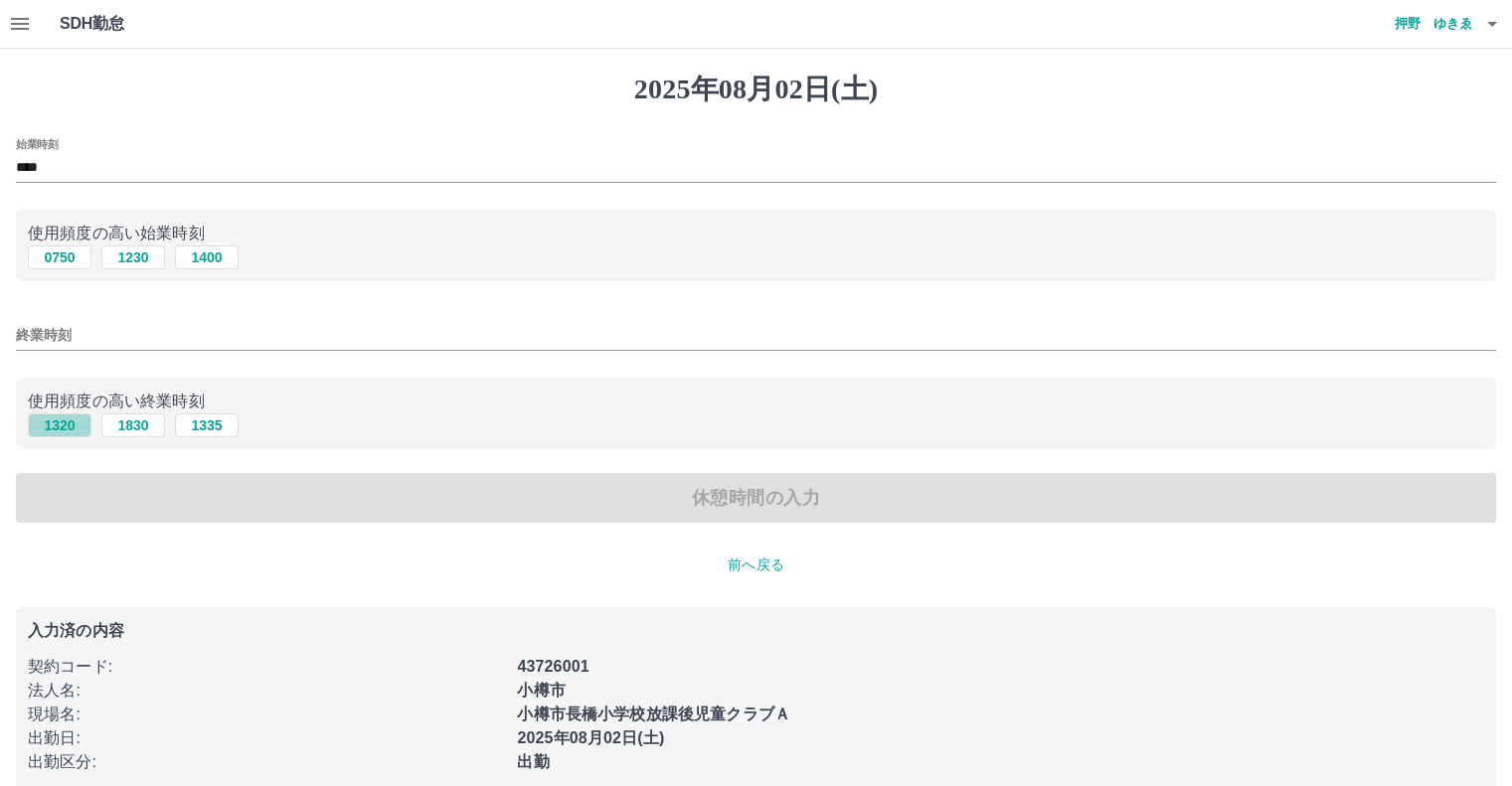 drag, startPoint x: 68, startPoint y: 428, endPoint x: 87, endPoint y: 427, distance: 19.026298 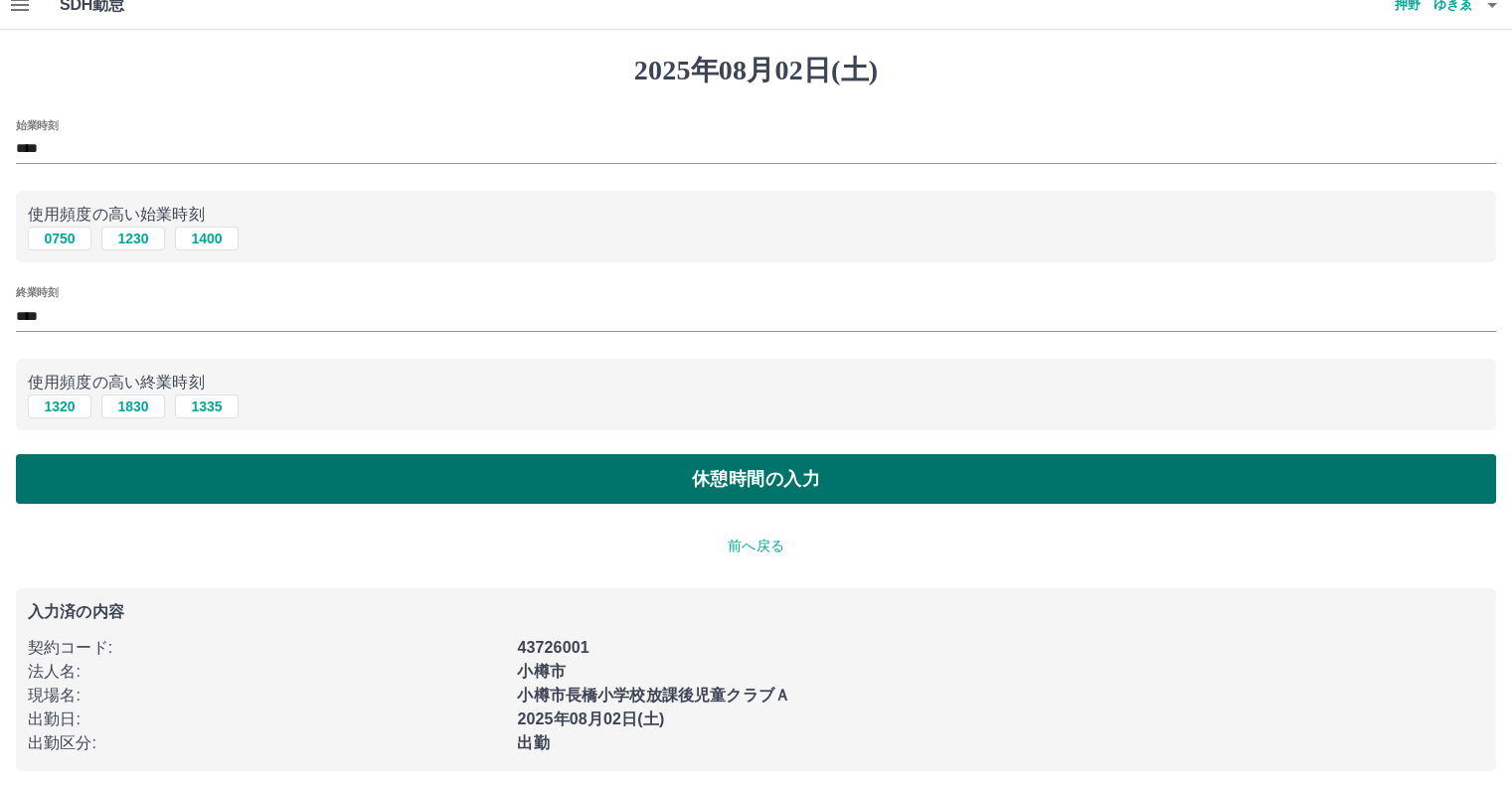 scroll, scrollTop: 29, scrollLeft: 0, axis: vertical 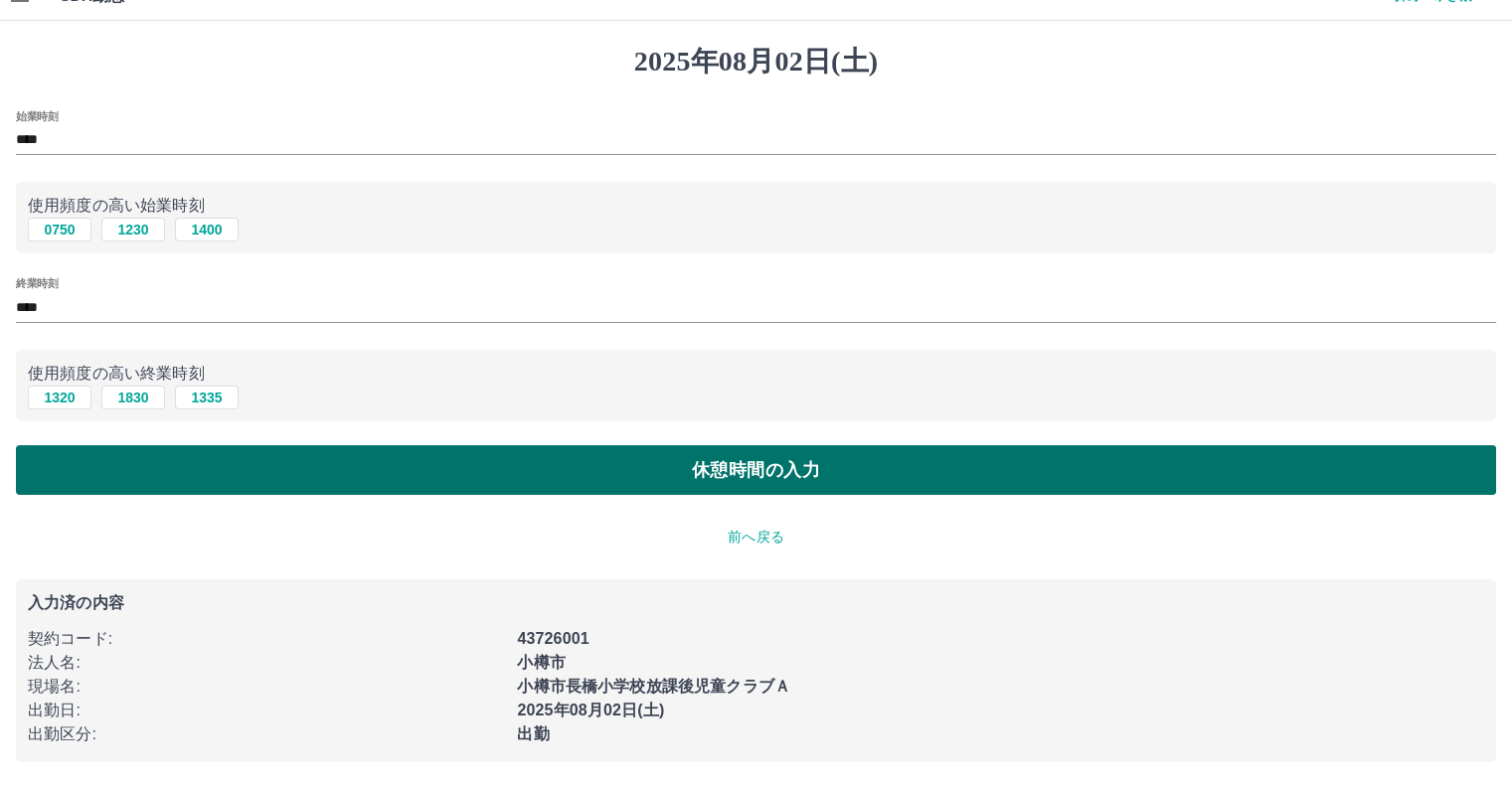 click on "休憩時間の入力" at bounding box center [756, 470] 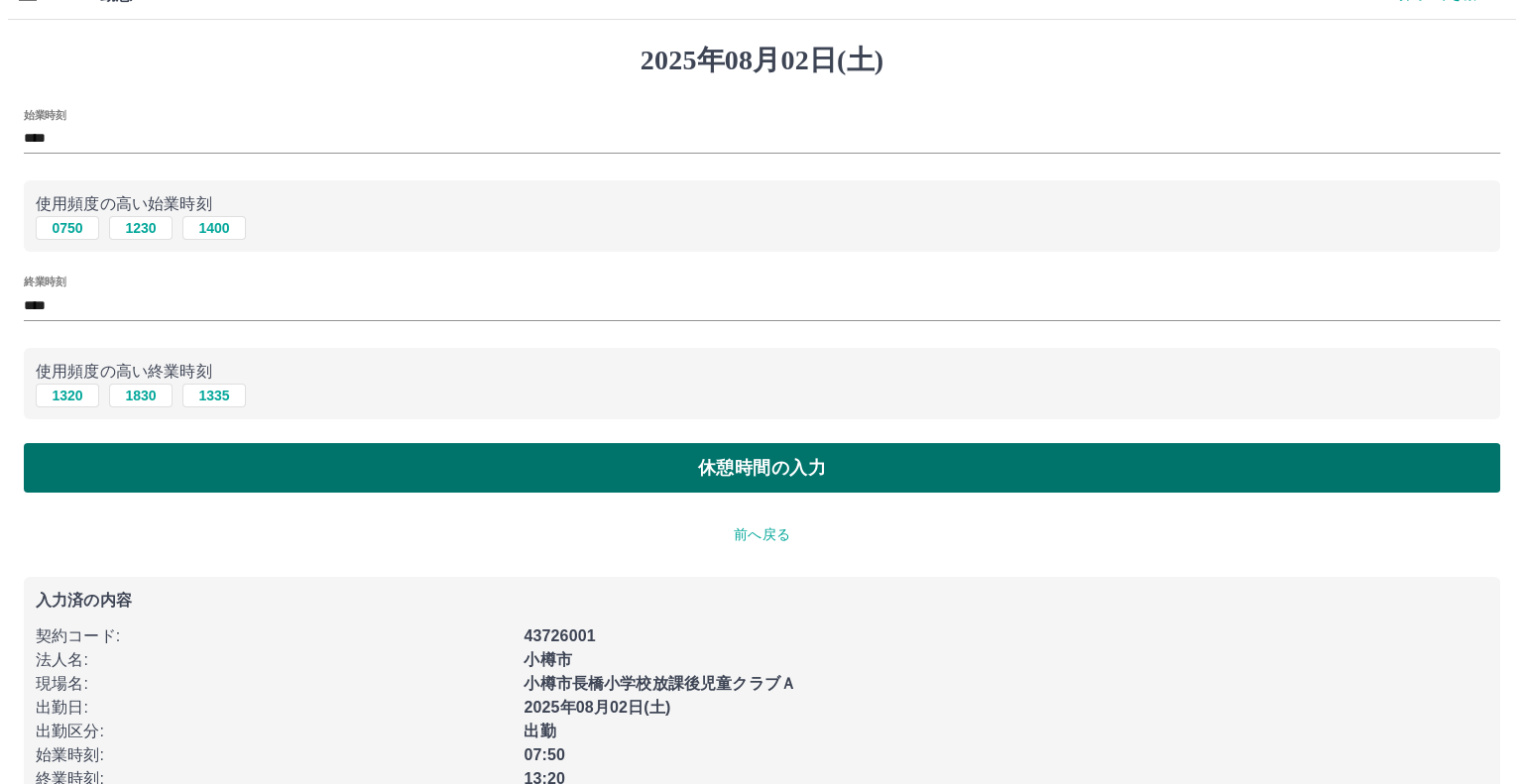 scroll, scrollTop: 0, scrollLeft: 0, axis: both 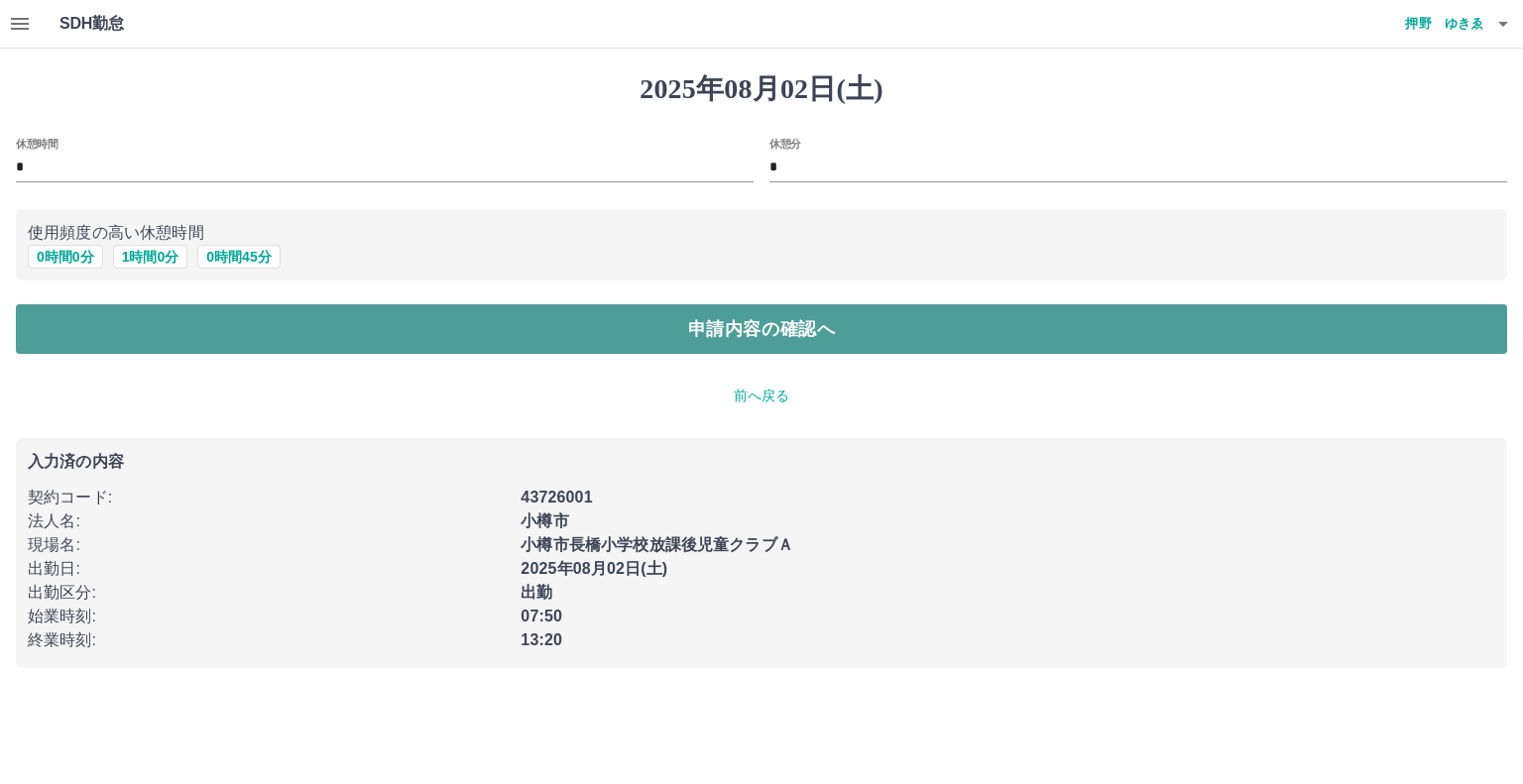 click on "申請内容の確認へ" at bounding box center [762, 329] 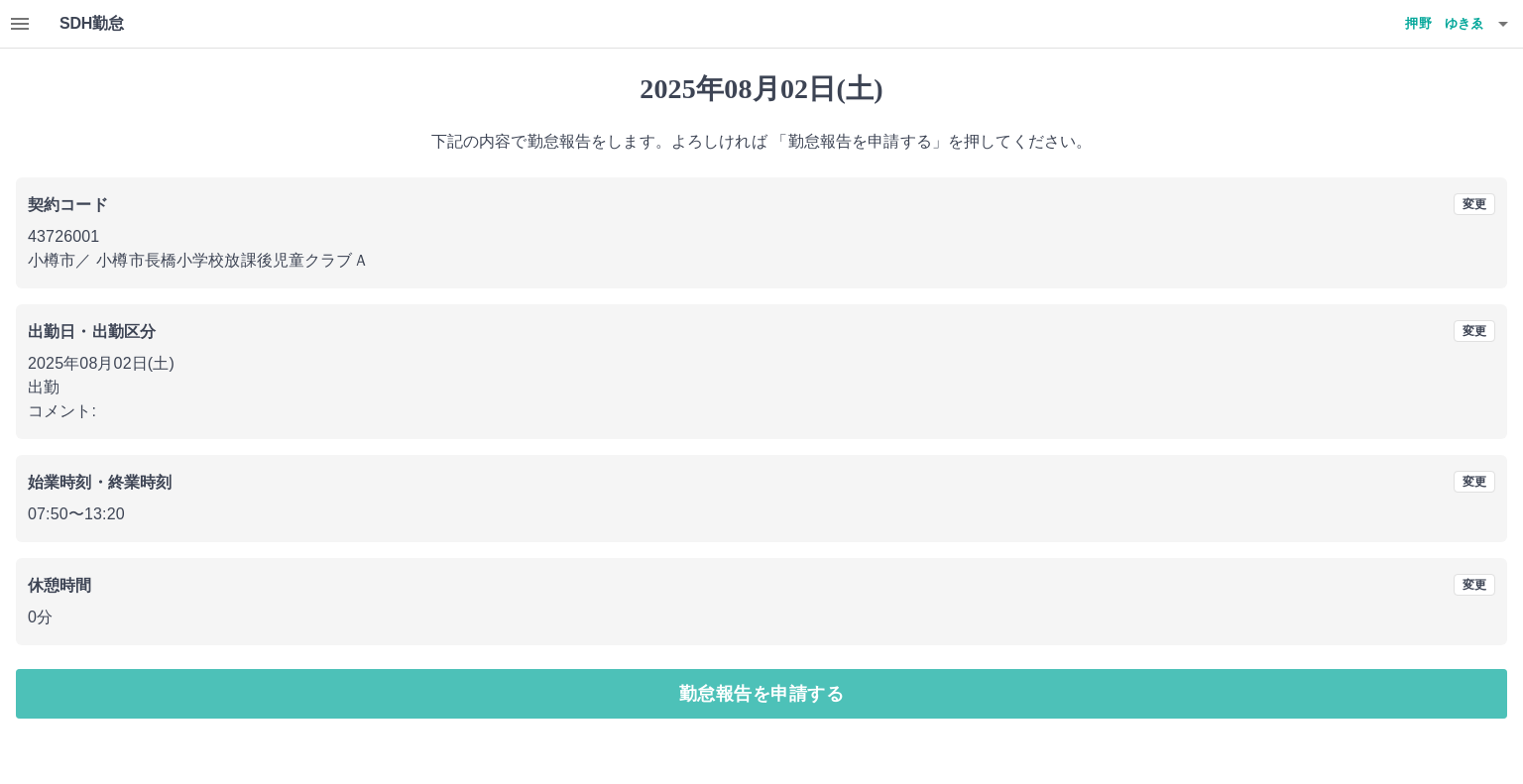 click on "勤怠報告を申請する" at bounding box center (762, 694) 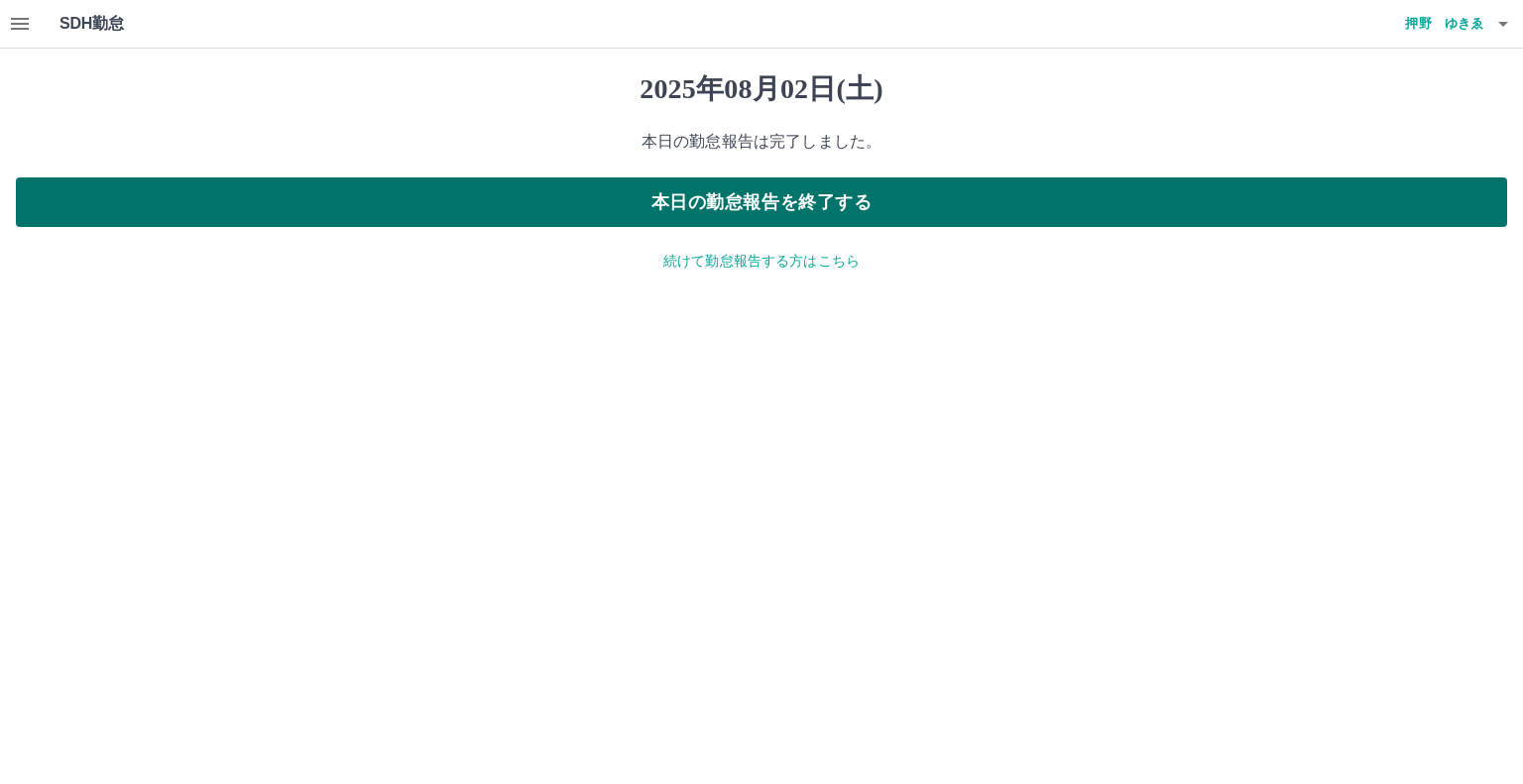 click on "本日の勤怠報告を終了する" at bounding box center [762, 202] 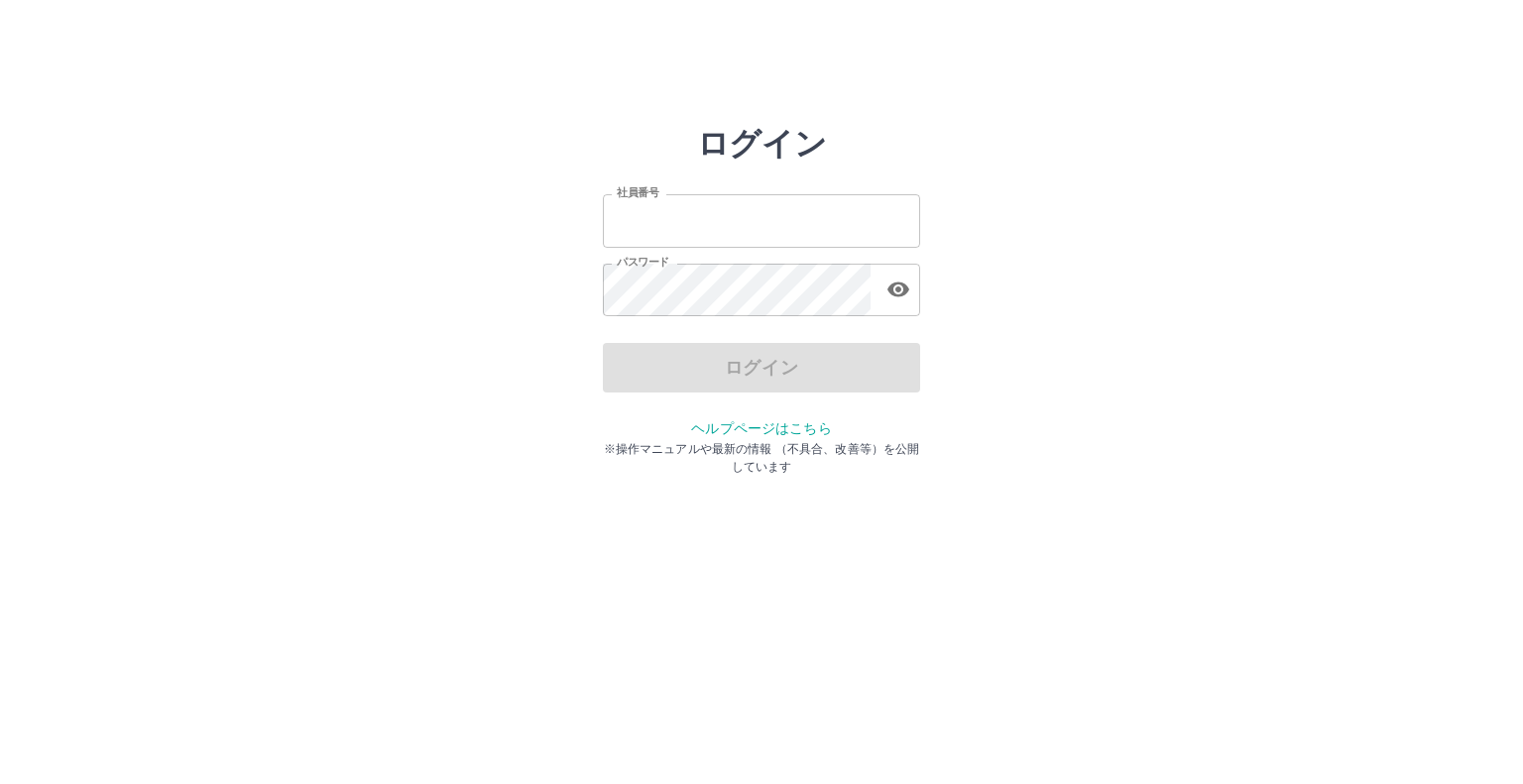 scroll, scrollTop: 0, scrollLeft: 0, axis: both 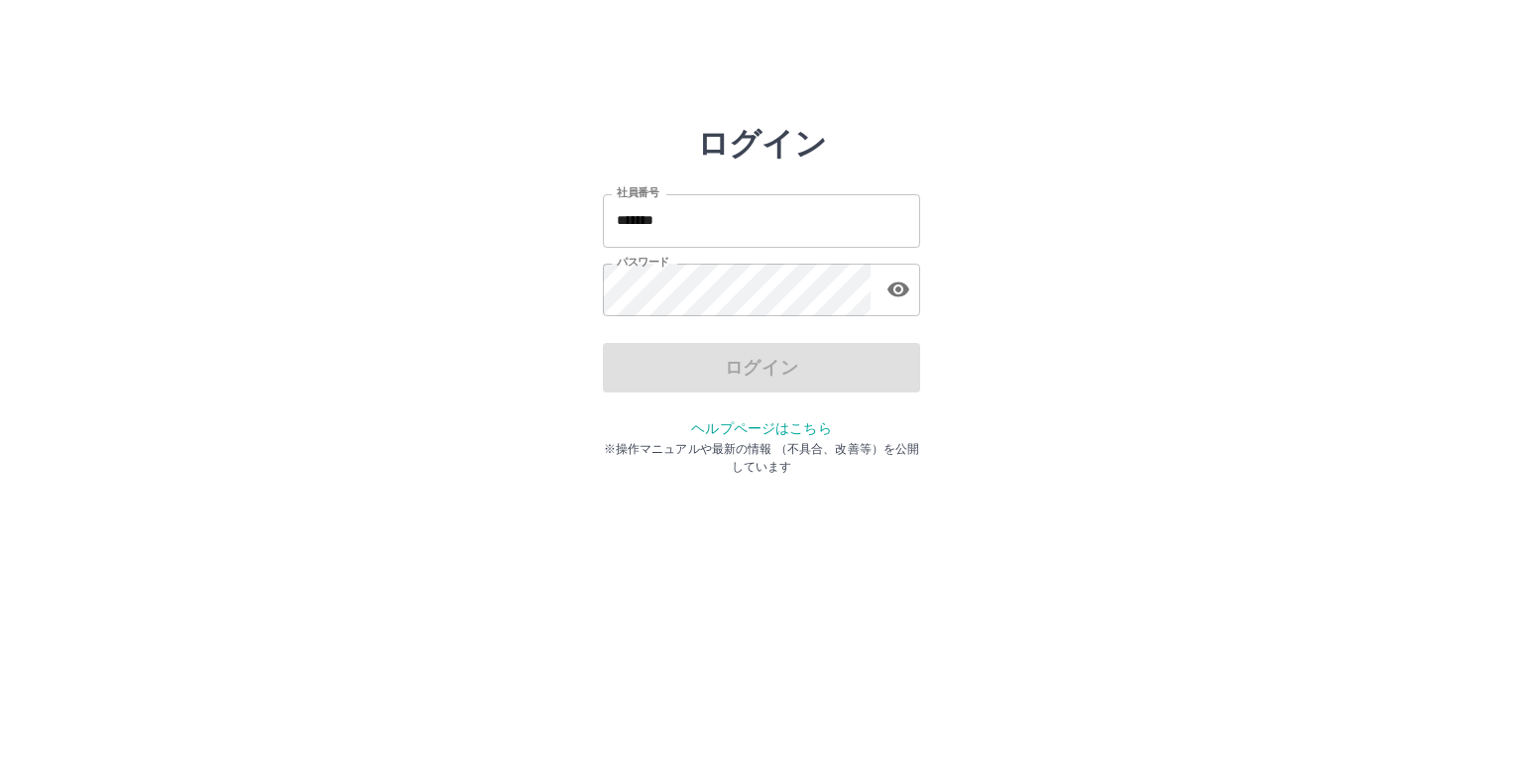 click on "ログイン" at bounding box center (762, 368) 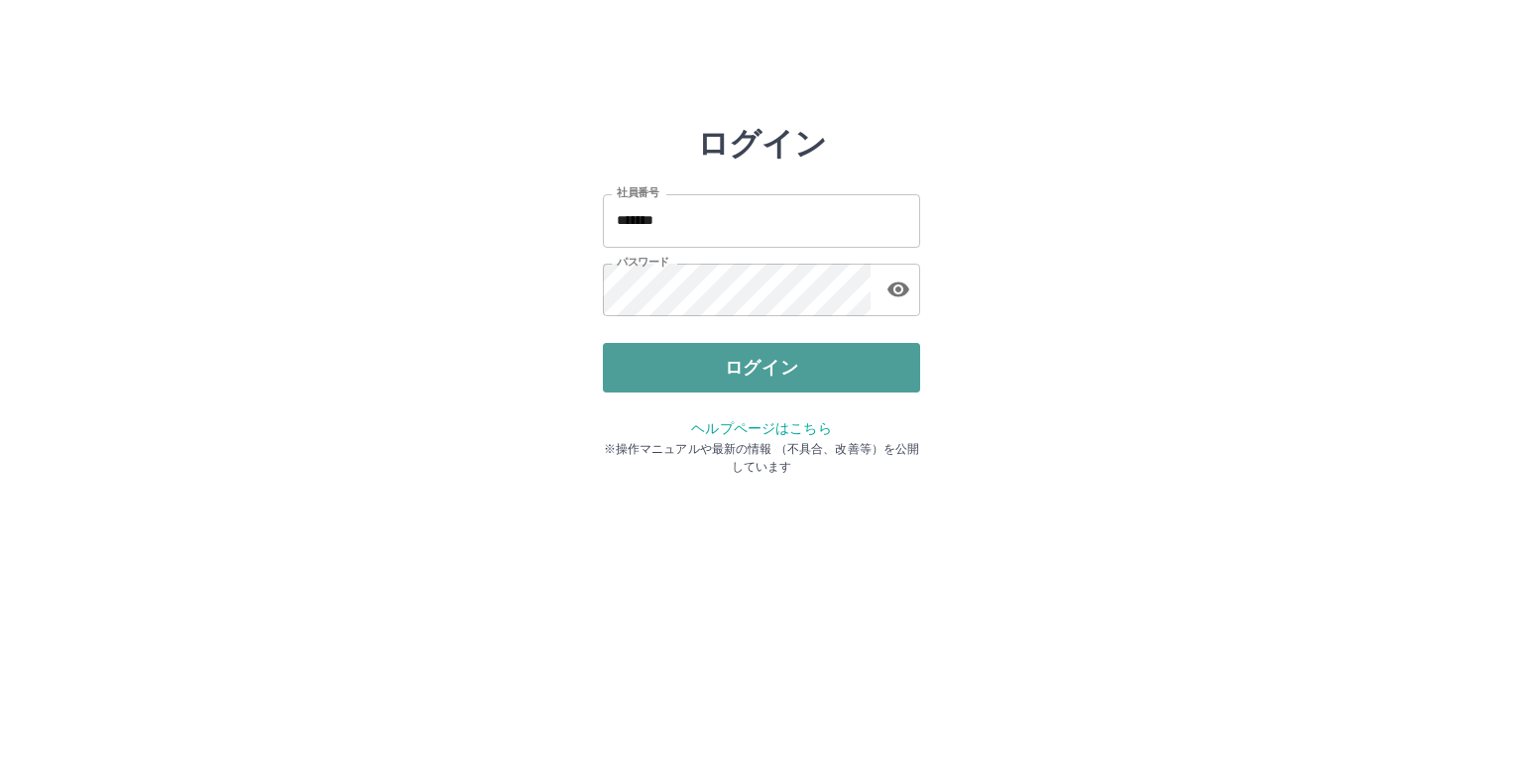 click on "ログイン" at bounding box center [762, 368] 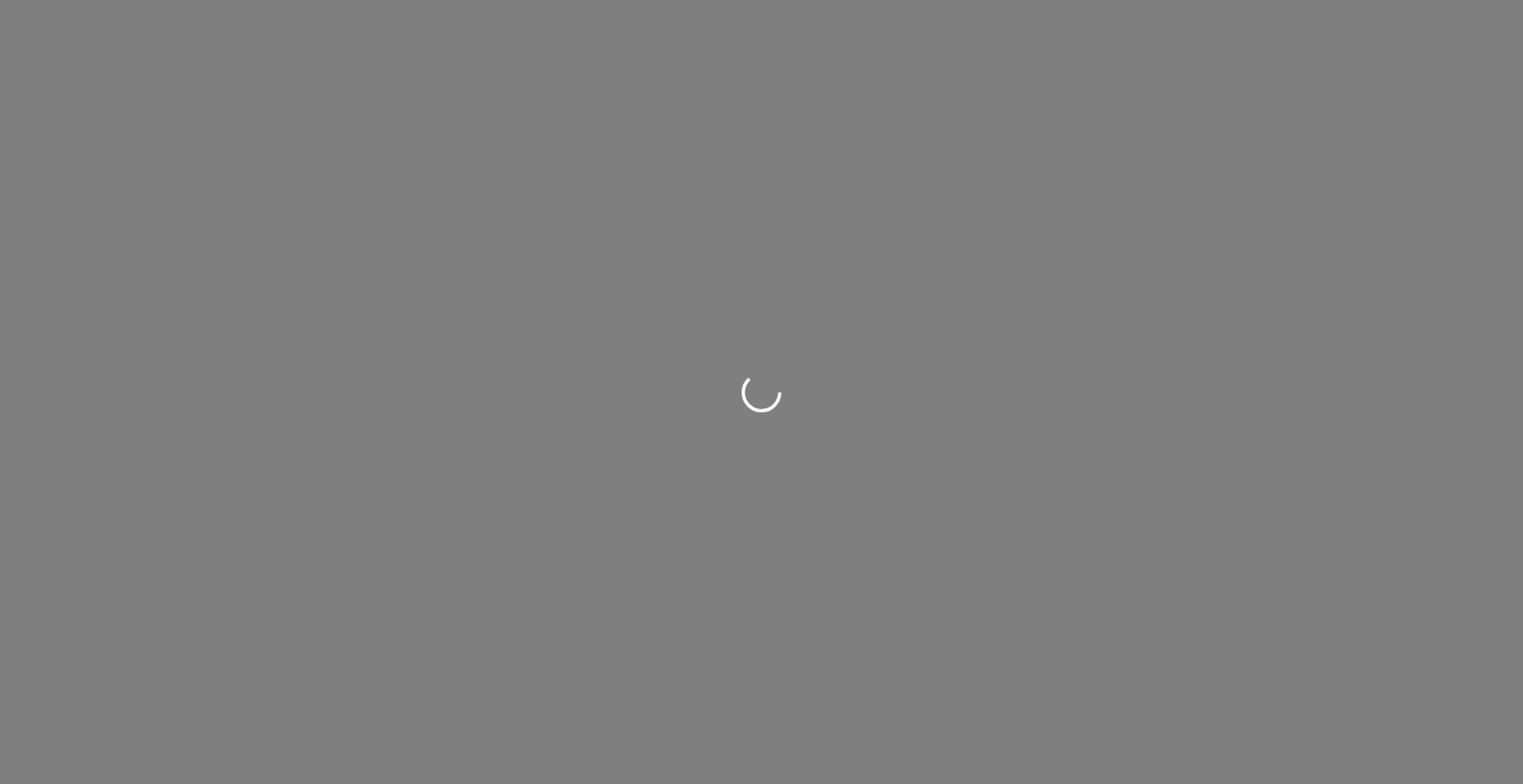 scroll, scrollTop: 0, scrollLeft: 0, axis: both 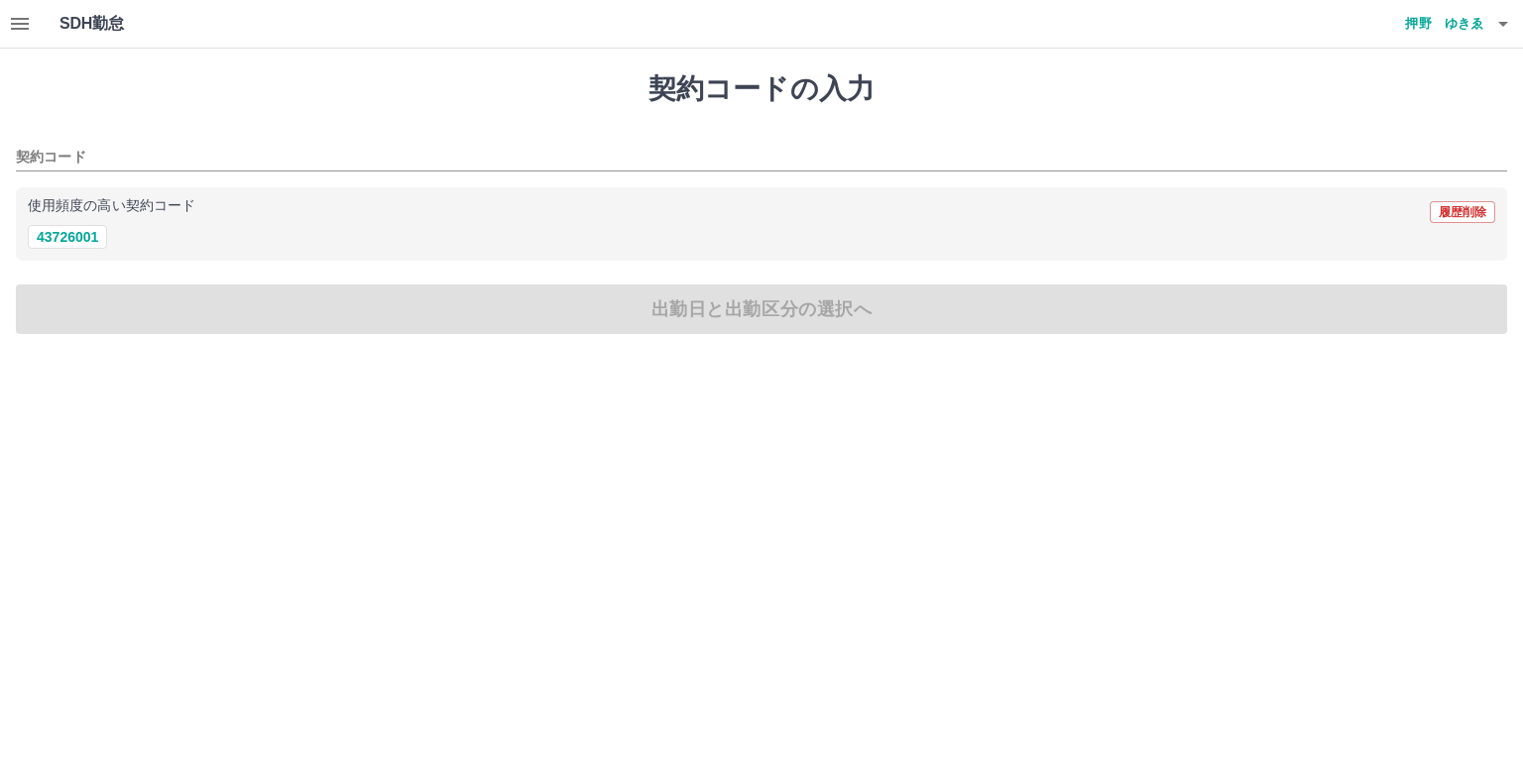 click 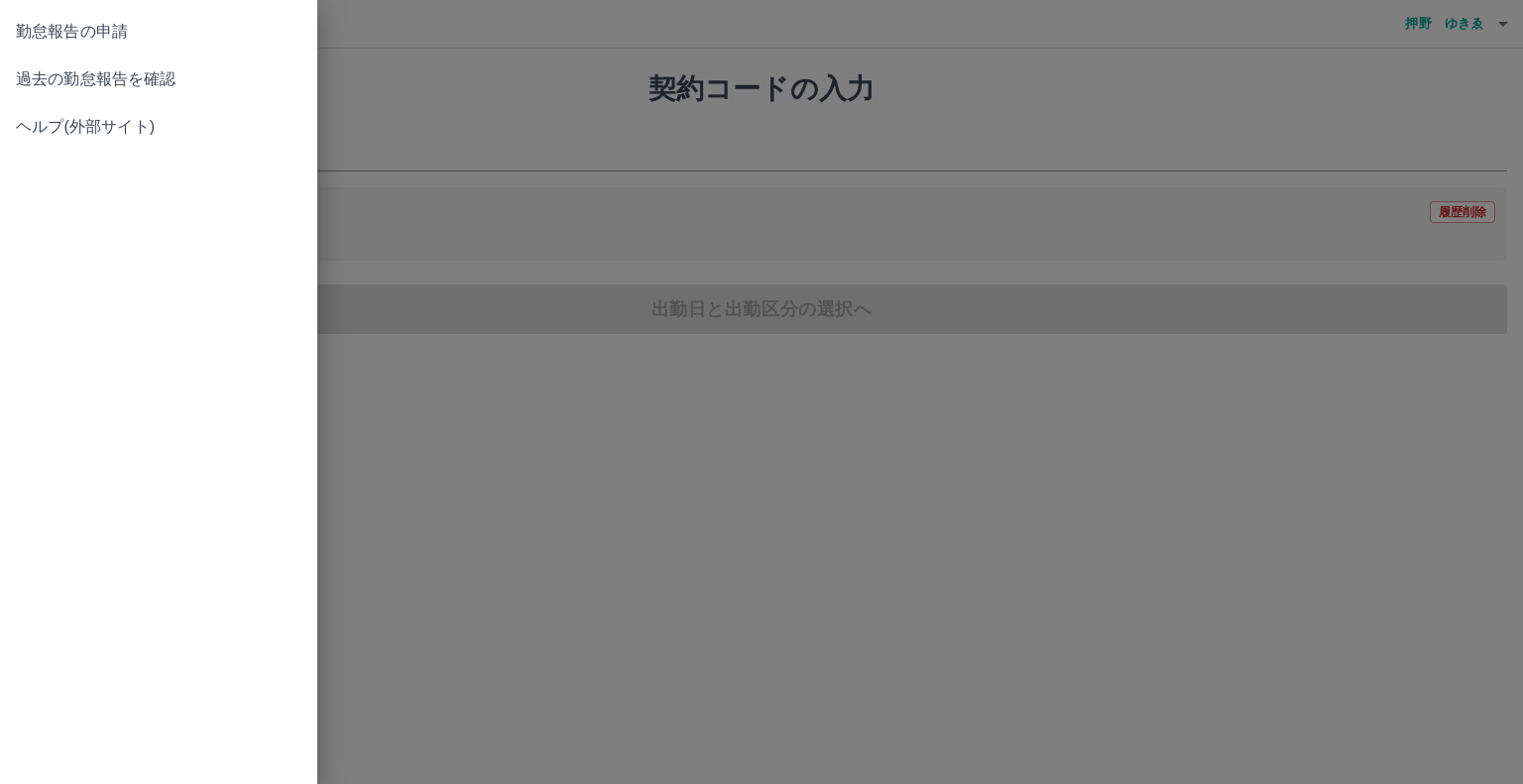 click on "過去の勤怠報告を確認" at bounding box center (159, 79) 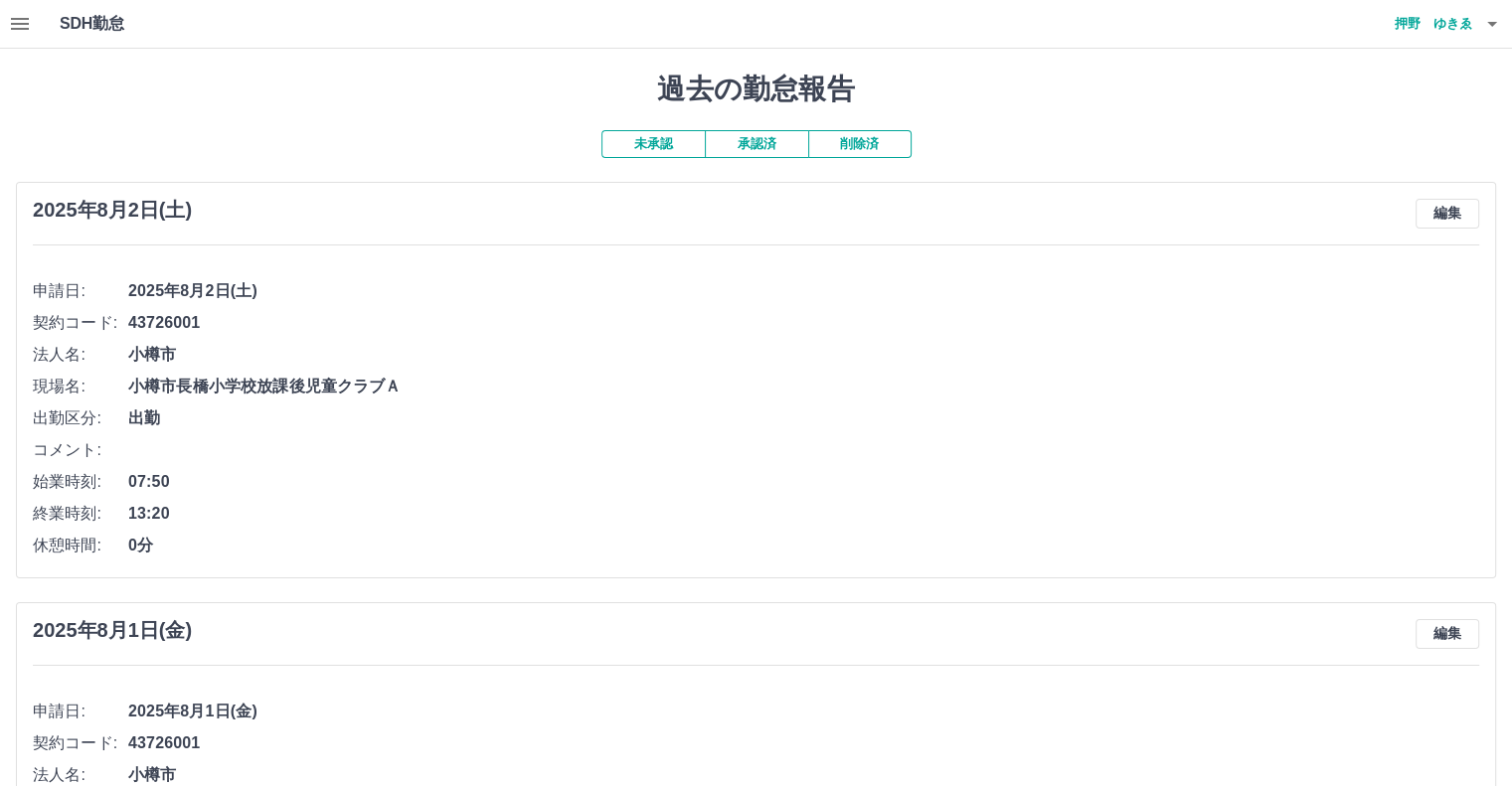 click 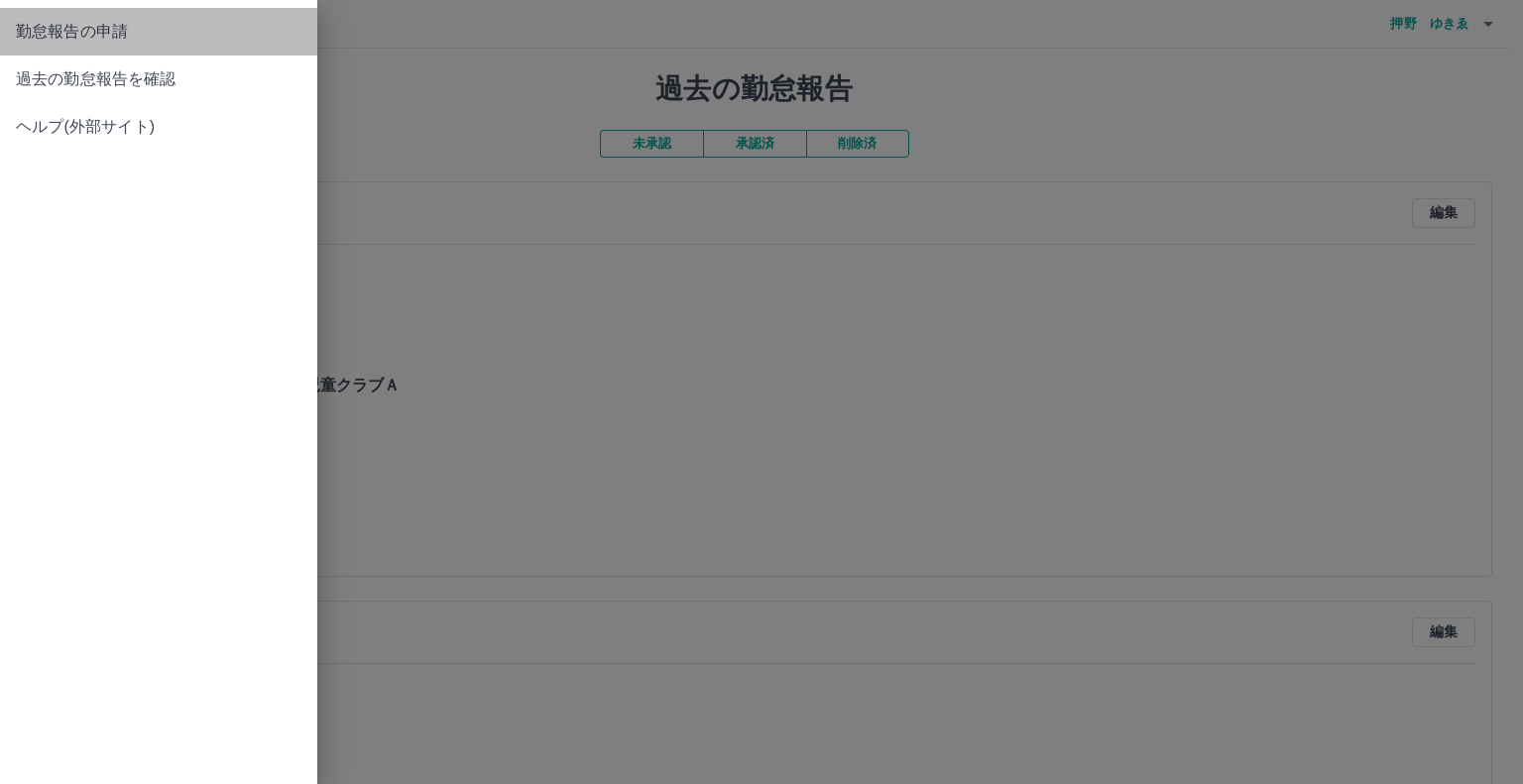 click on "勤怠報告の申請" at bounding box center (159, 32) 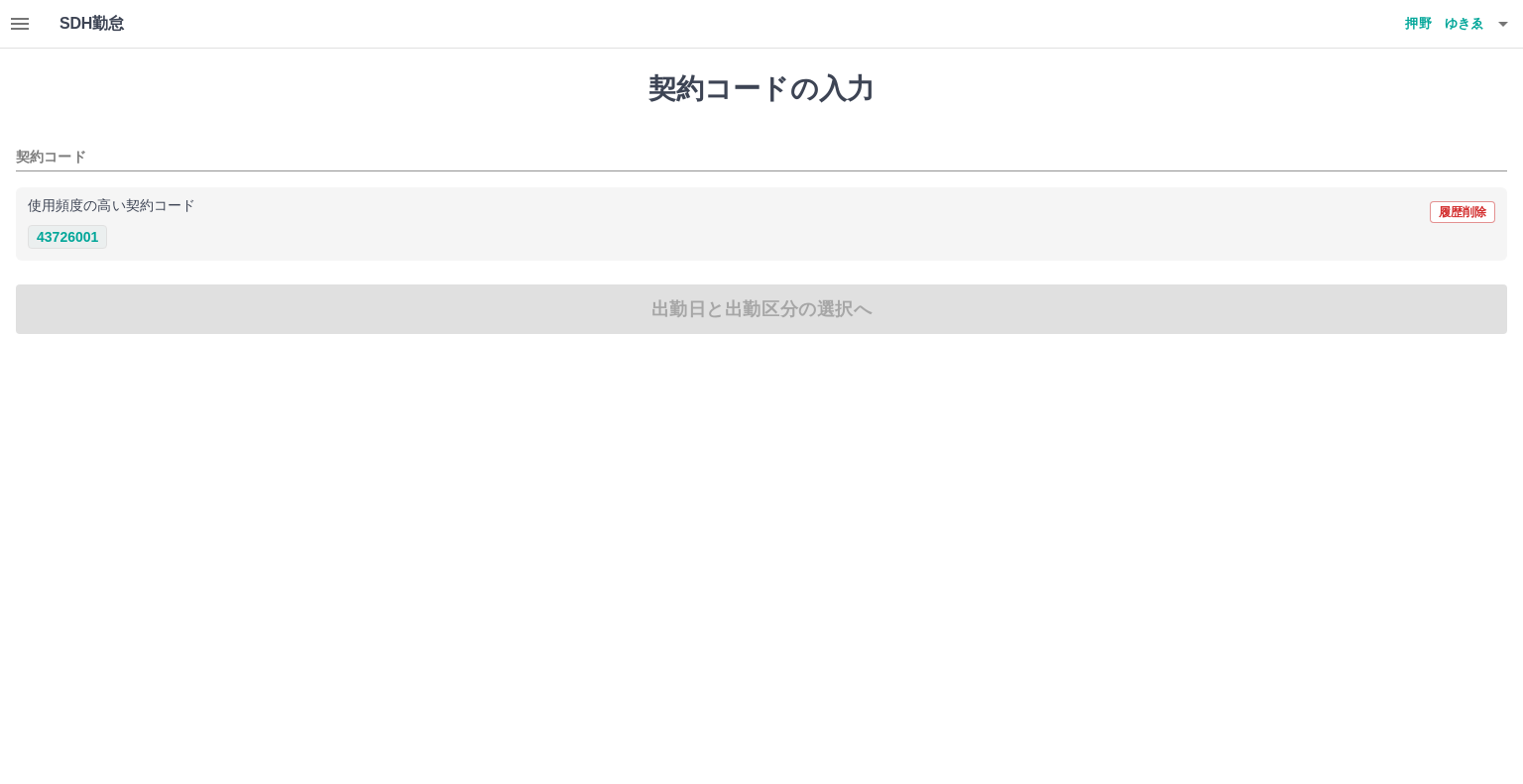 click on "43726001" at bounding box center [67, 237] 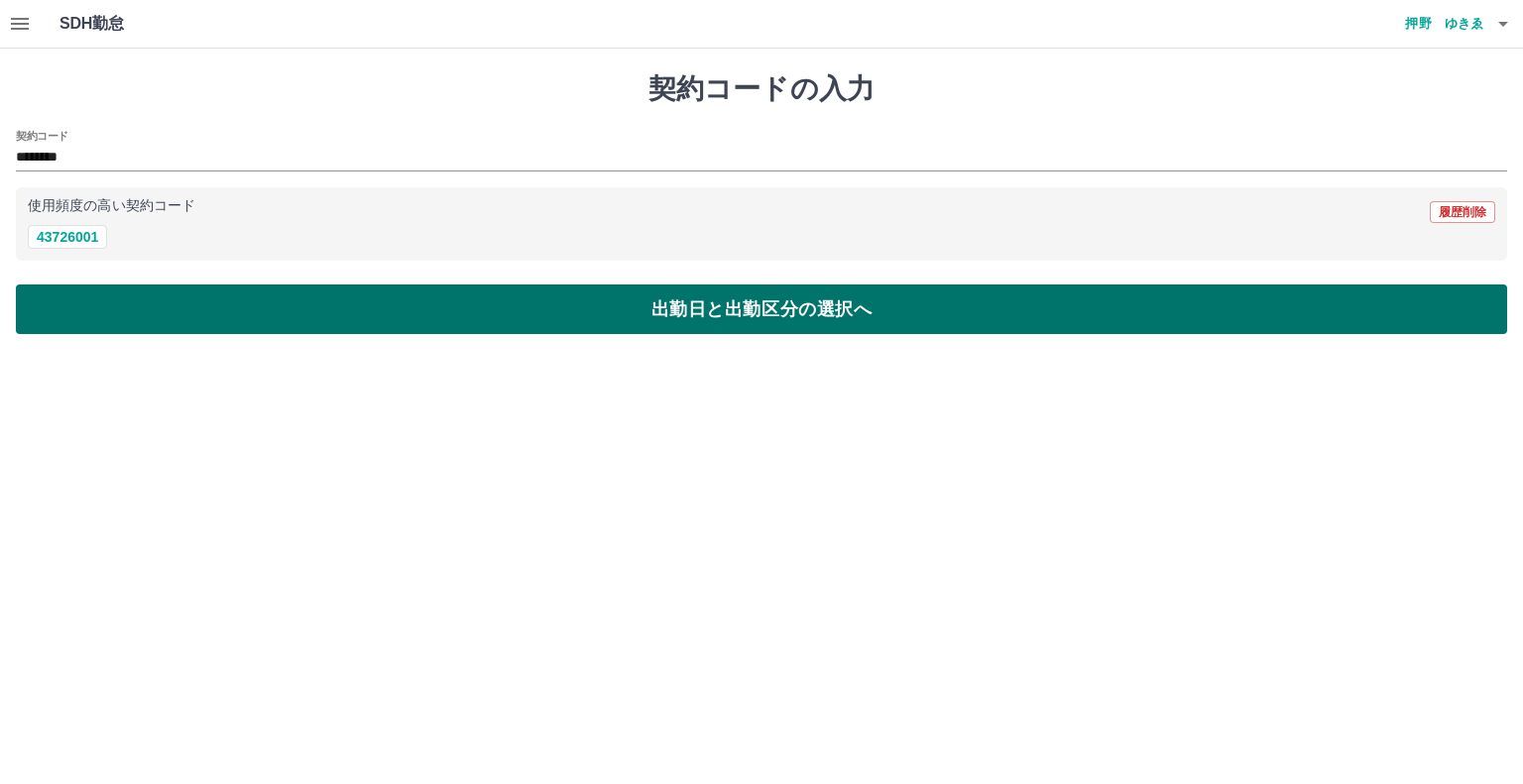 click on "出勤日と出勤区分の選択へ" at bounding box center (762, 309) 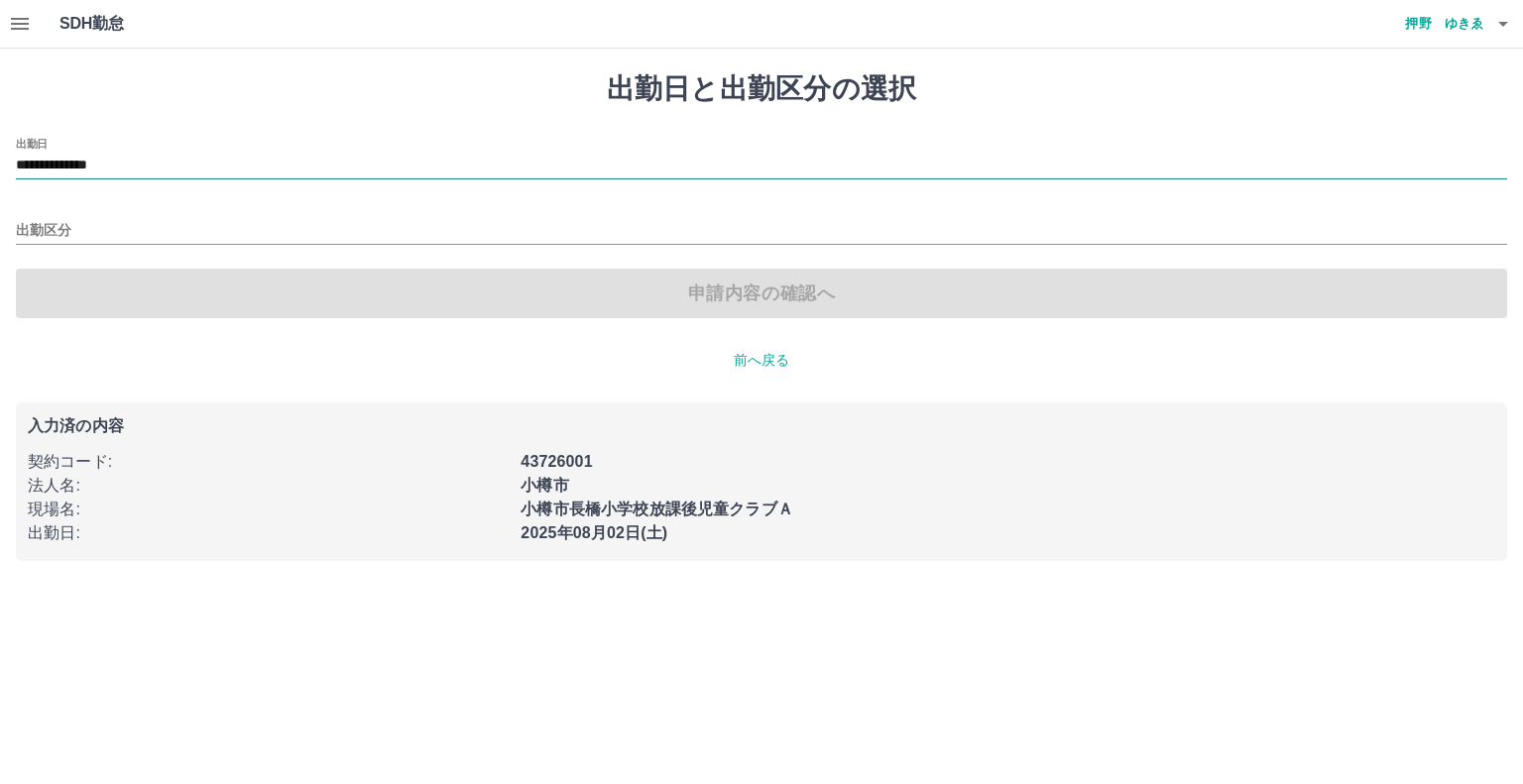 click on "**********" at bounding box center [762, 166] 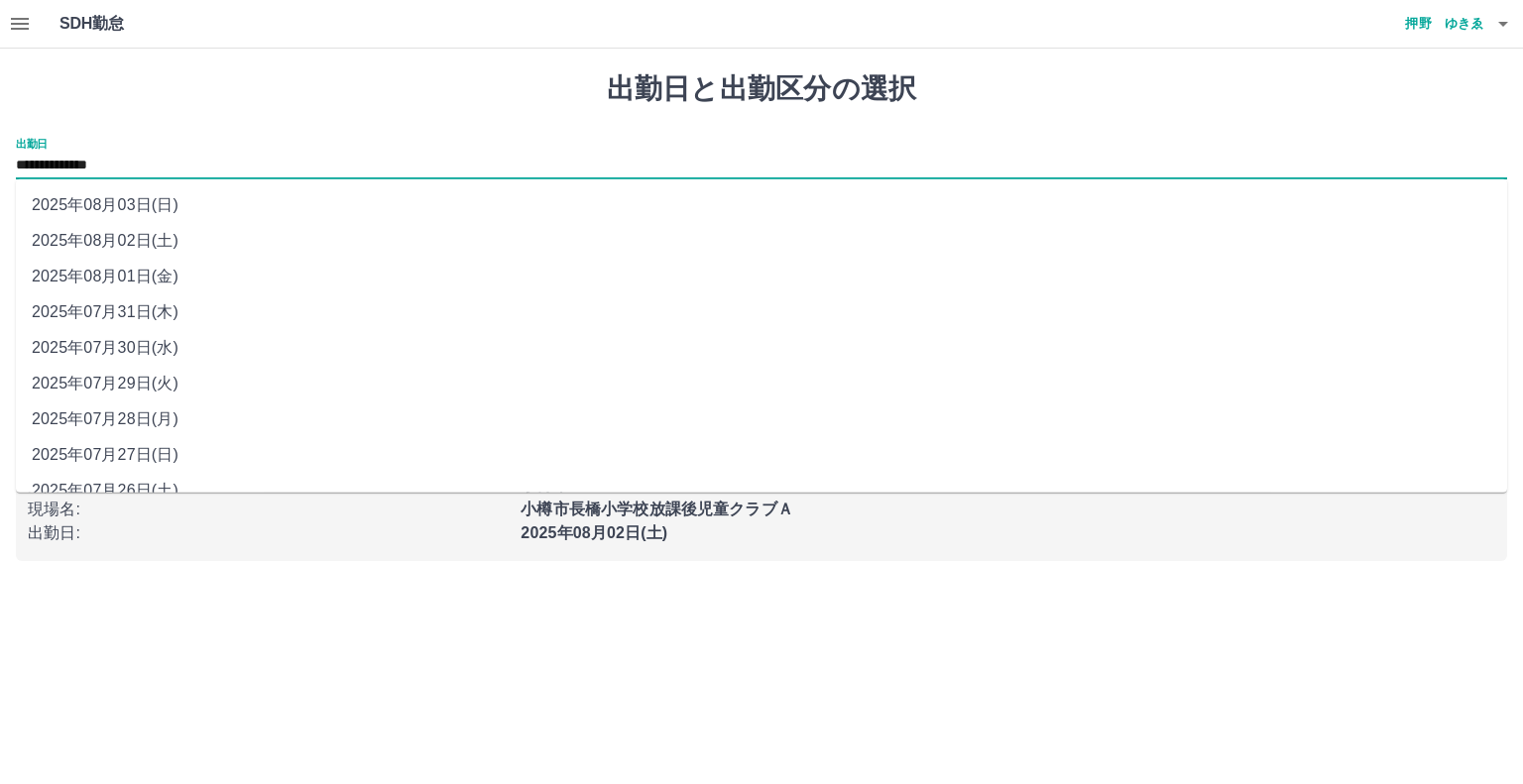 click on "2025年08月03日(日)" at bounding box center [762, 205] 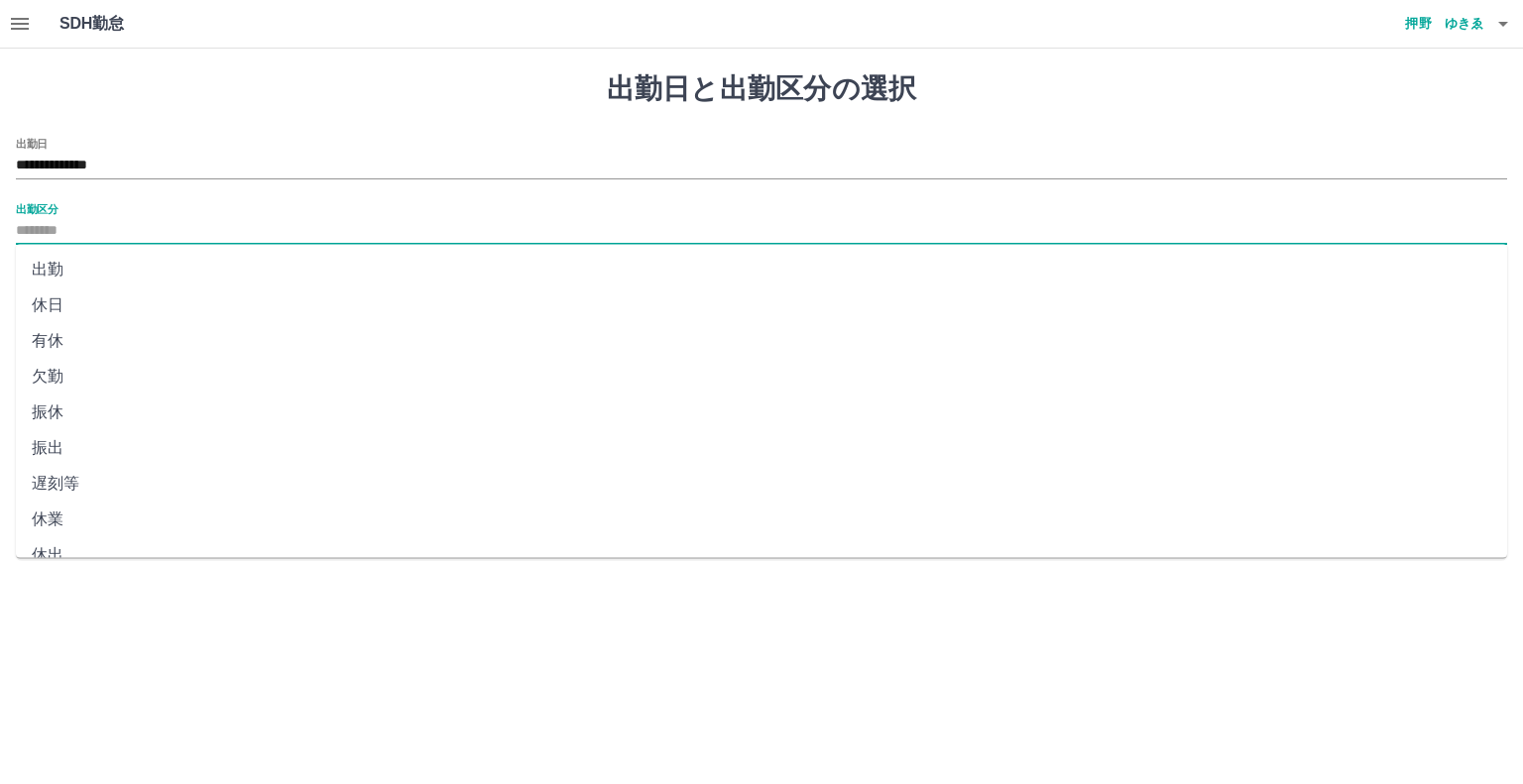 click on "出勤区分" at bounding box center (762, 231) 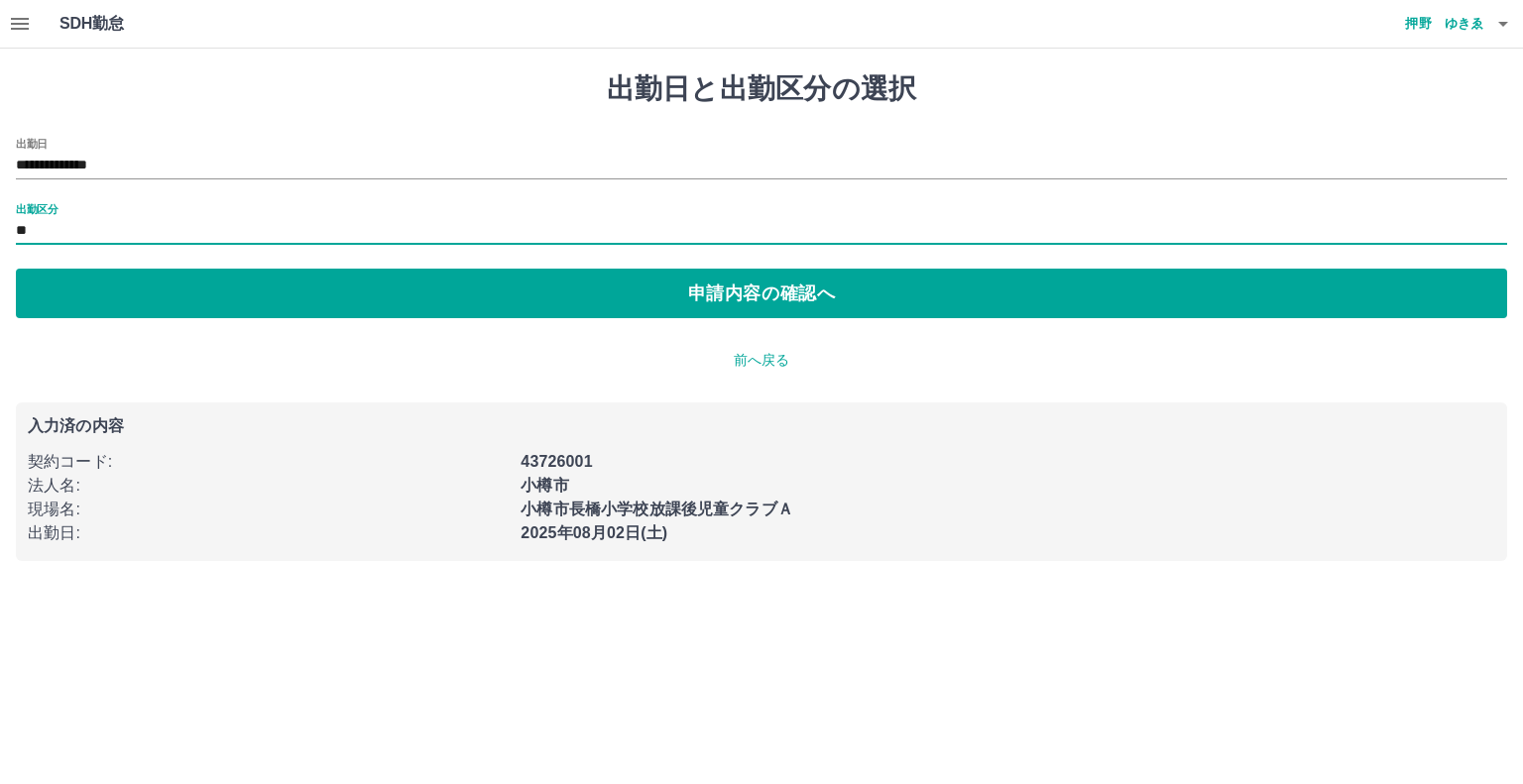 click on "**" at bounding box center (762, 231) 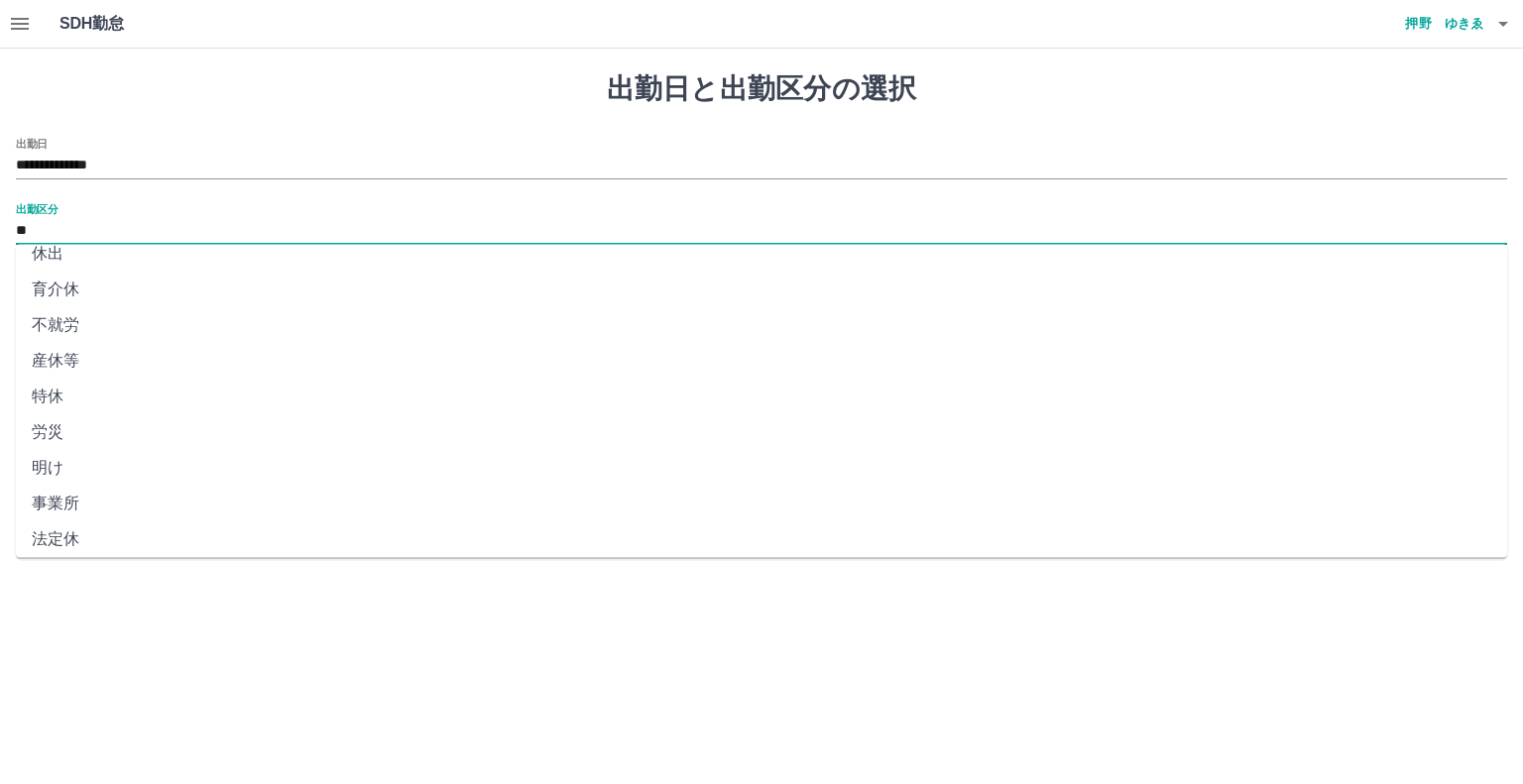 scroll, scrollTop: 344, scrollLeft: 0, axis: vertical 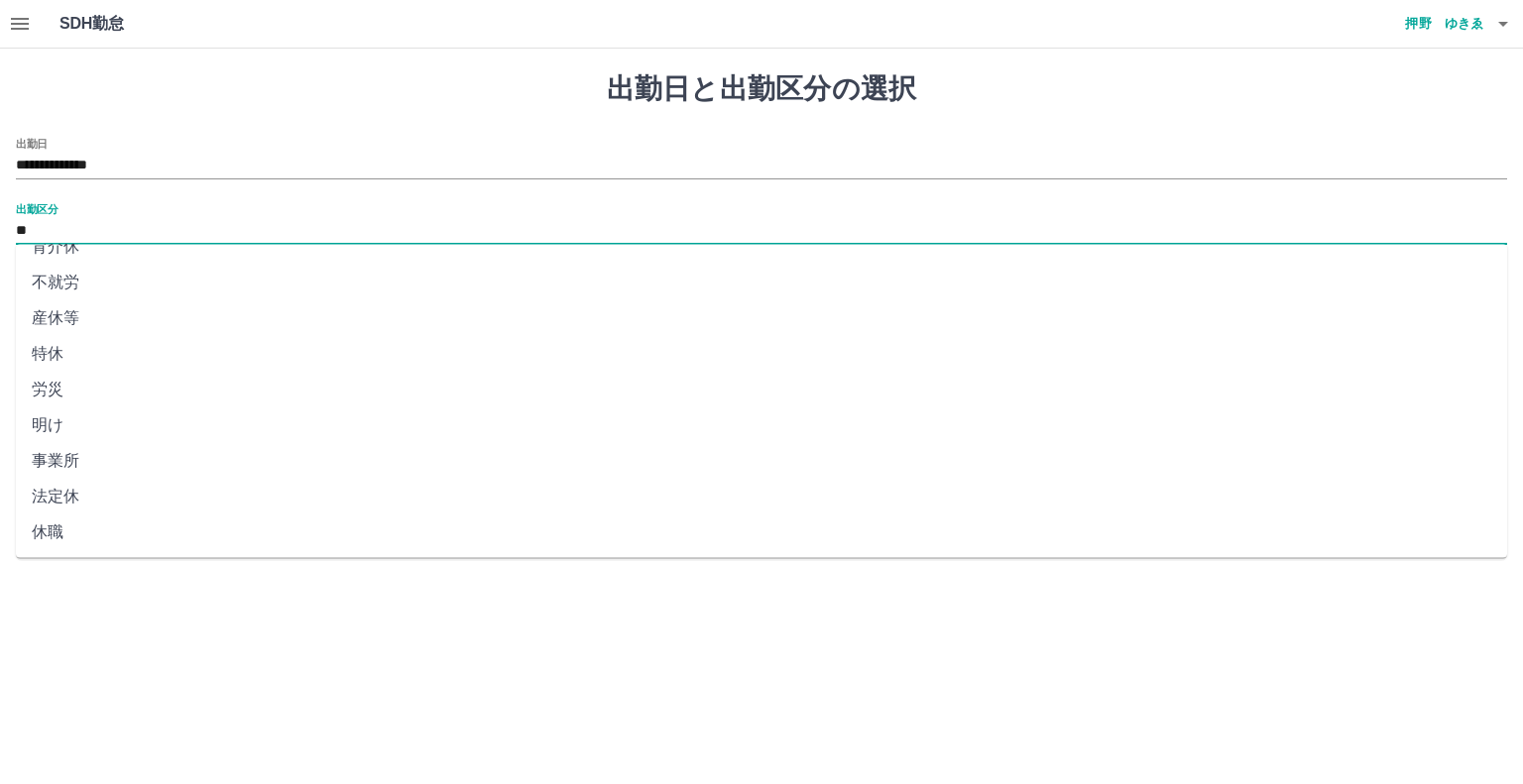 click on "法定休" at bounding box center [762, 497] 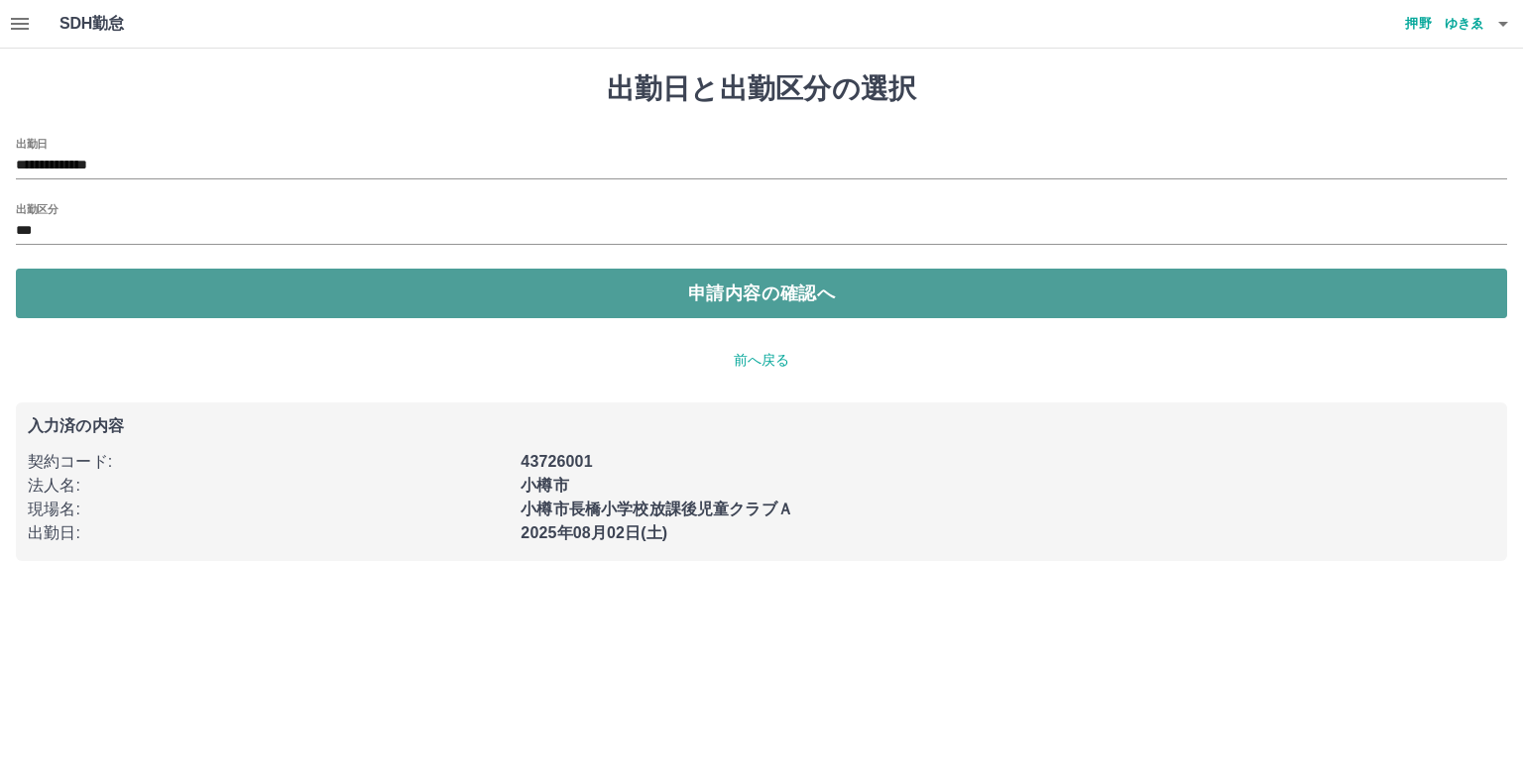 click on "申請内容の確認へ" at bounding box center [762, 293] 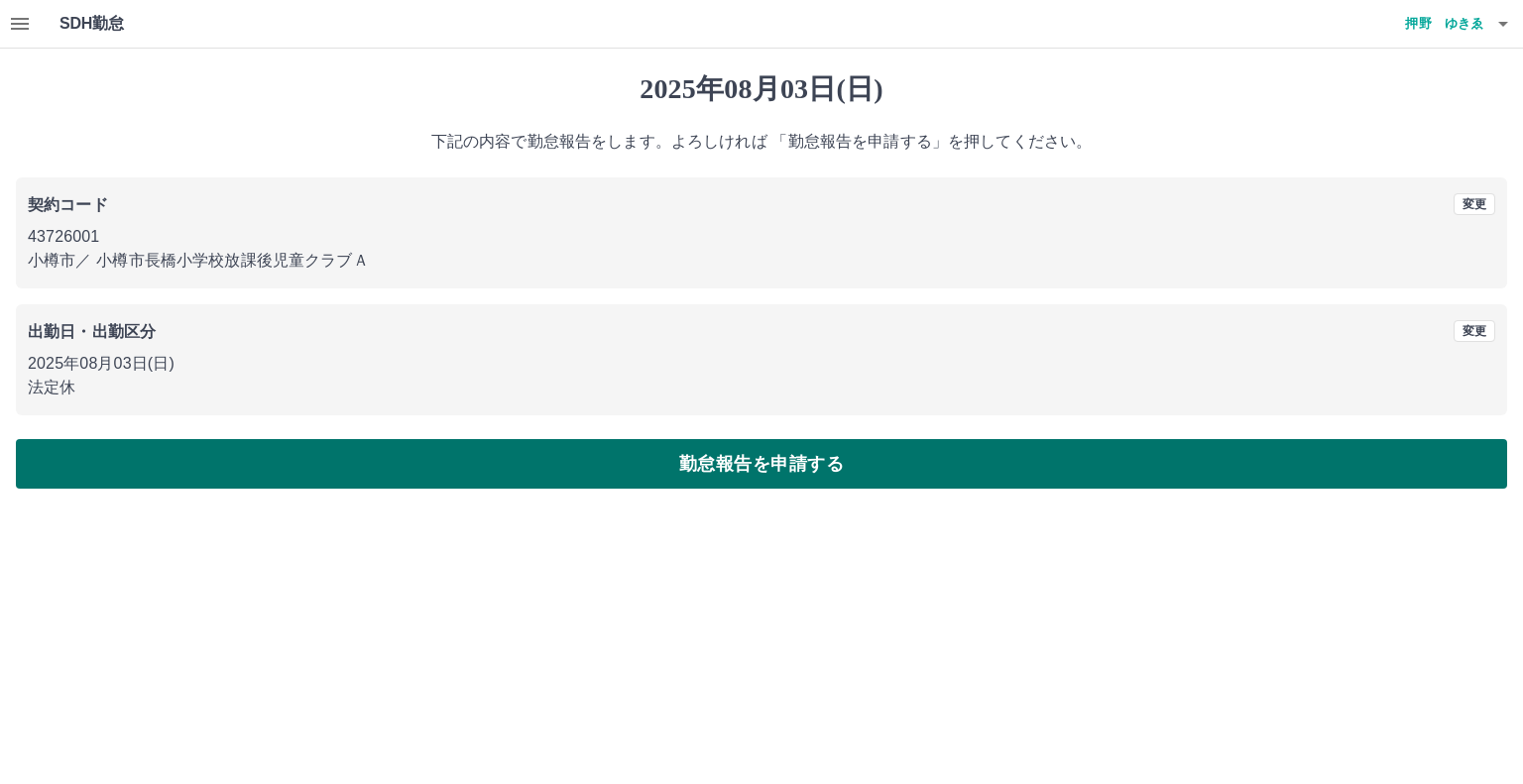 click on "勤怠報告を申請する" at bounding box center (762, 464) 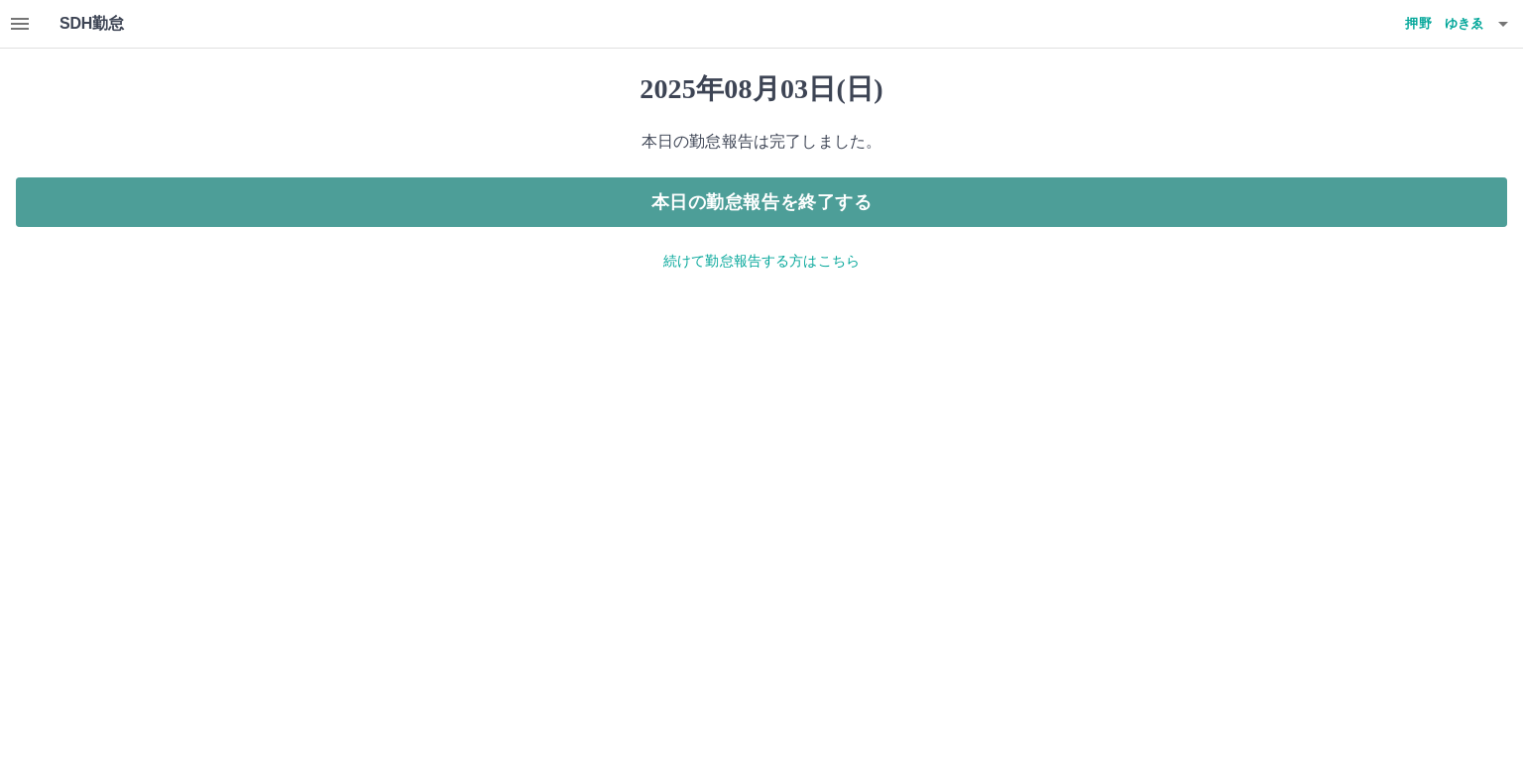 click on "本日の勤怠報告を終了する" at bounding box center (762, 202) 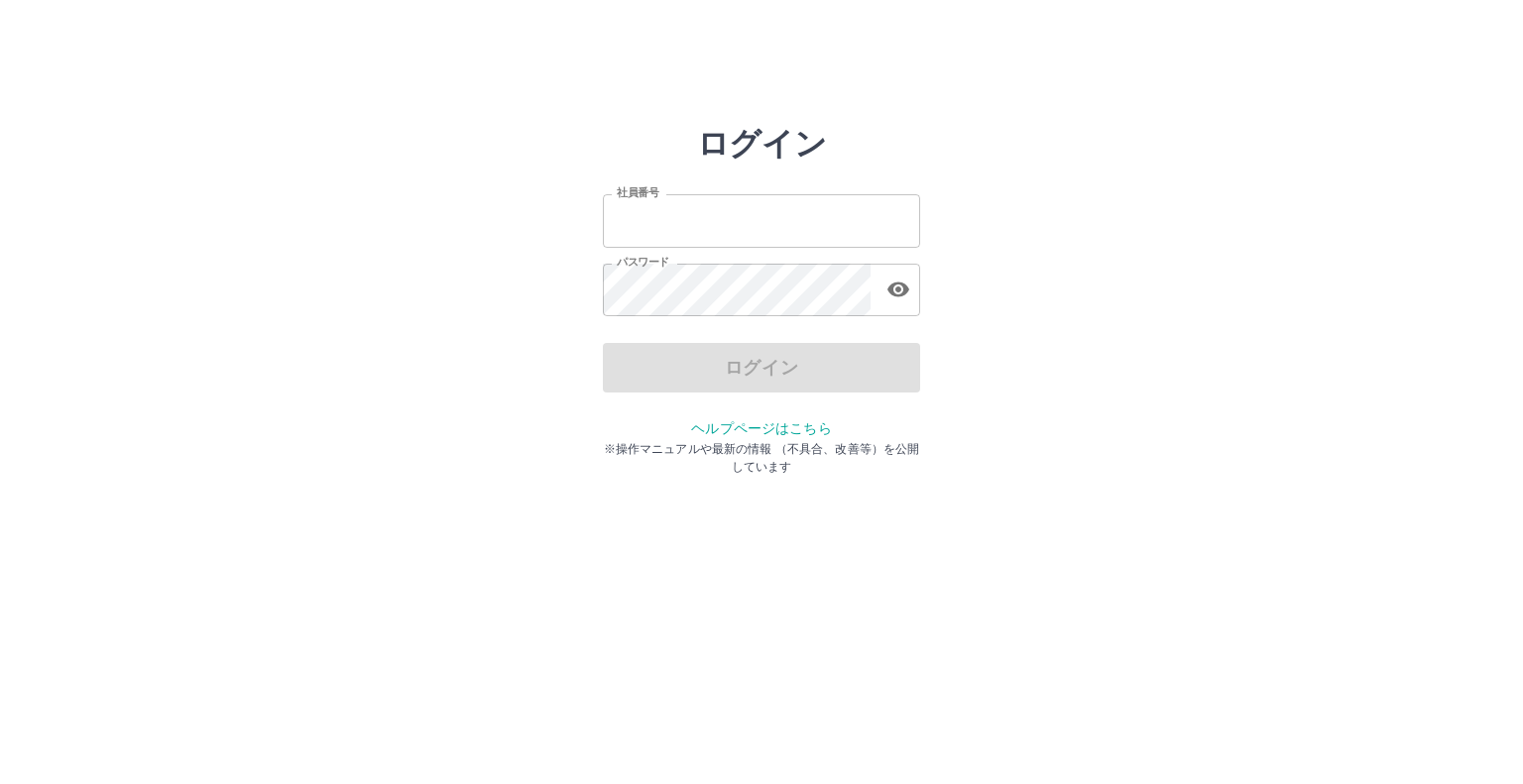 scroll, scrollTop: 0, scrollLeft: 0, axis: both 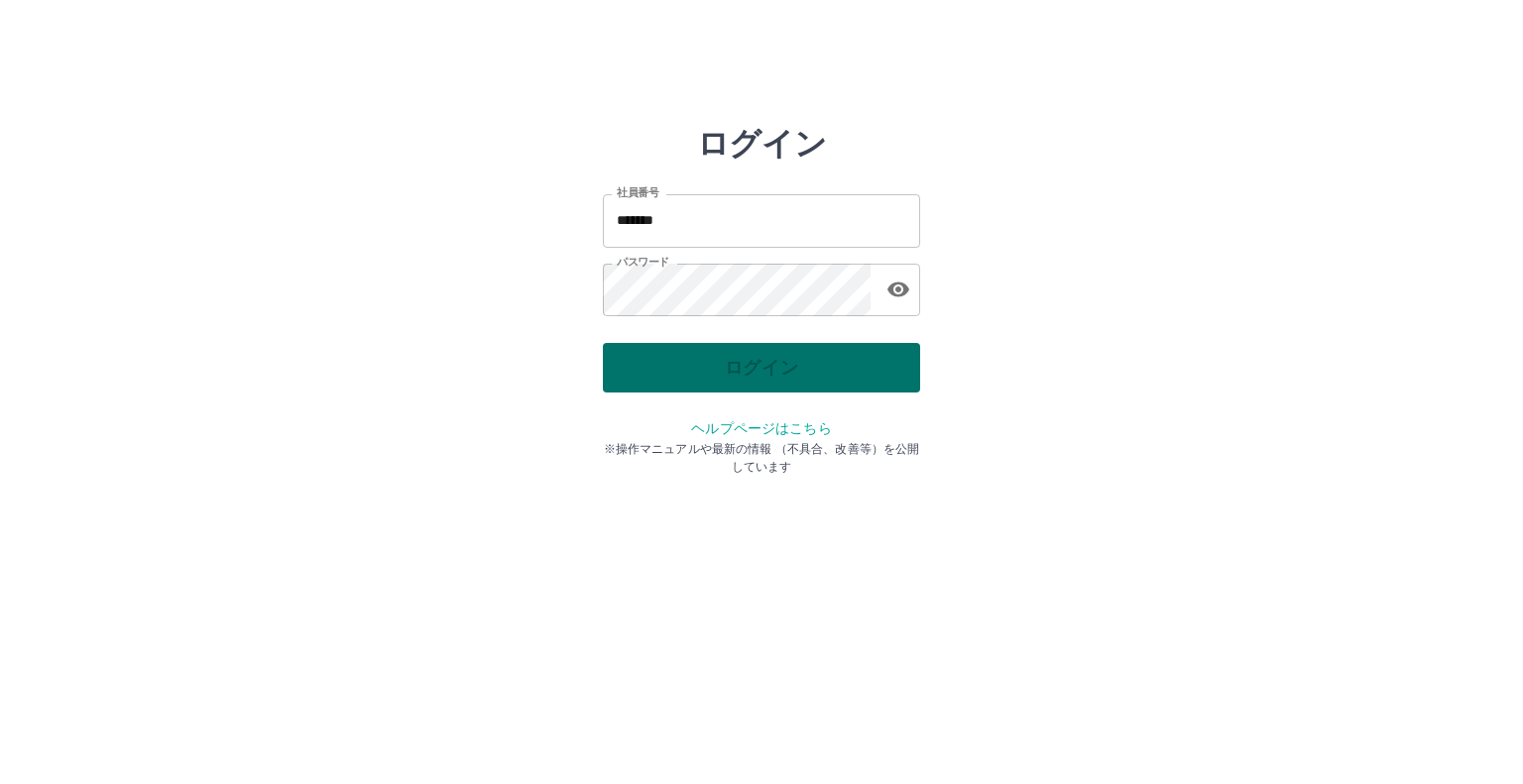 click on "ログイン" at bounding box center (762, 368) 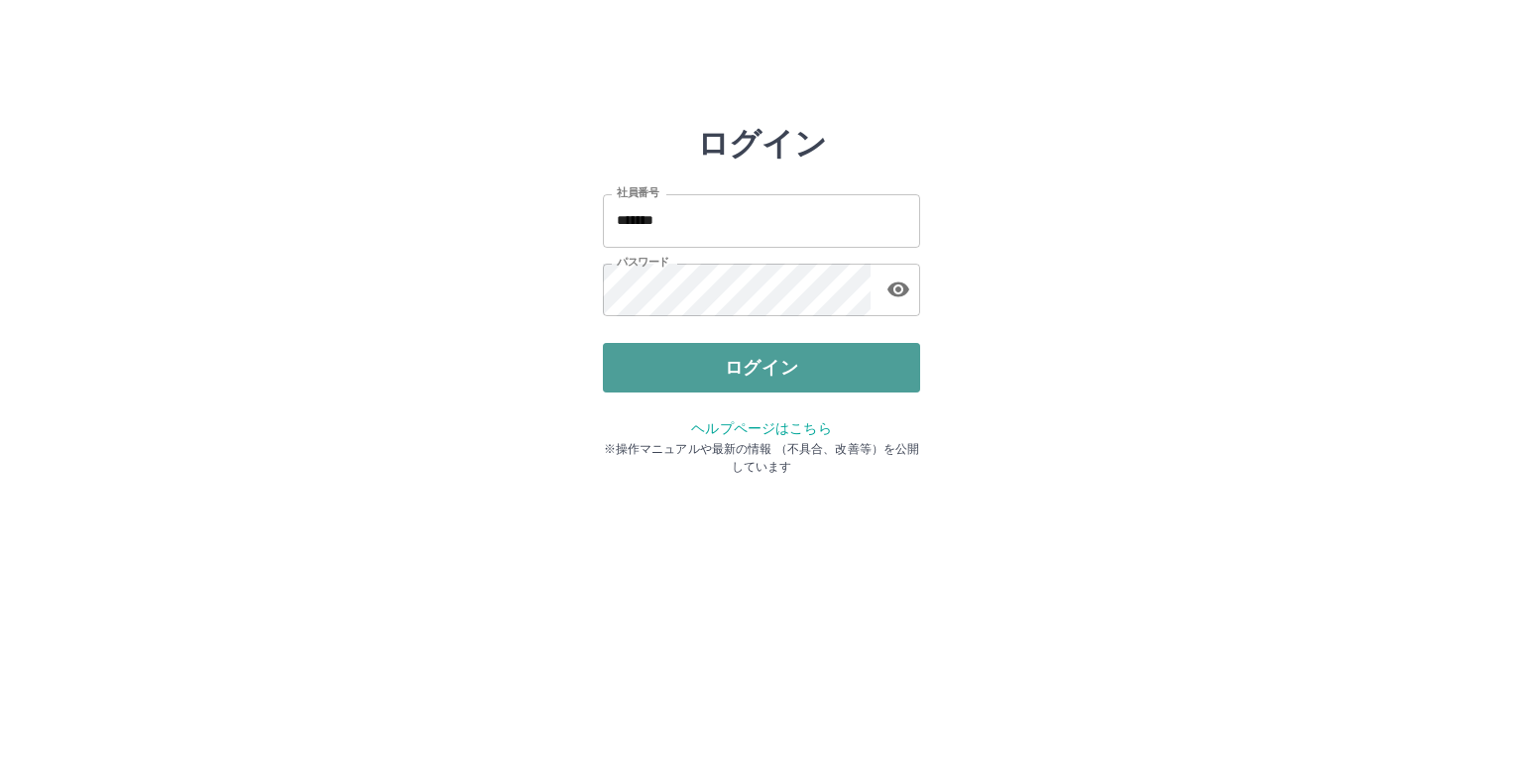 click on "ログイン" at bounding box center [762, 368] 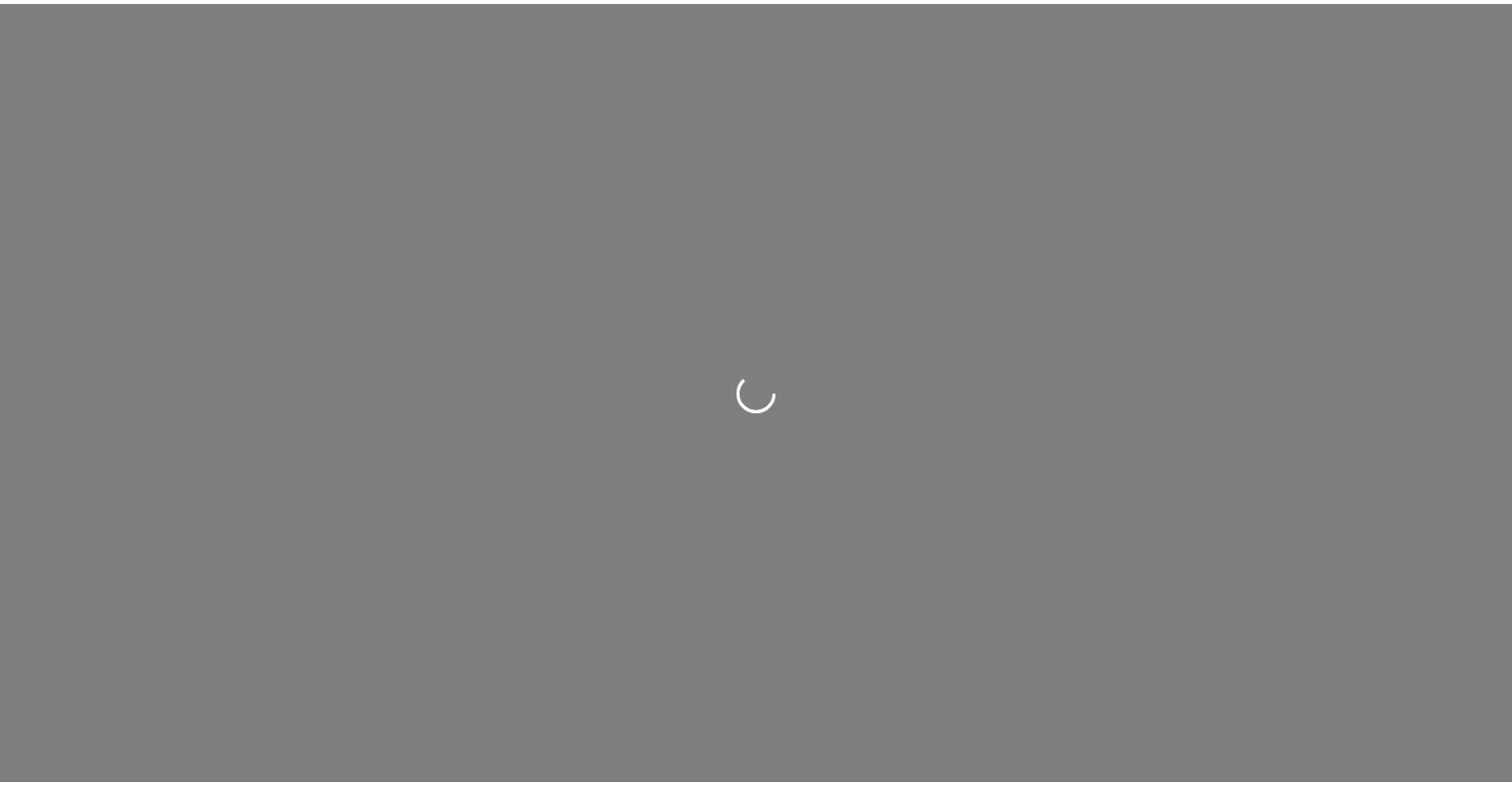 scroll, scrollTop: 0, scrollLeft: 0, axis: both 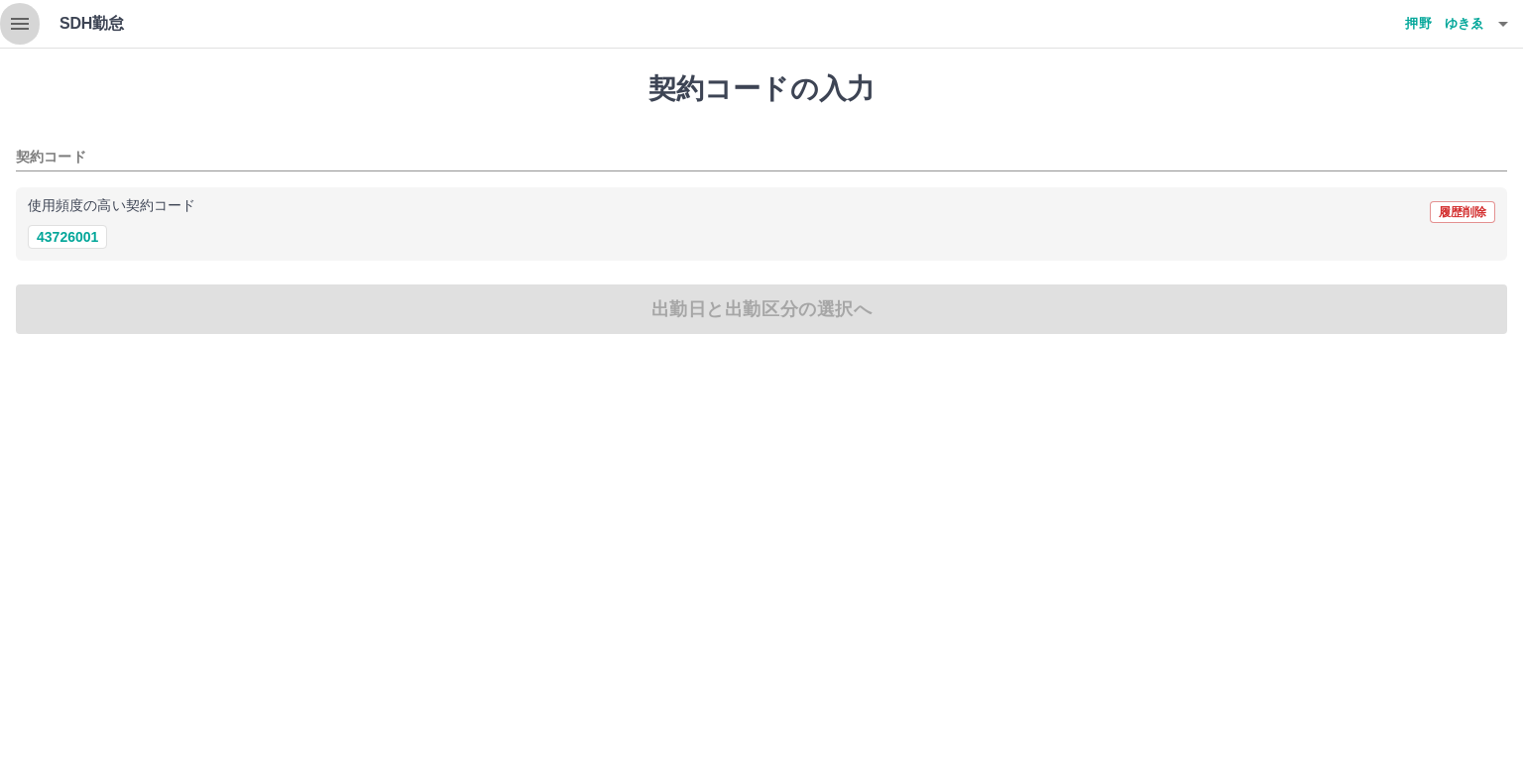 click 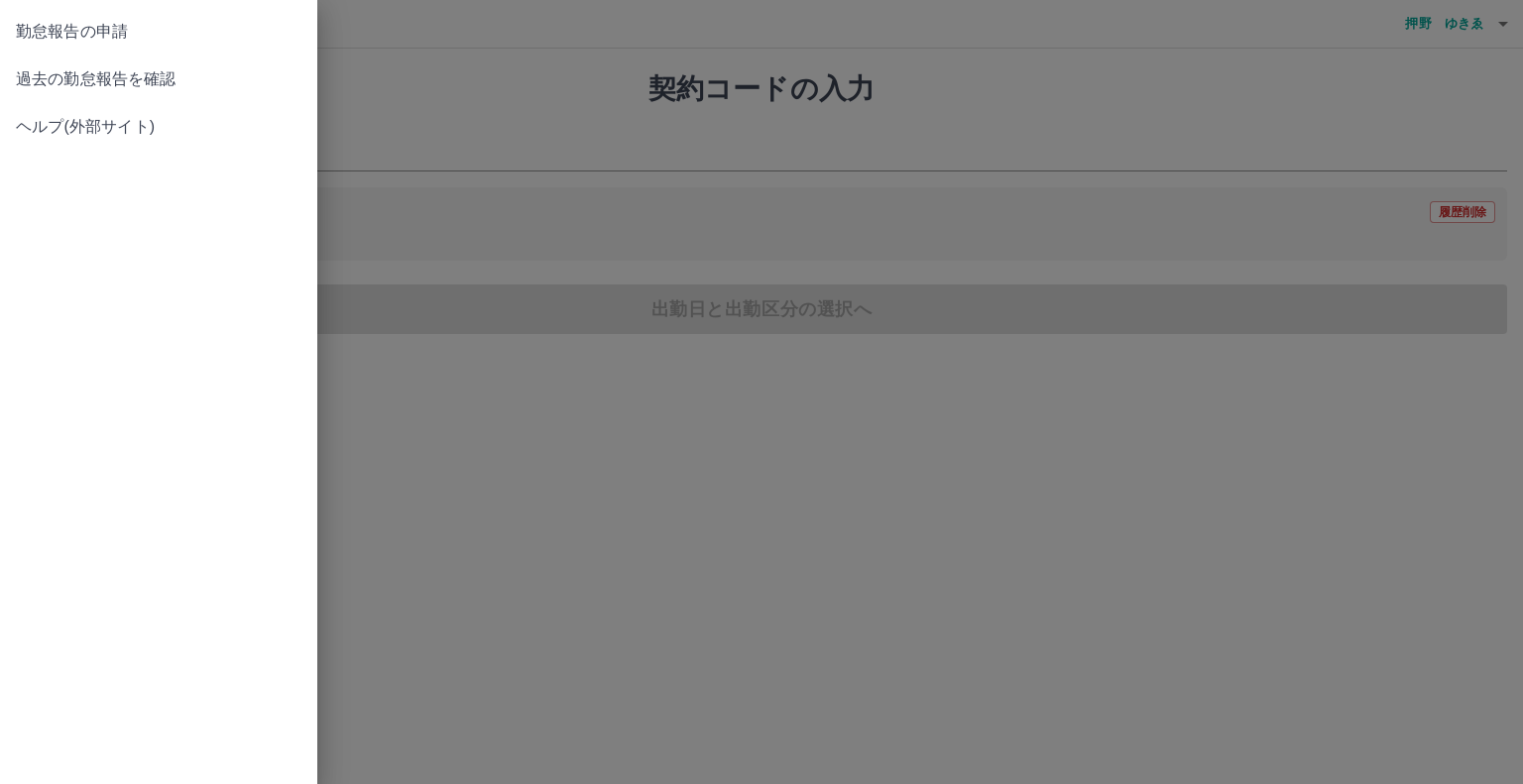 click on "過去の勤怠報告を確認" at bounding box center [159, 79] 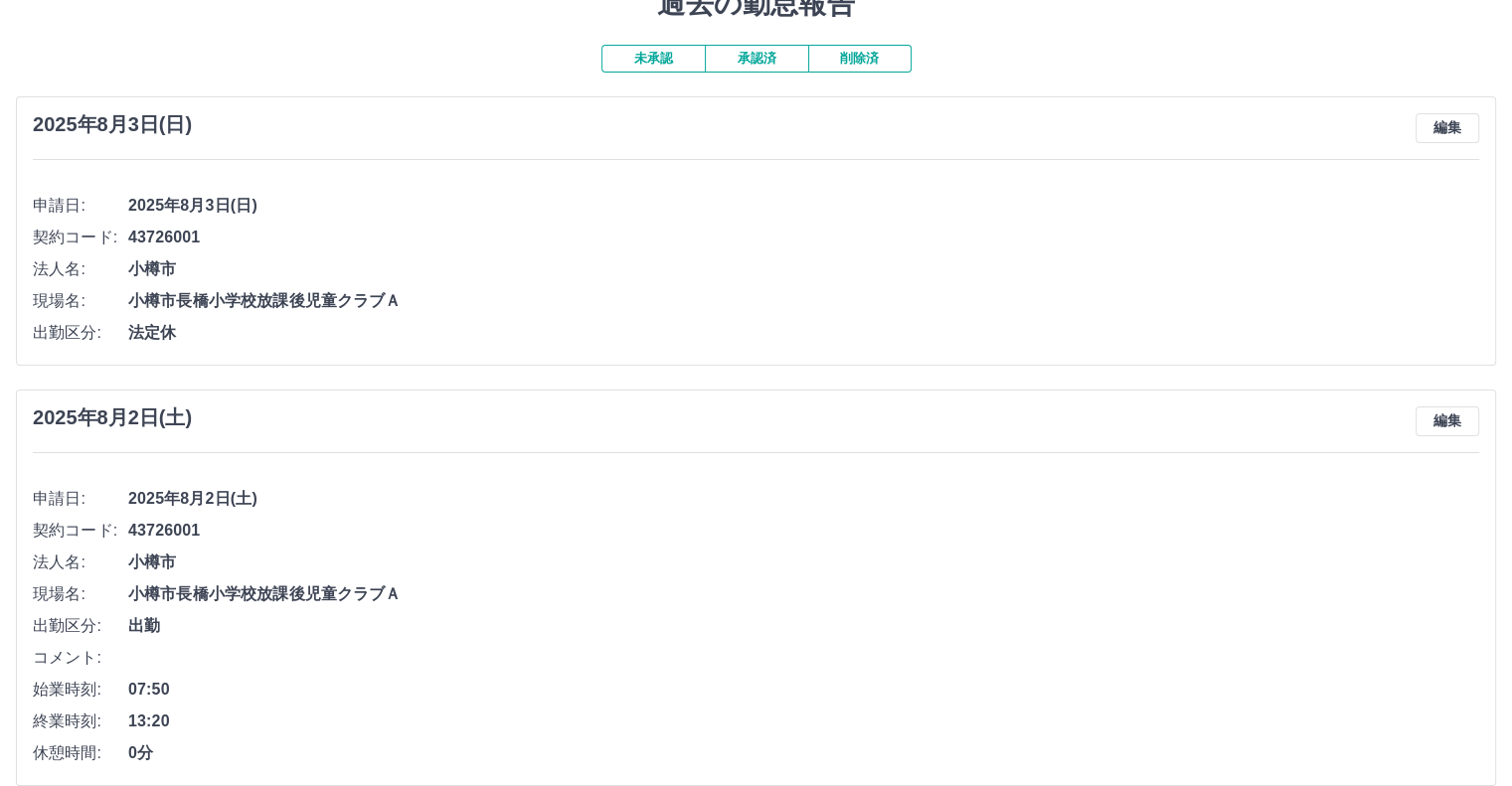 scroll, scrollTop: 0, scrollLeft: 0, axis: both 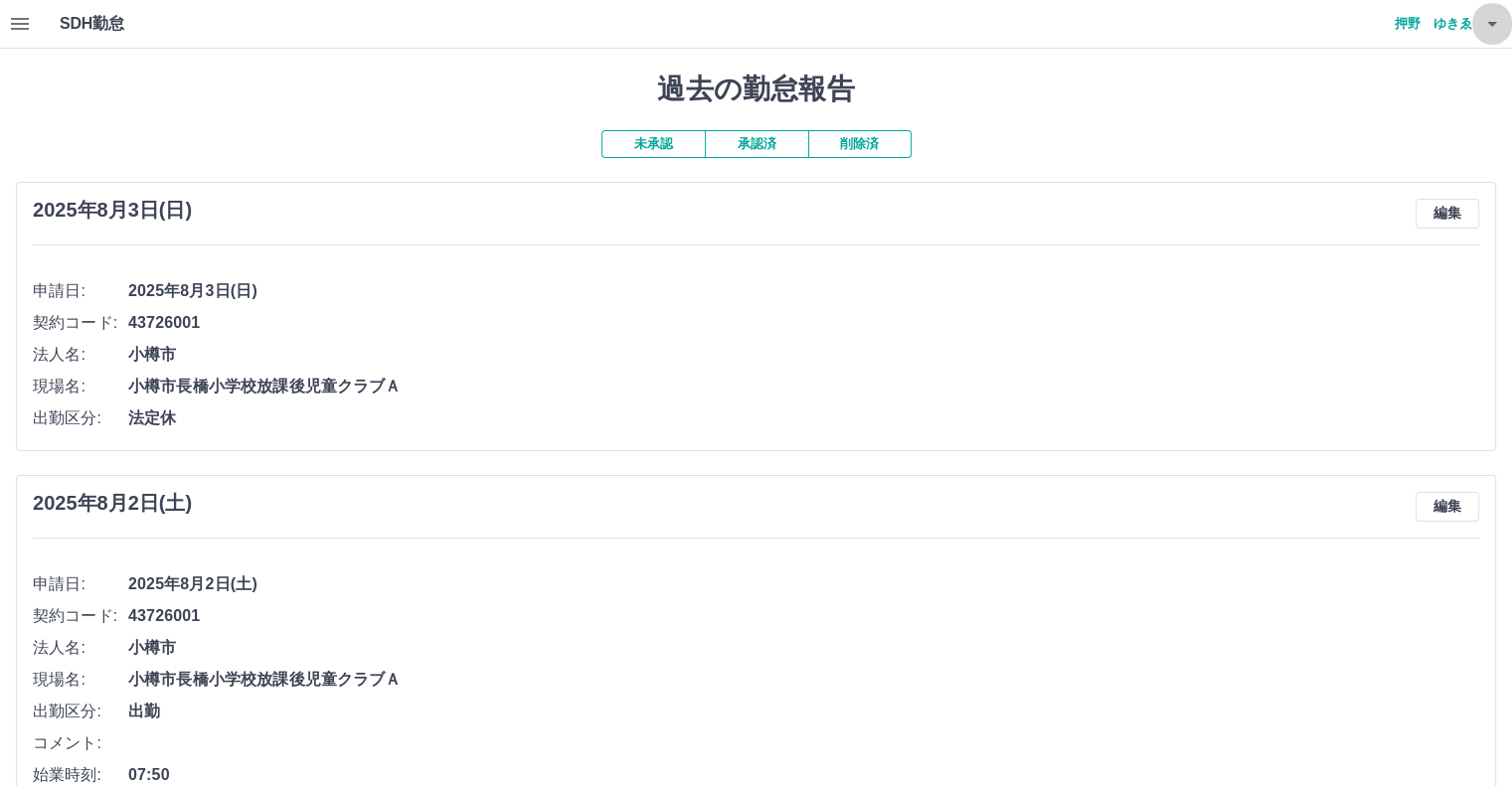 click 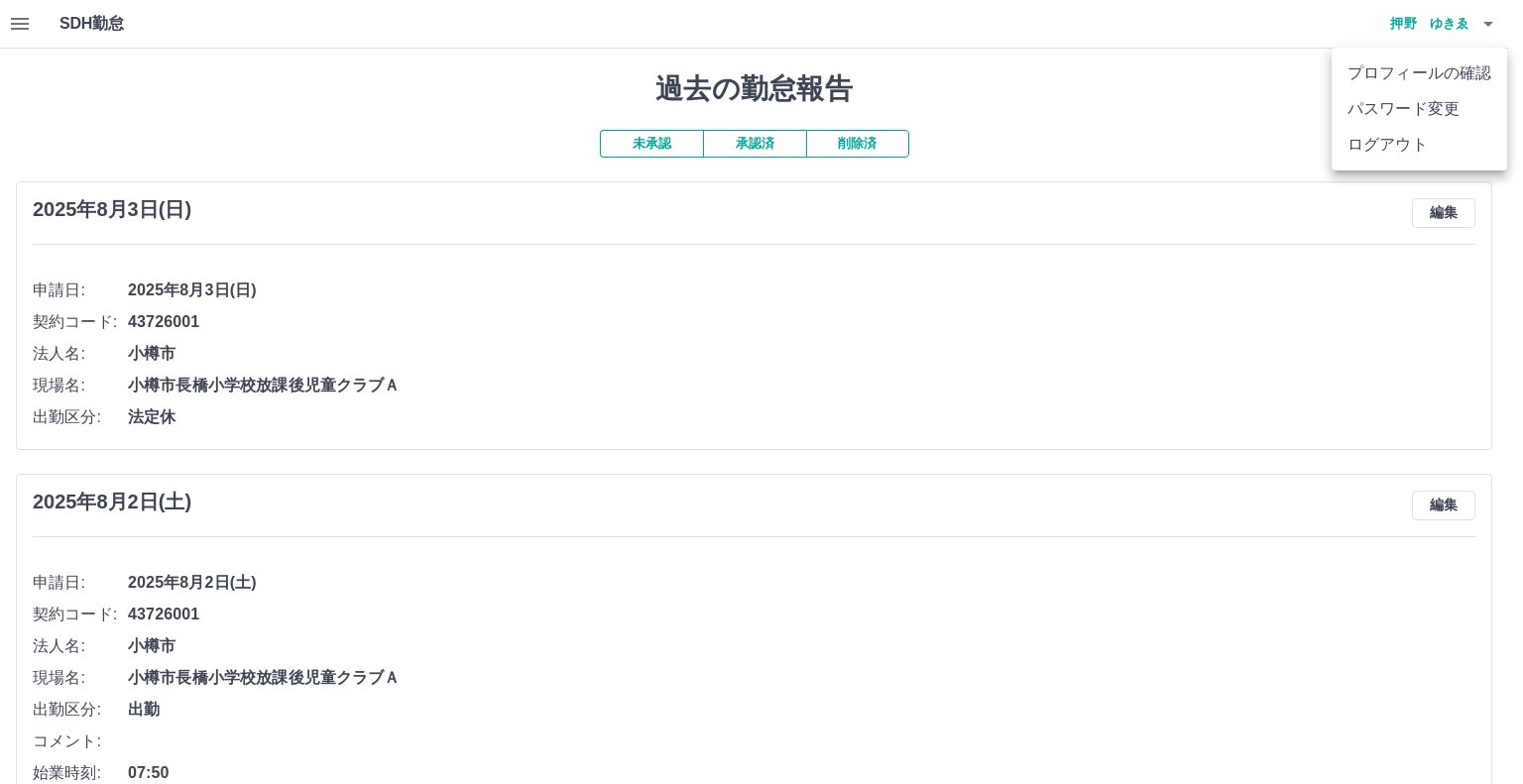 click at bounding box center (762, 392) 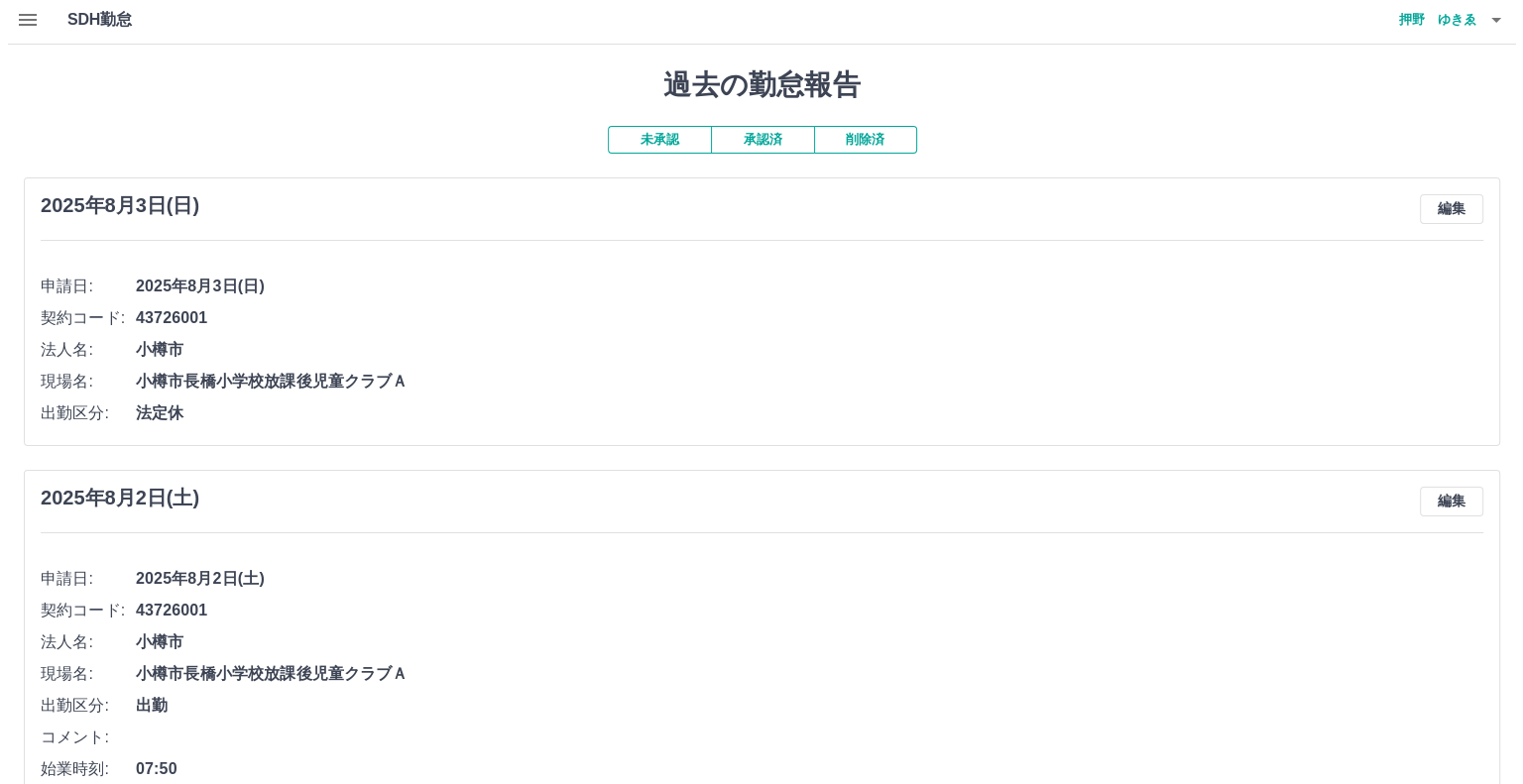 scroll, scrollTop: 0, scrollLeft: 0, axis: both 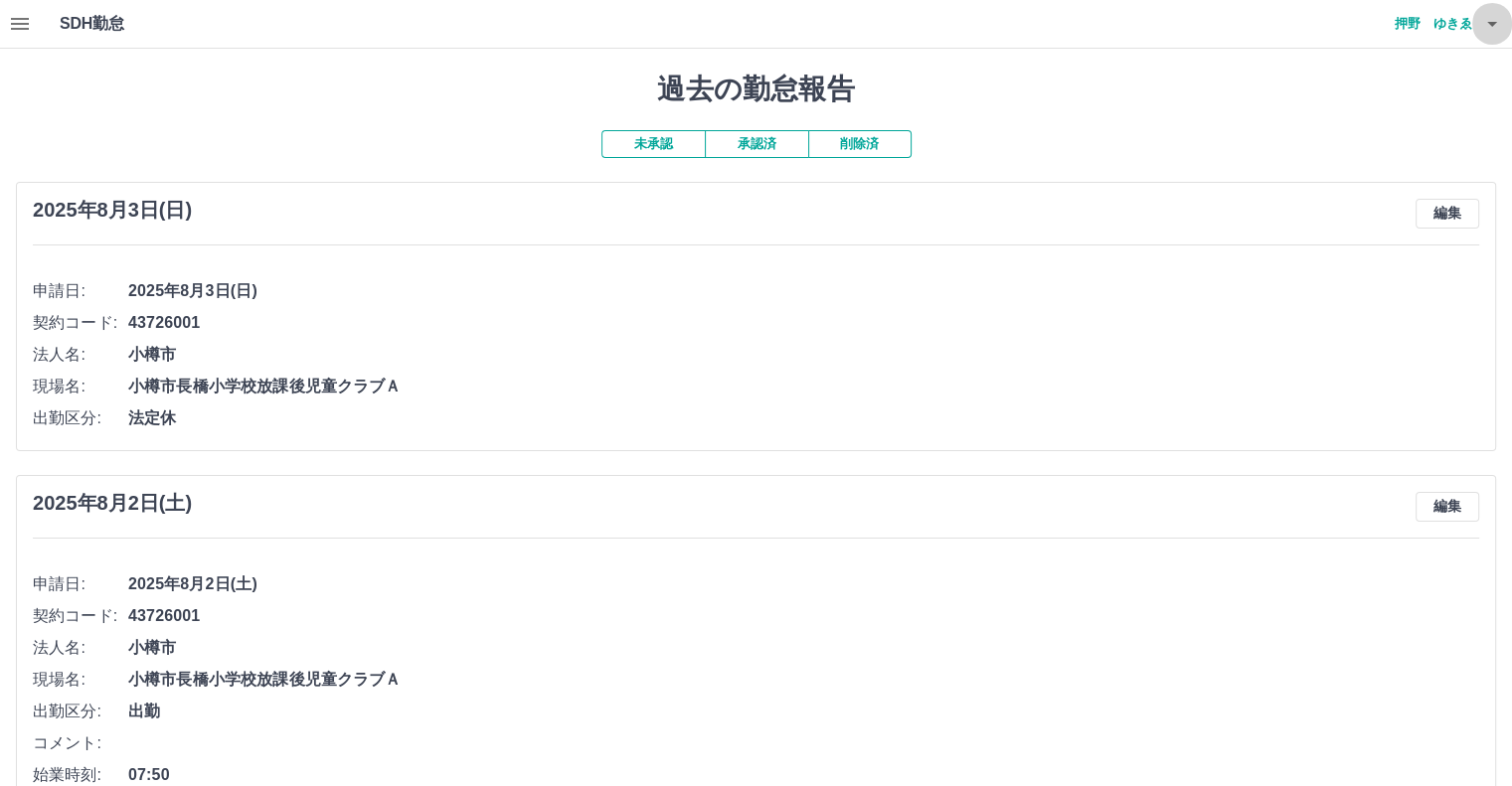click 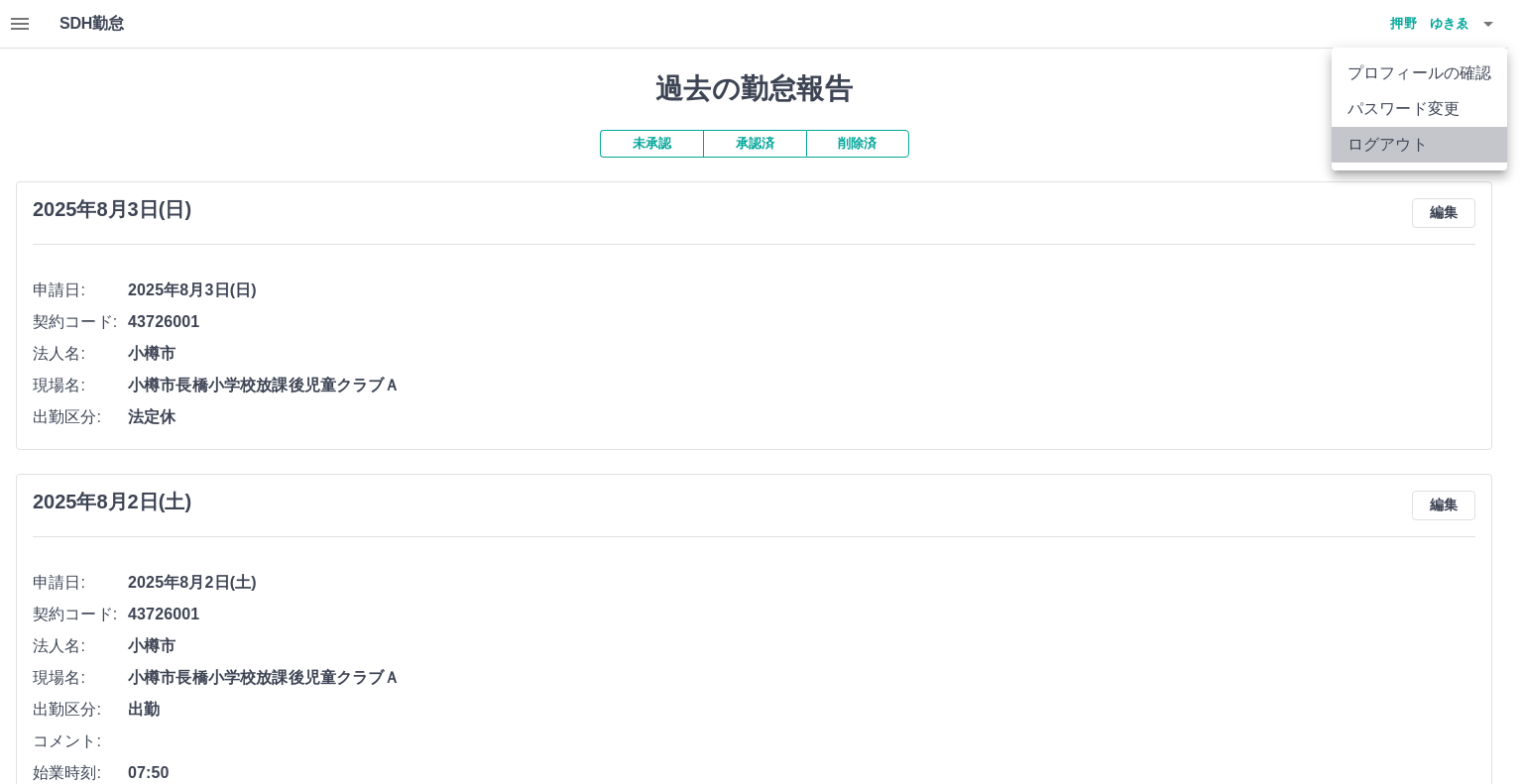 click on "ログアウト" at bounding box center [1419, 145] 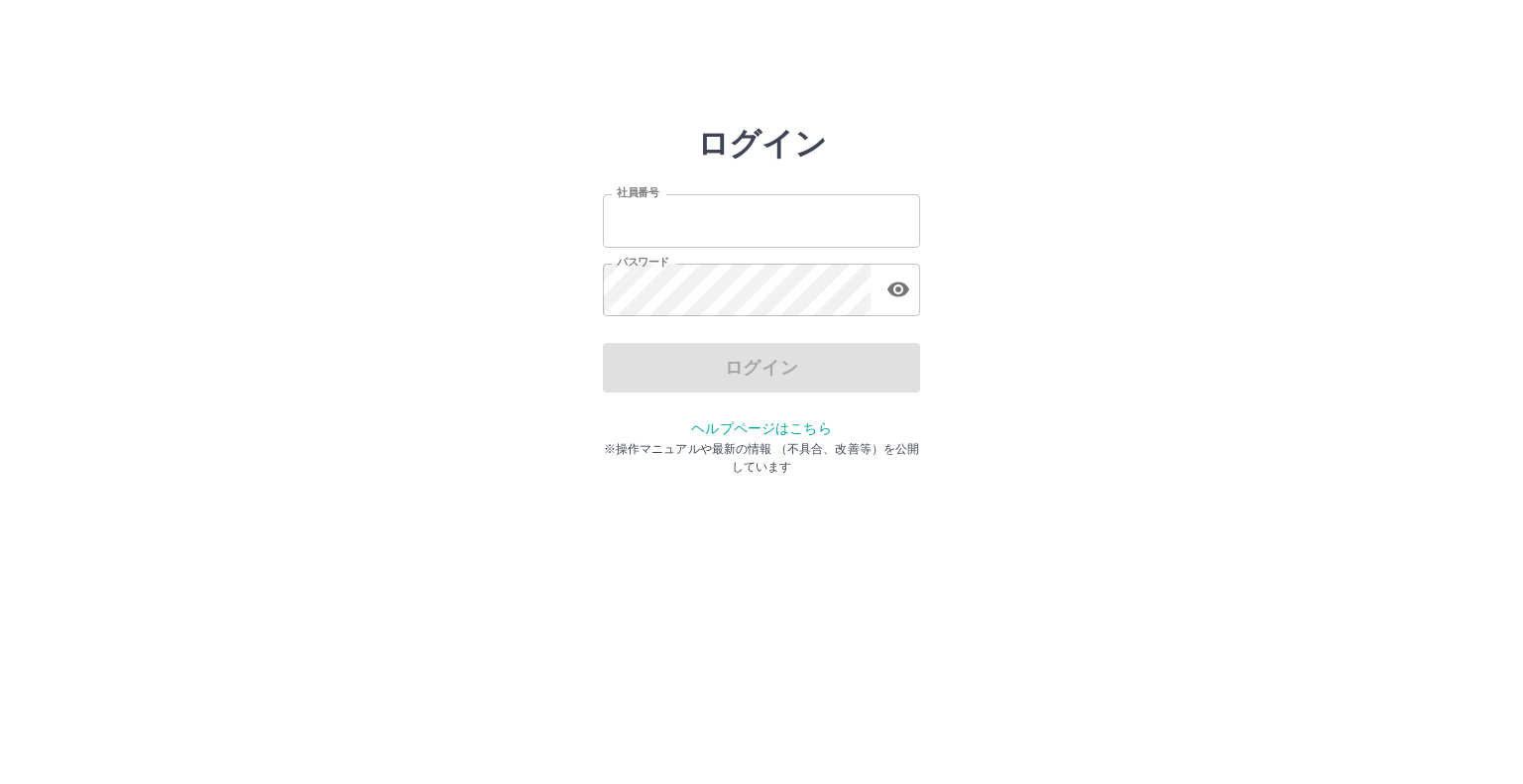 scroll, scrollTop: 0, scrollLeft: 0, axis: both 